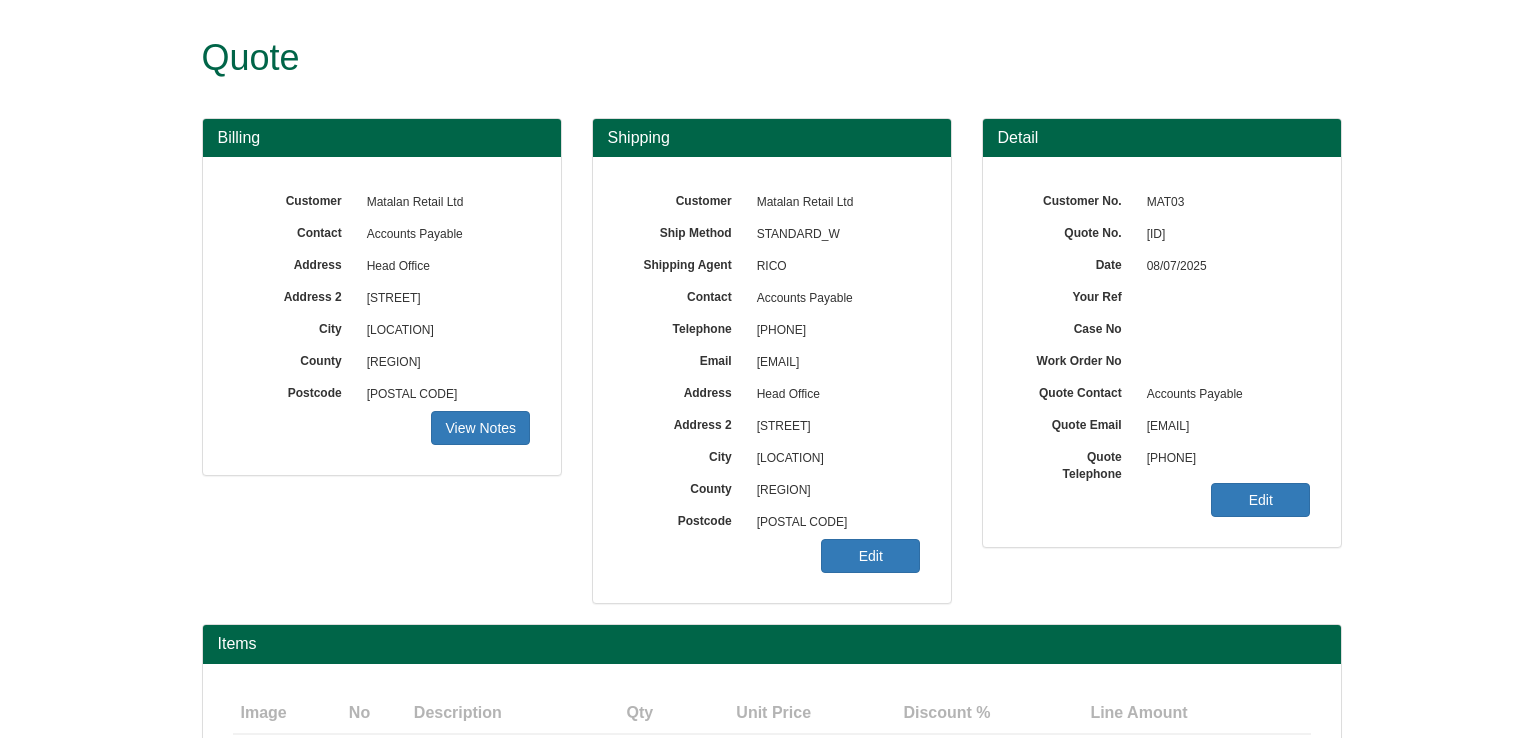 scroll, scrollTop: 0, scrollLeft: 0, axis: both 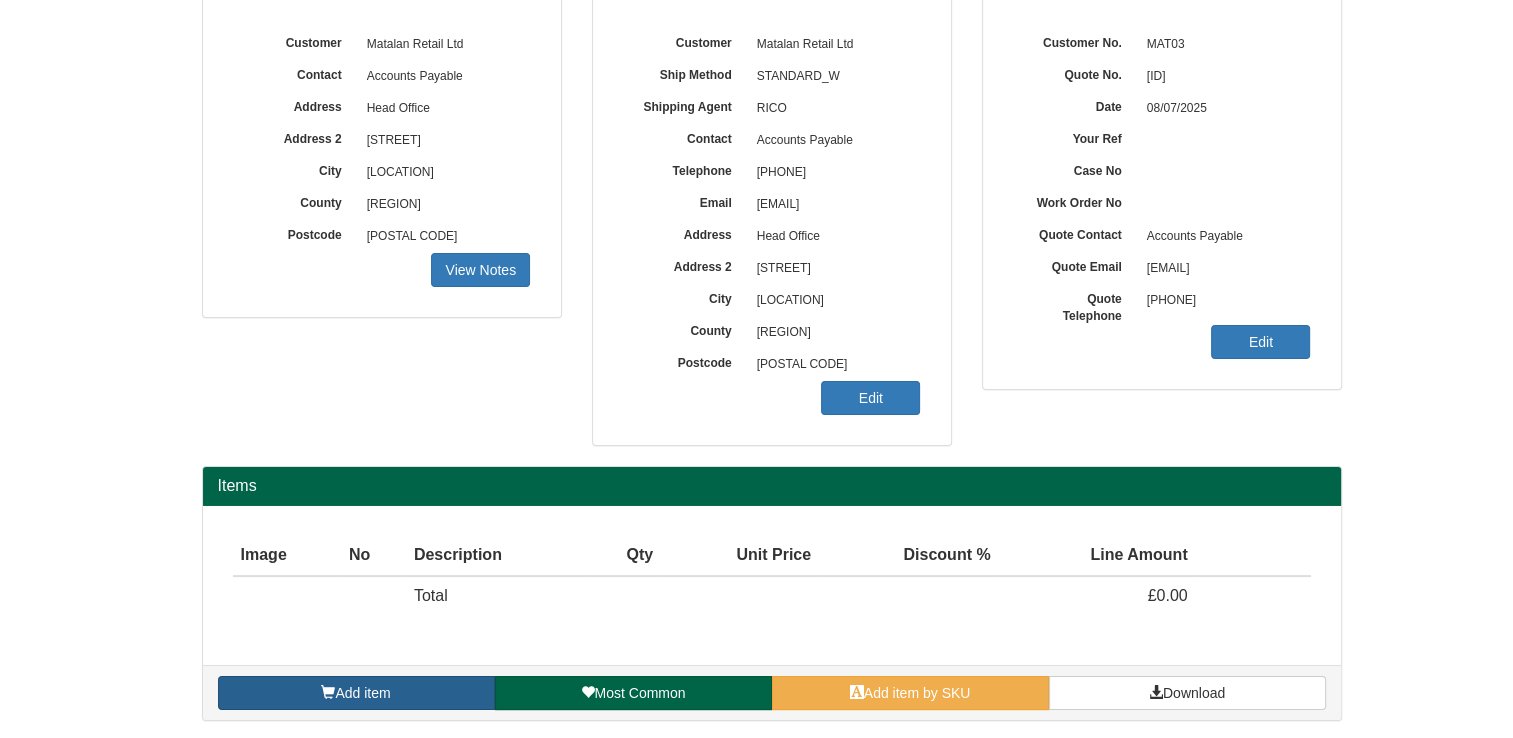 click on "Add item" at bounding box center (356, 693) 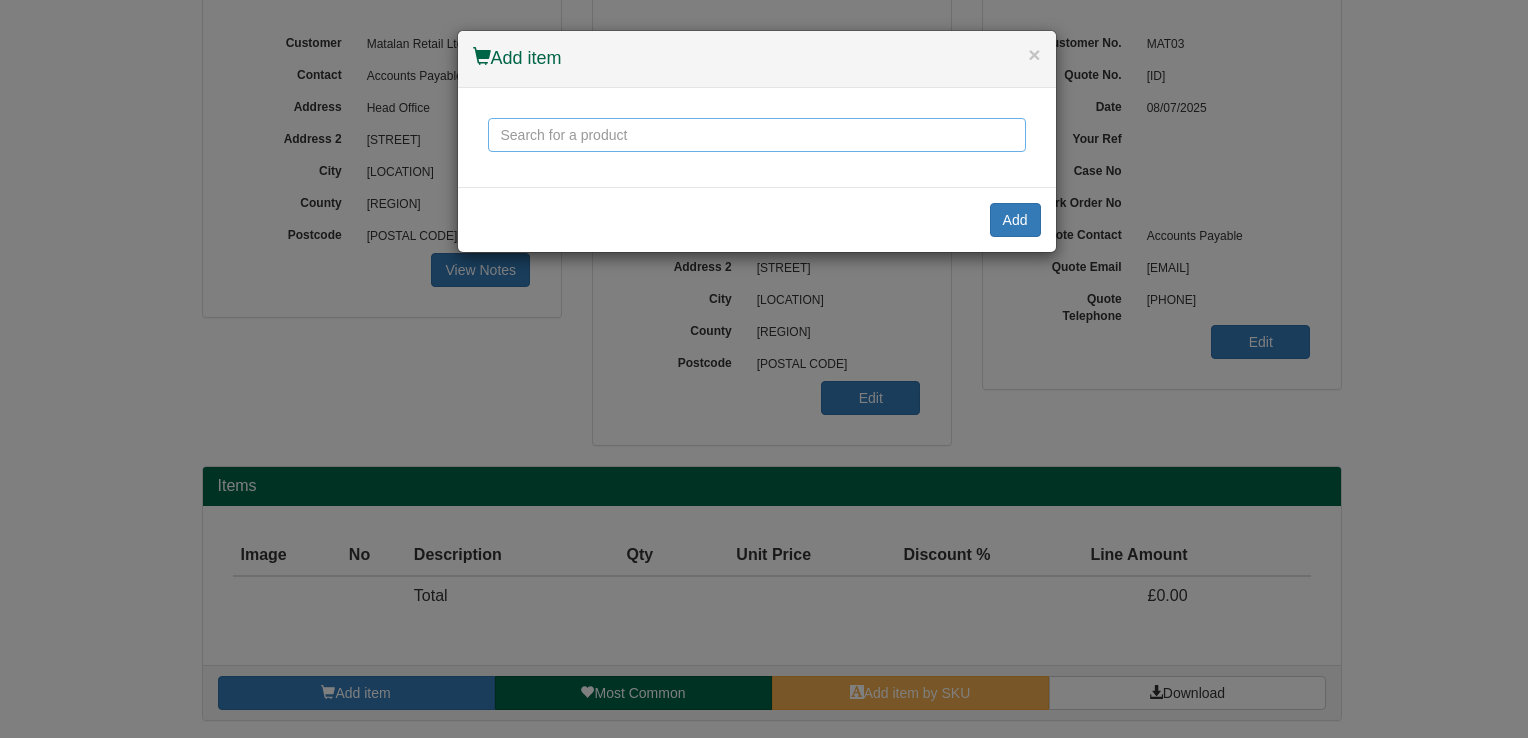 click at bounding box center [757, 135] 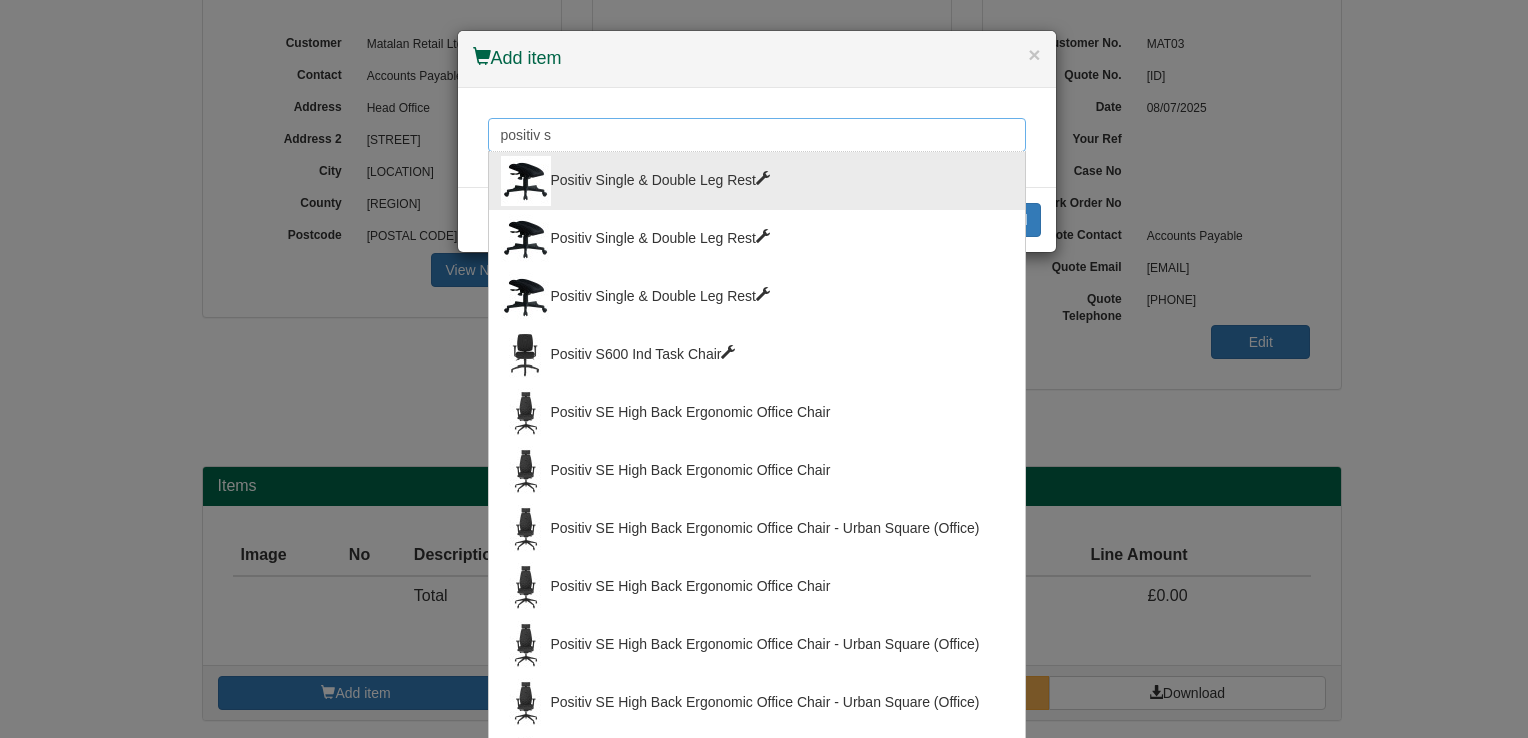 type on "positiv s" 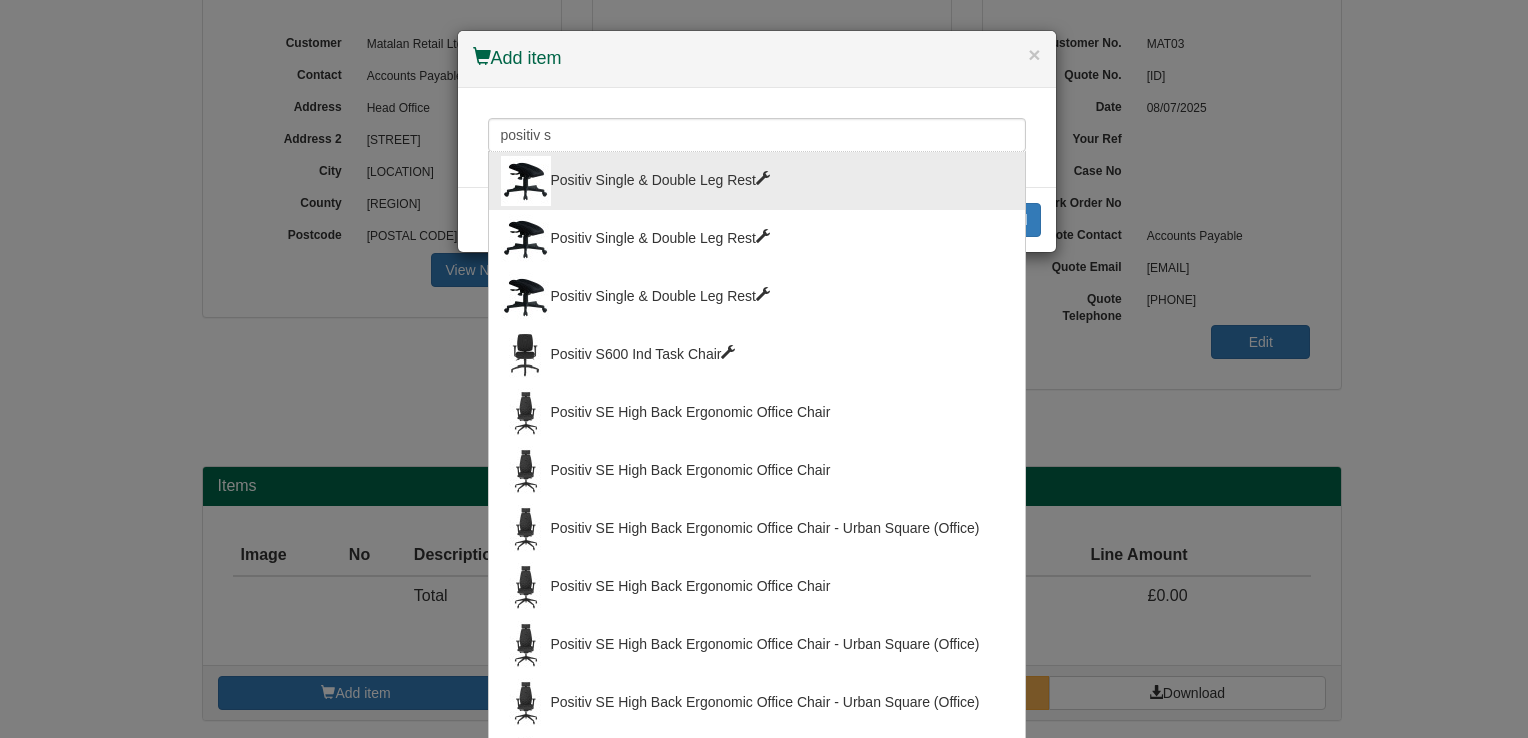 click on "Positiv Single & Double Leg Rest" at bounding box center (757, 181) 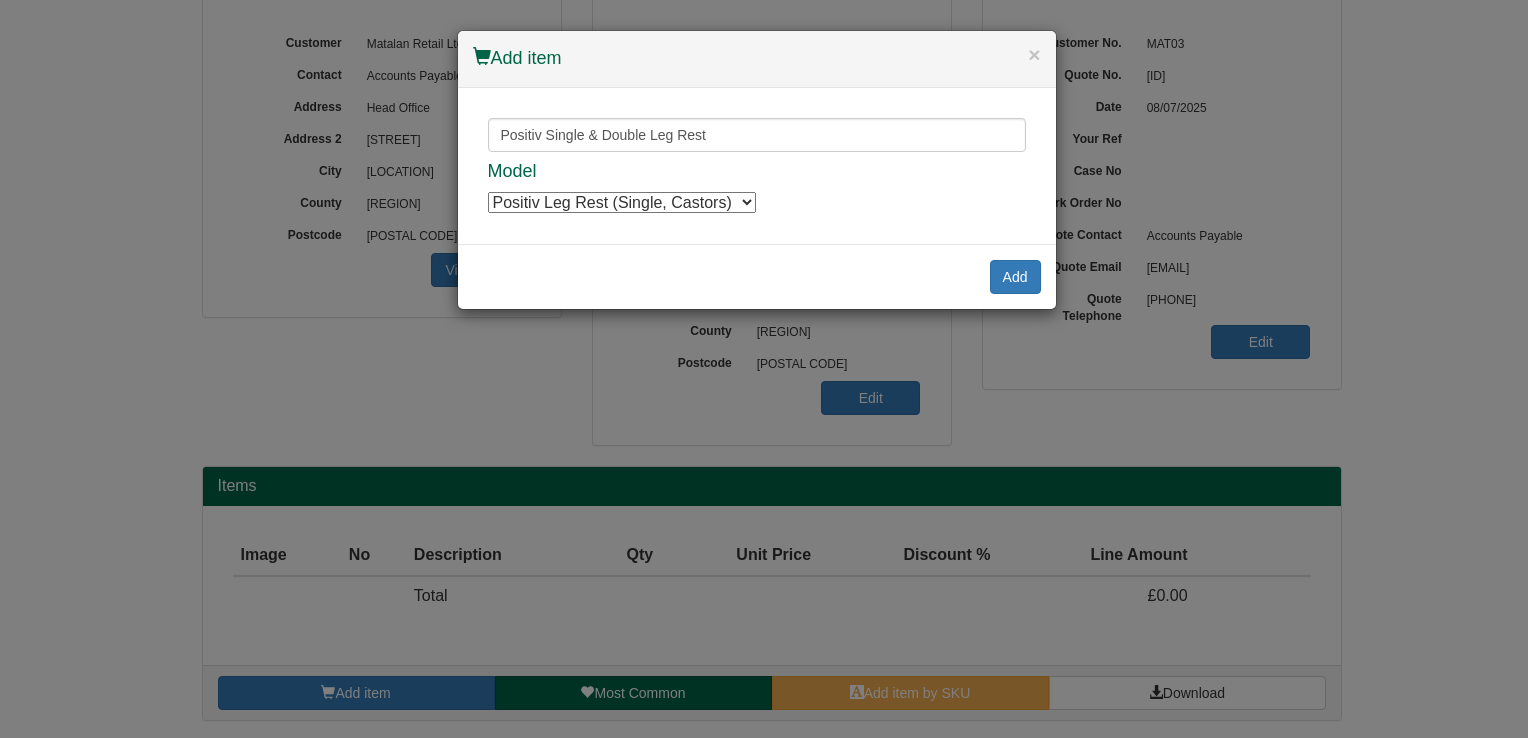 click on "Positiv Leg Rest (Single, Castors) Positiv Leg Rest (Single, Castors) Positiv Leg Rest (Single, Castors) Positiv Leg Rest (Single, Castors) Positiv Leg Rest (Single, Castors) Positiv Leg Rest (Single, Castors) Positiv Leg Rest (Single, Castors) Positiv Leg Rest (Double, Castors) Positiv Leg Rest (Double, Castors) Positiv Leg Rest (Double, Castors) Positiv Leg Rest (Double, Castors) Positiv Leg Rest (Double, Castors) Positiv Leg Rest (Double, Castors) Positiv Leg Rest (Double, Castors)" at bounding box center [622, 202] 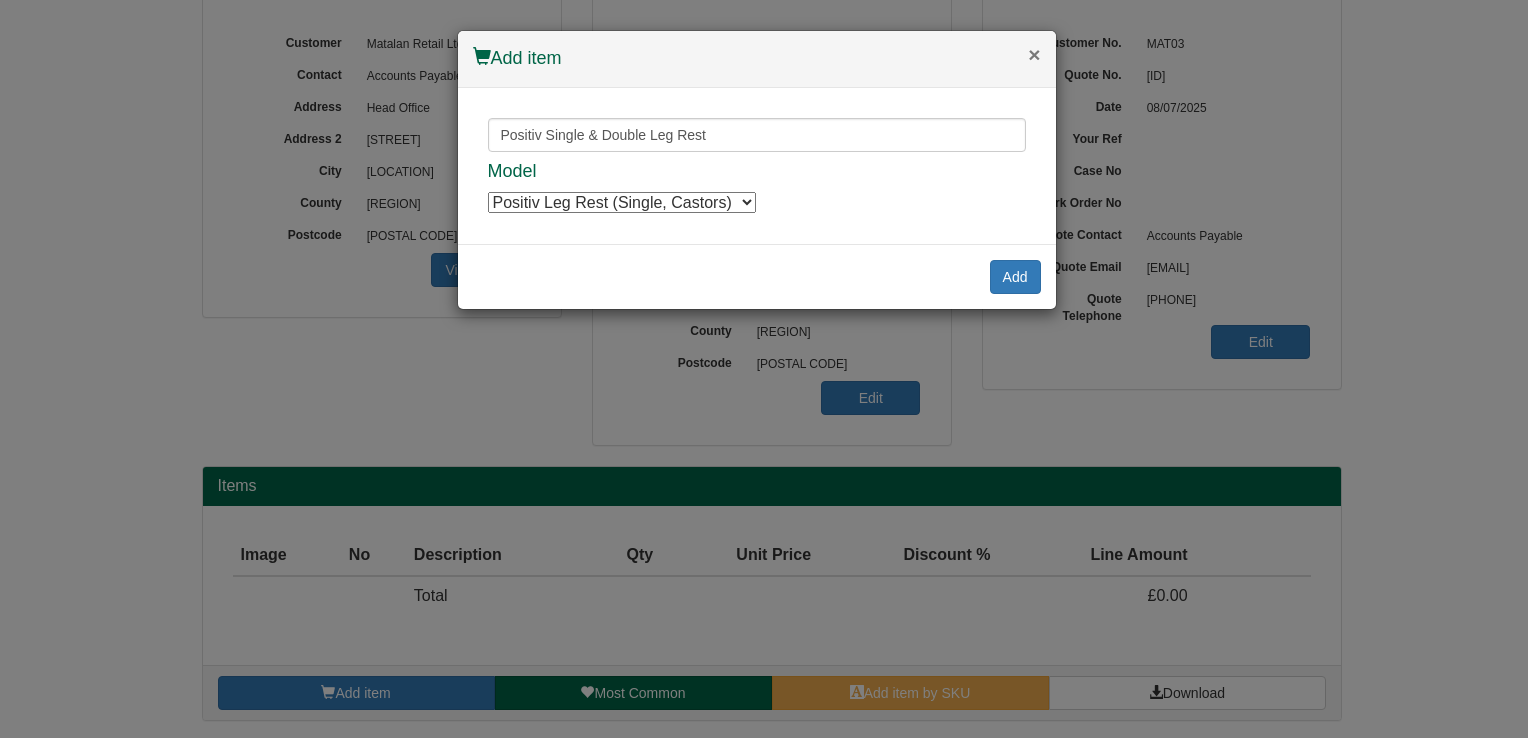 click on "×" at bounding box center (1034, 54) 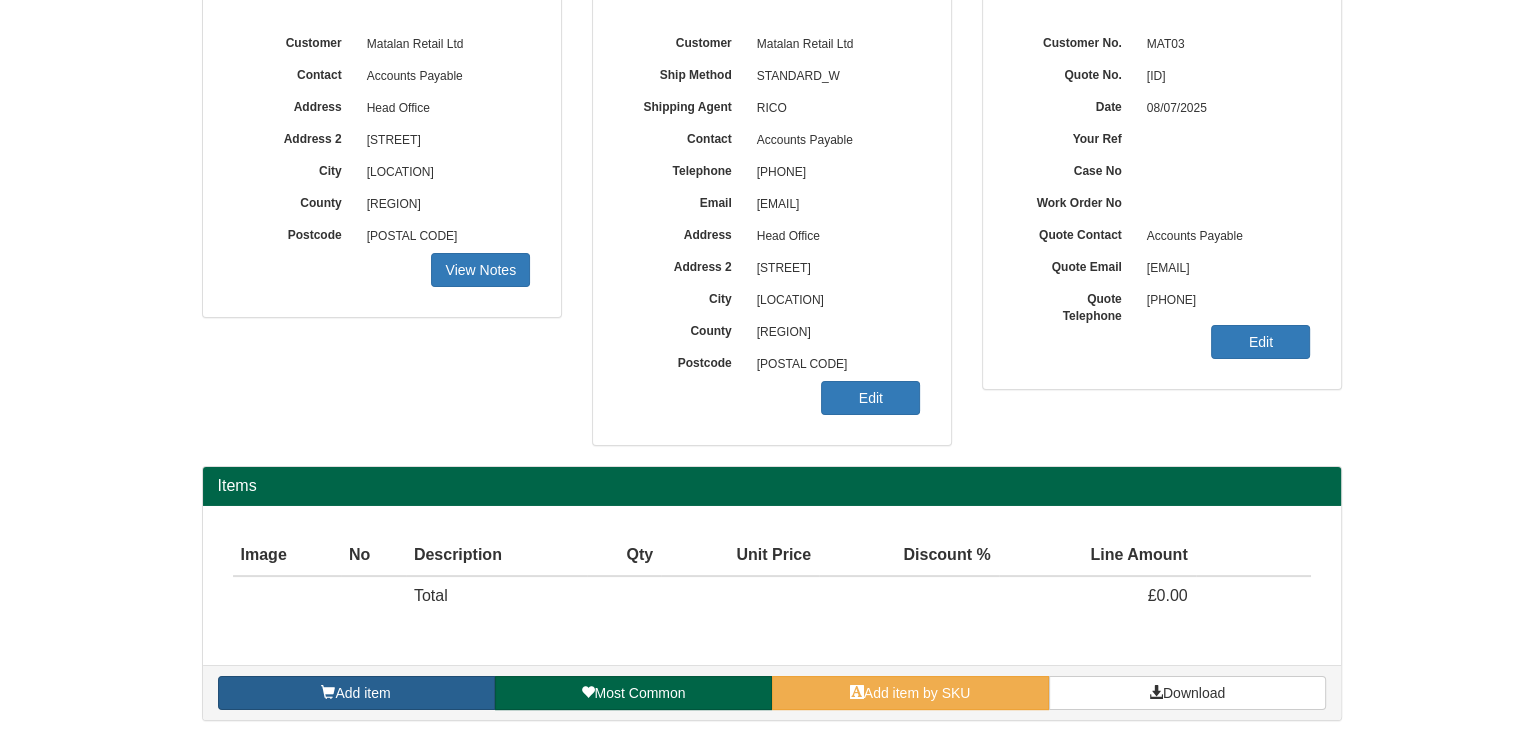 click on "Add item" at bounding box center [356, 693] 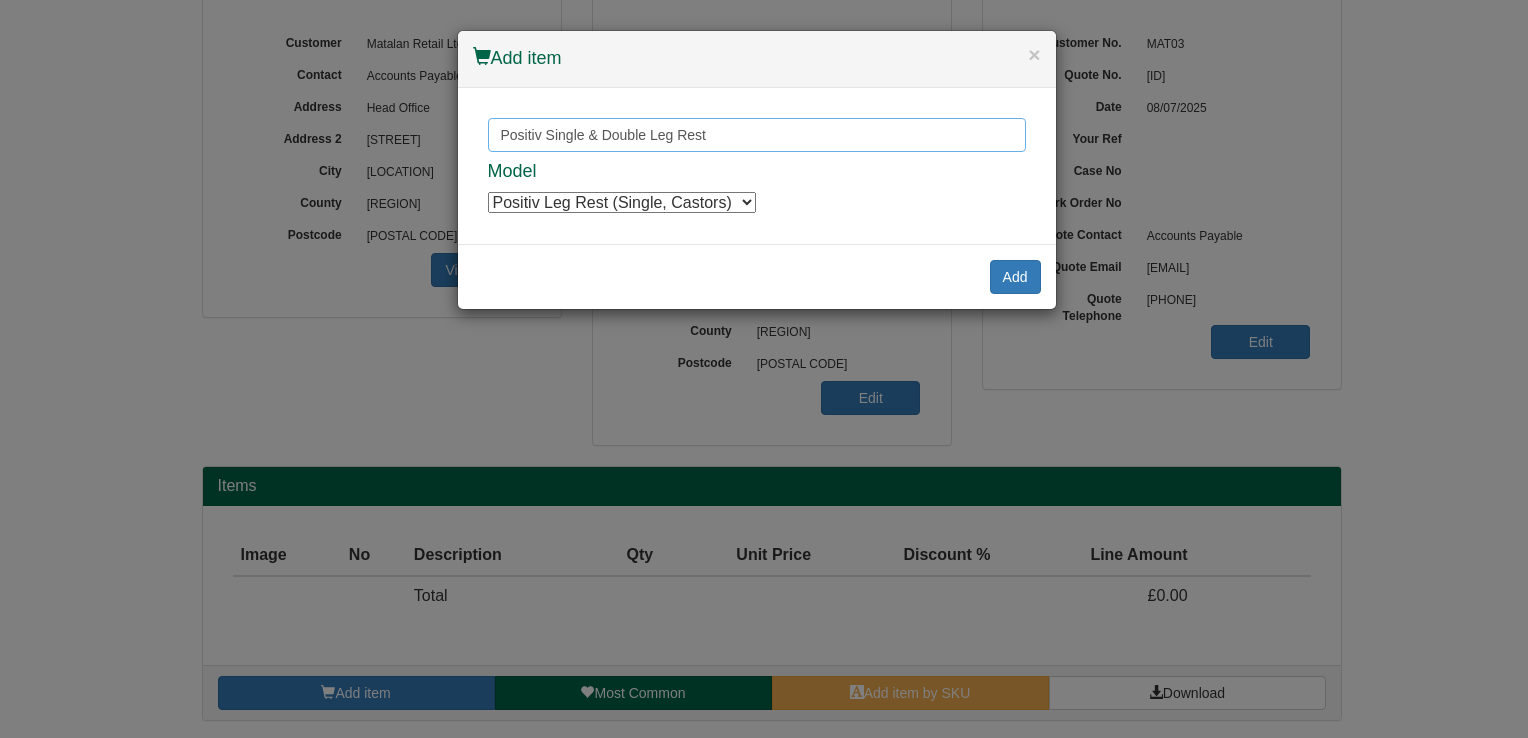 click on "Positiv Single & Double Leg Rest" at bounding box center [757, 135] 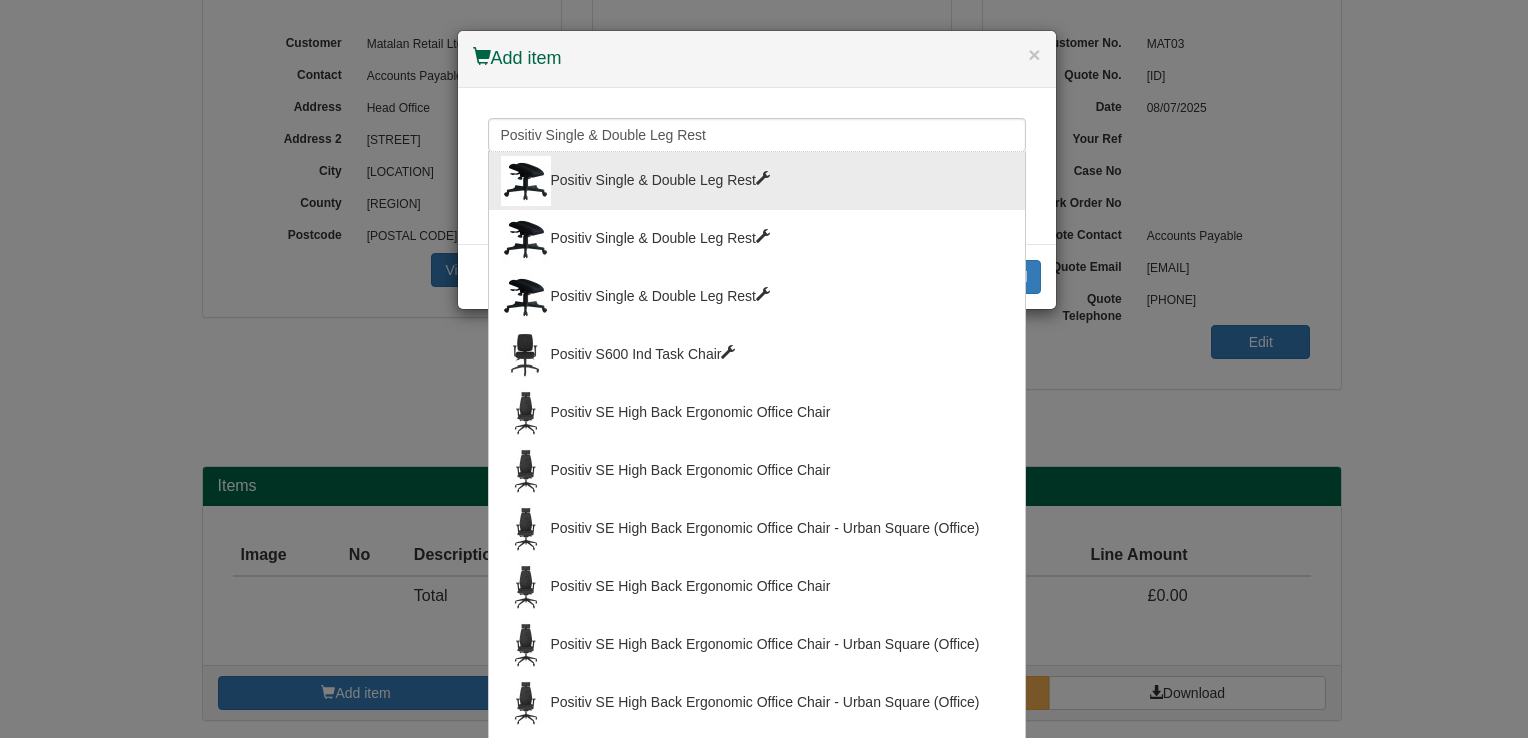 click on "Positiv Single & Double Leg Rest" at bounding box center [757, 181] 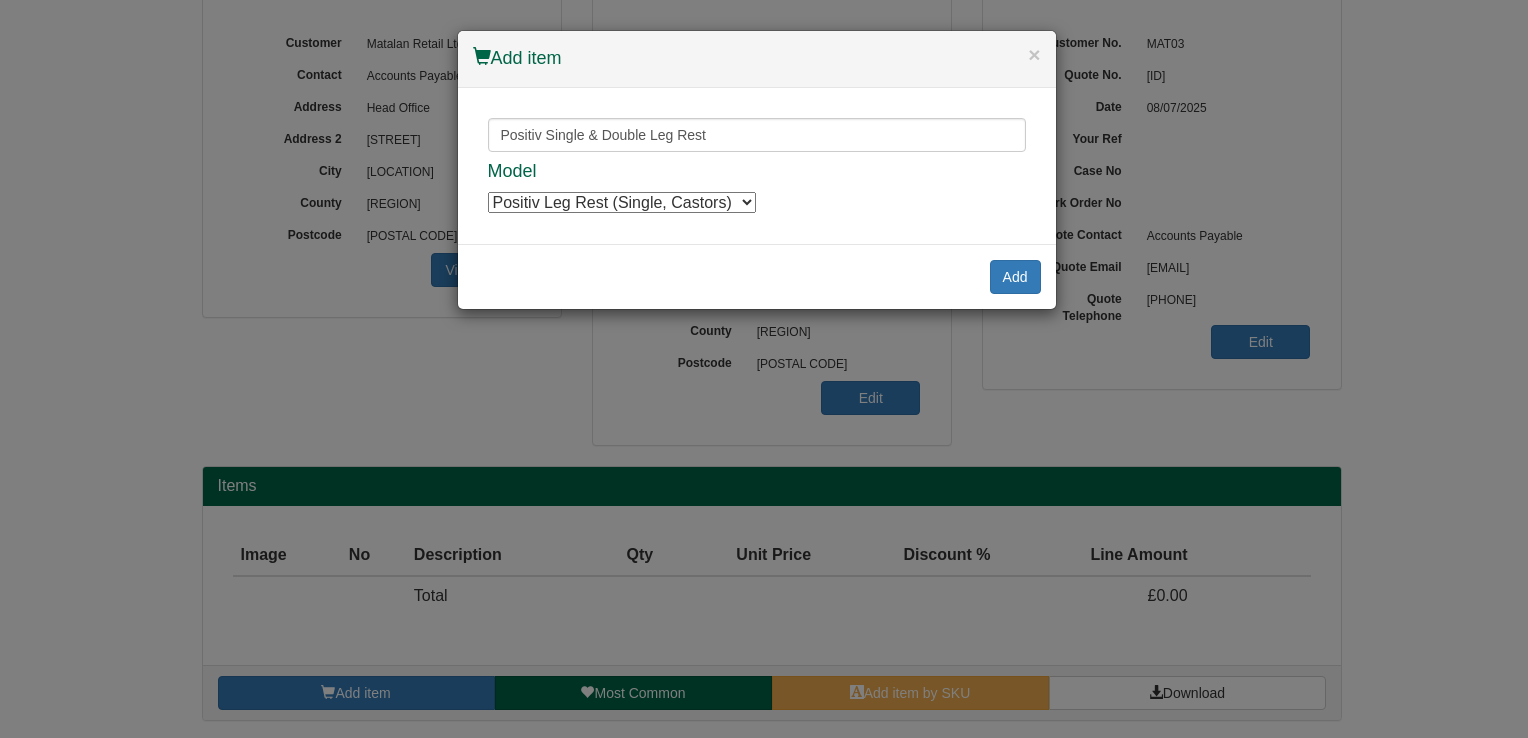 click on "Positiv Leg Rest (Single, Castors) Positiv Leg Rest (Single, Castors) Positiv Leg Rest (Single, Castors) Positiv Leg Rest (Single, Castors) Positiv Leg Rest (Single, Castors) Positiv Leg Rest (Single, Castors) Positiv Leg Rest (Single, Castors) Positiv Leg Rest (Double, Castors) Positiv Leg Rest (Double, Castors) Positiv Leg Rest (Double, Castors) Positiv Leg Rest (Double, Castors) Positiv Leg Rest (Double, Castors) Positiv Leg Rest (Double, Castors) Positiv Leg Rest (Double, Castors)" at bounding box center [622, 202] 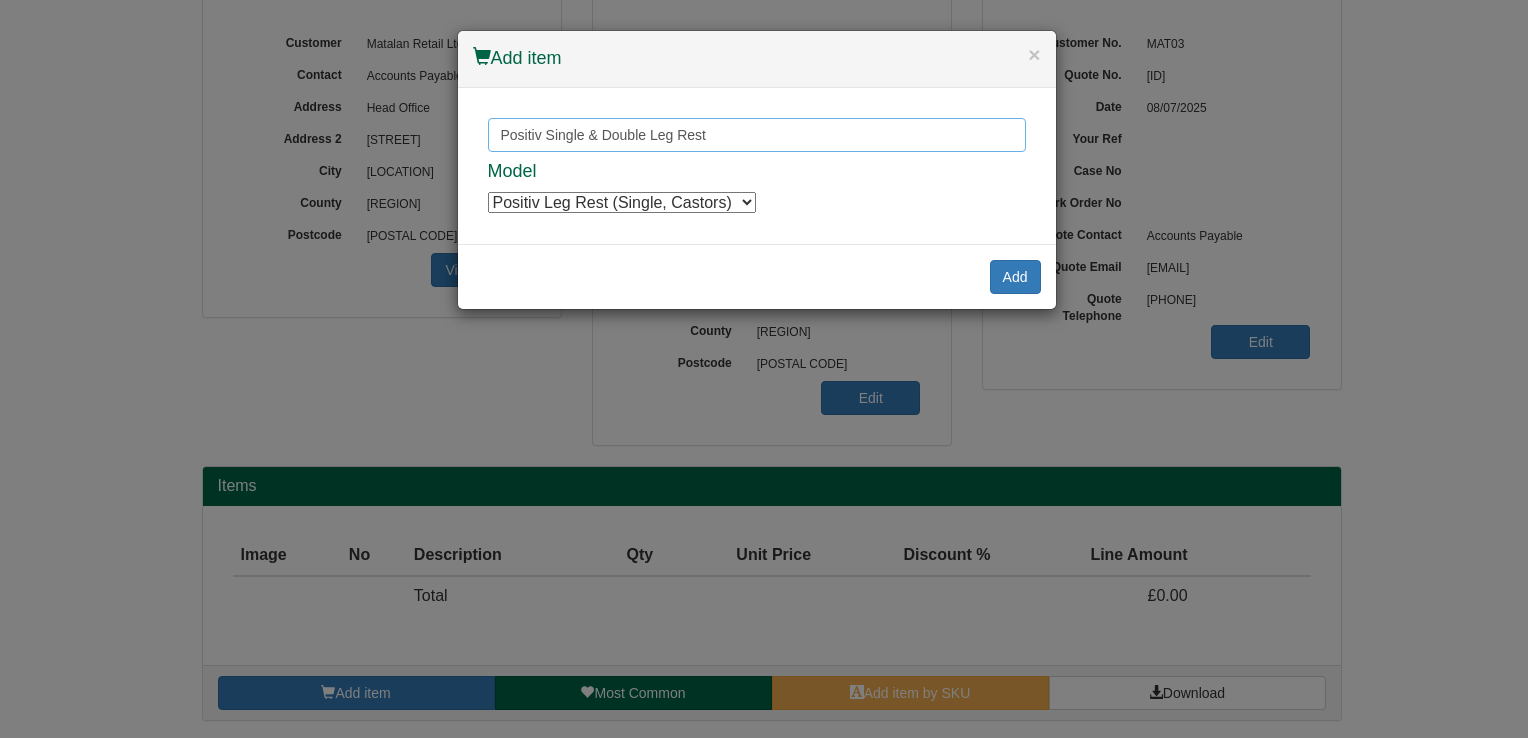 click on "Positiv Single & Double Leg Rest" at bounding box center [757, 135] 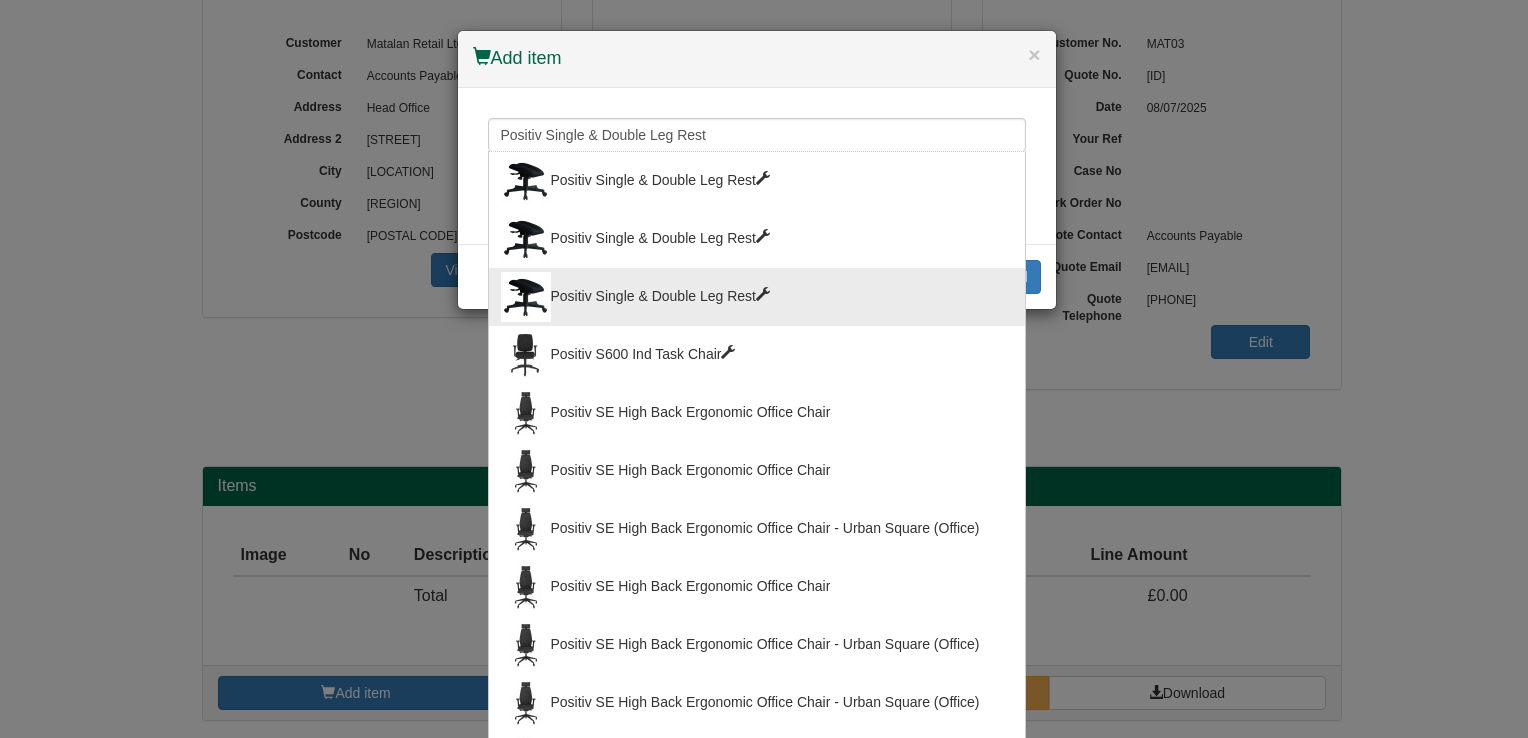 click on "Positiv Single & Double Leg Rest" at bounding box center (757, 297) 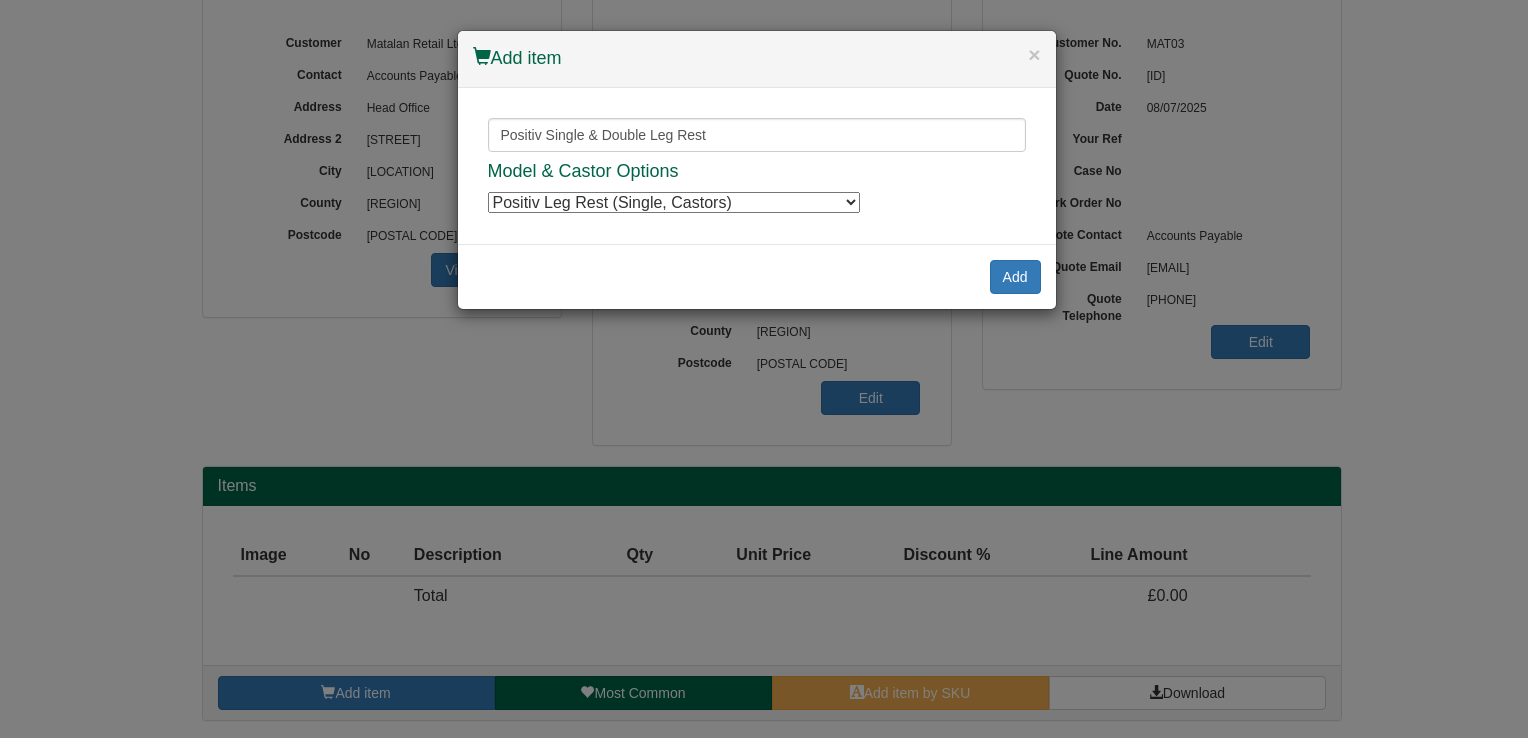 click on "Positiv Leg Rest (Single, Castors) Positiv Leg Rest (Single, Castors) Positiv Leg Rest (Single, Glides) Positiv Leg Rest (Single, Glides) Positiv Leg Rest (Single, Brake Loaded Castors) Positiv Leg Rest (Single, Brake Loaded Castors) Positiv Leg Rest (Double, Castors) Positiv Leg Rest (Double, Castors) Positiv Leg Rest (Double, Glides) Positiv Leg Rest (Double, Glides) Positiv Leg Rest (Double, Brake Loaded Castors) Positiv Leg Rest (Double, Brake Loaded Castors)" at bounding box center [674, 202] 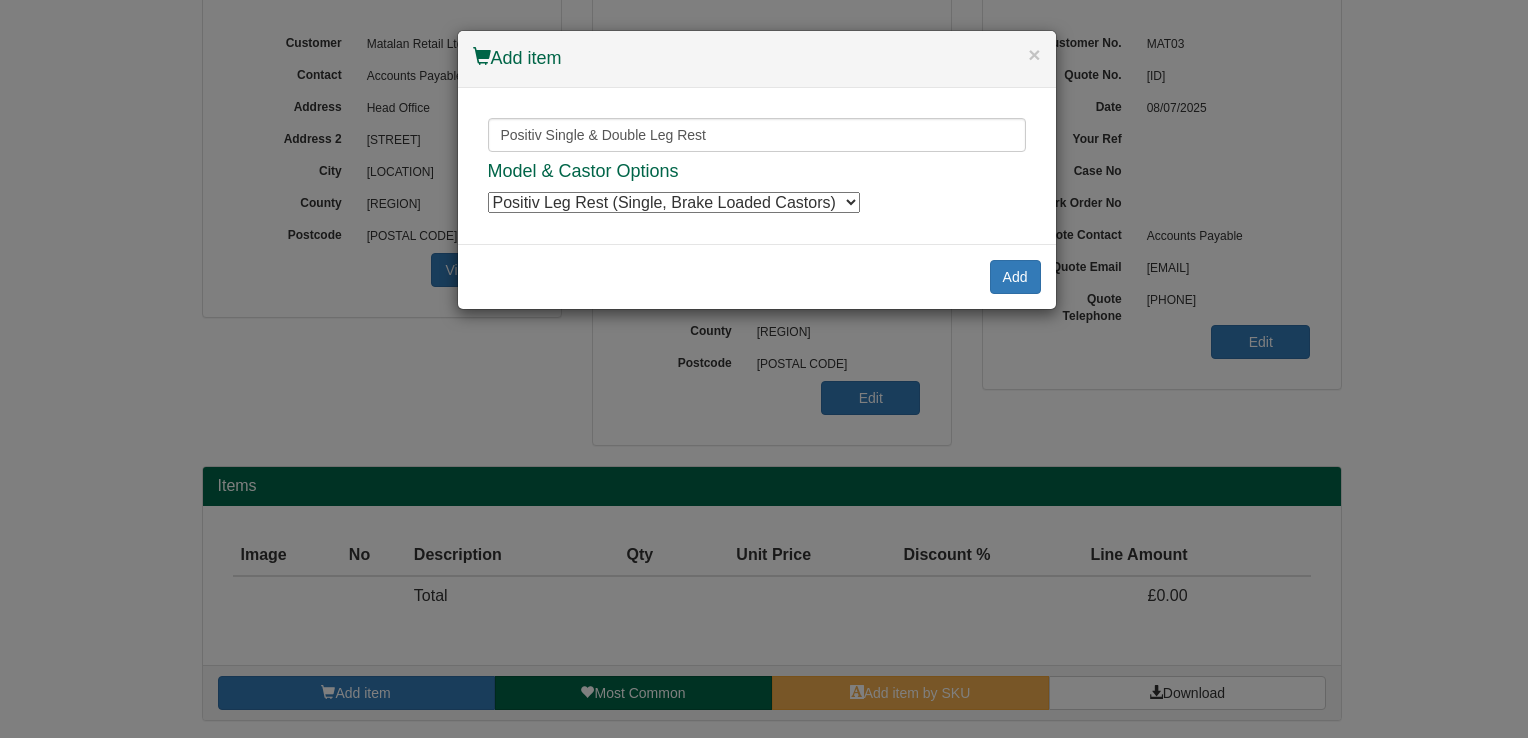 click on "Positiv Leg Rest (Single, Castors) Positiv Leg Rest (Single, Castors) Positiv Leg Rest (Single, Glides) Positiv Leg Rest (Single, Glides) Positiv Leg Rest (Single, Brake Loaded Castors) Positiv Leg Rest (Single, Brake Loaded Castors) Positiv Leg Rest (Double, Castors) Positiv Leg Rest (Double, Castors) Positiv Leg Rest (Double, Glides) Positiv Leg Rest (Double, Glides) Positiv Leg Rest (Double, Brake Loaded Castors) Positiv Leg Rest (Double, Brake Loaded Castors)" at bounding box center [674, 202] 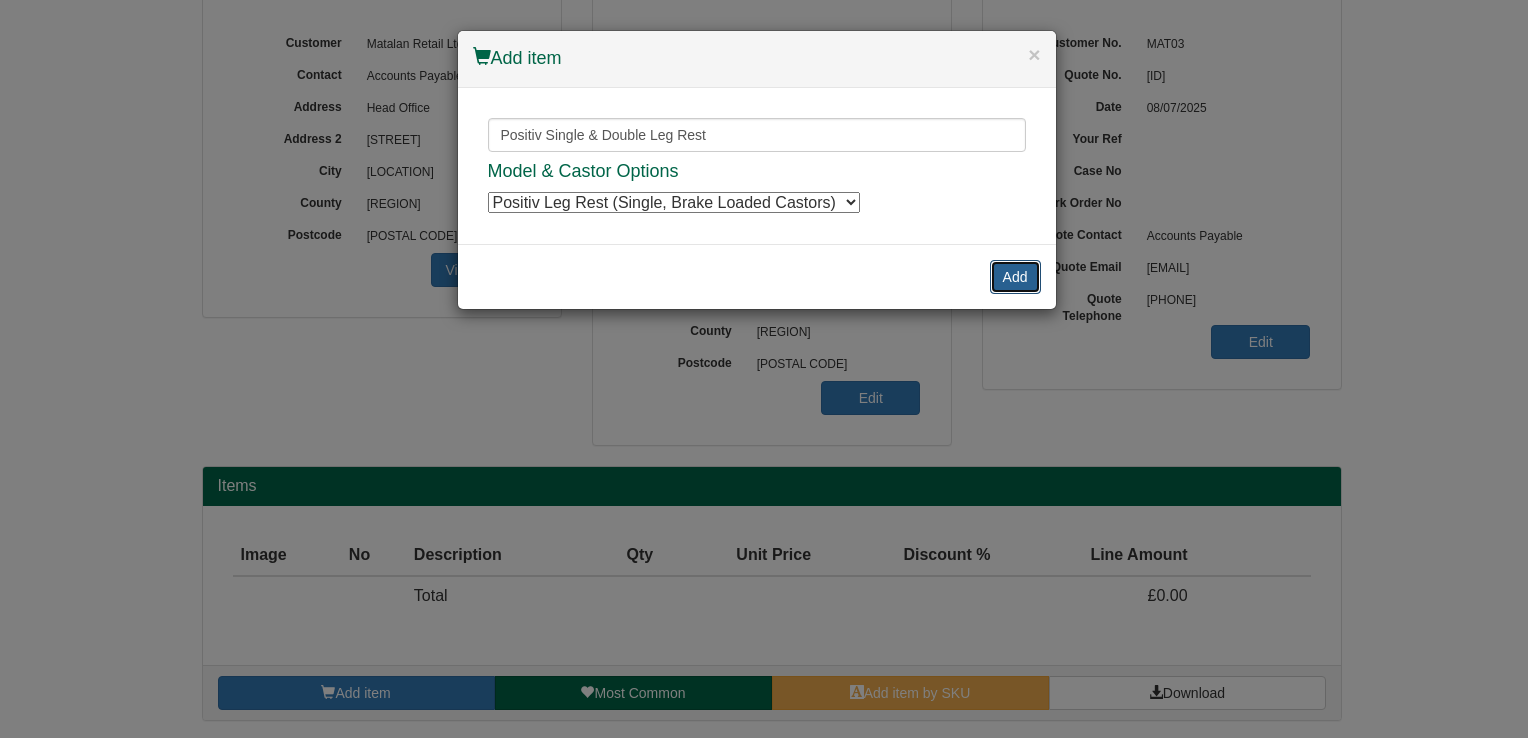click on "Add" at bounding box center [1015, 277] 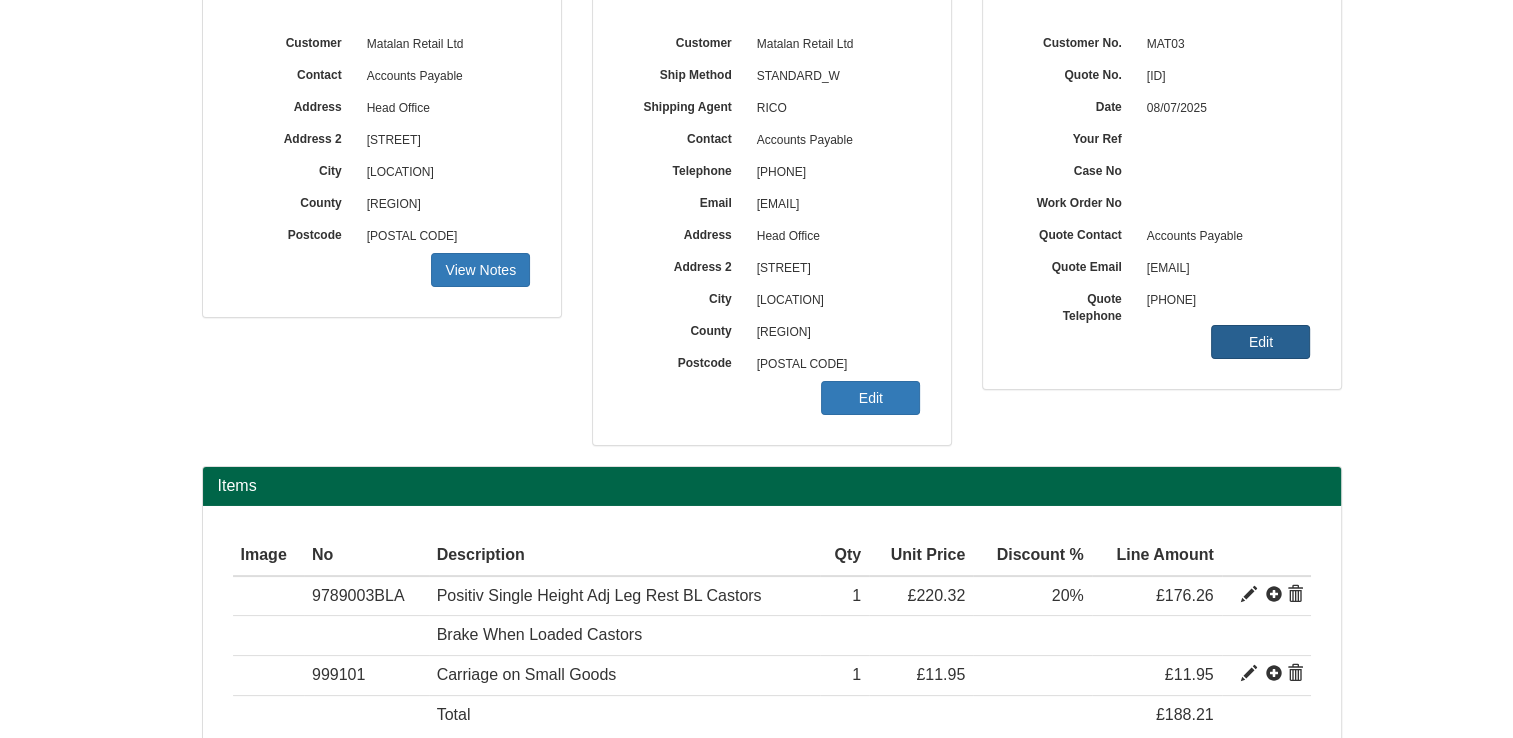 click on "Edit" at bounding box center [480, 270] 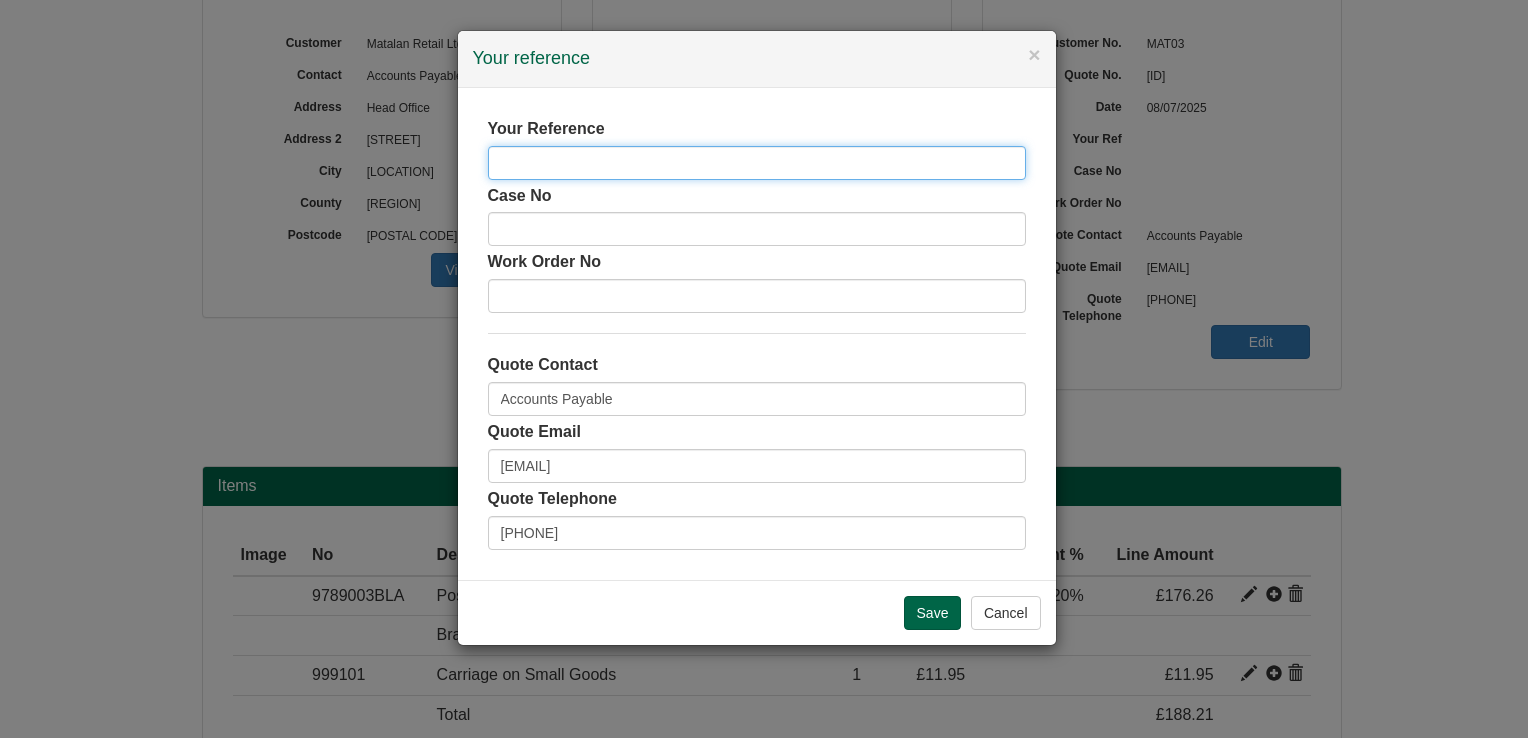 click at bounding box center [757, 163] 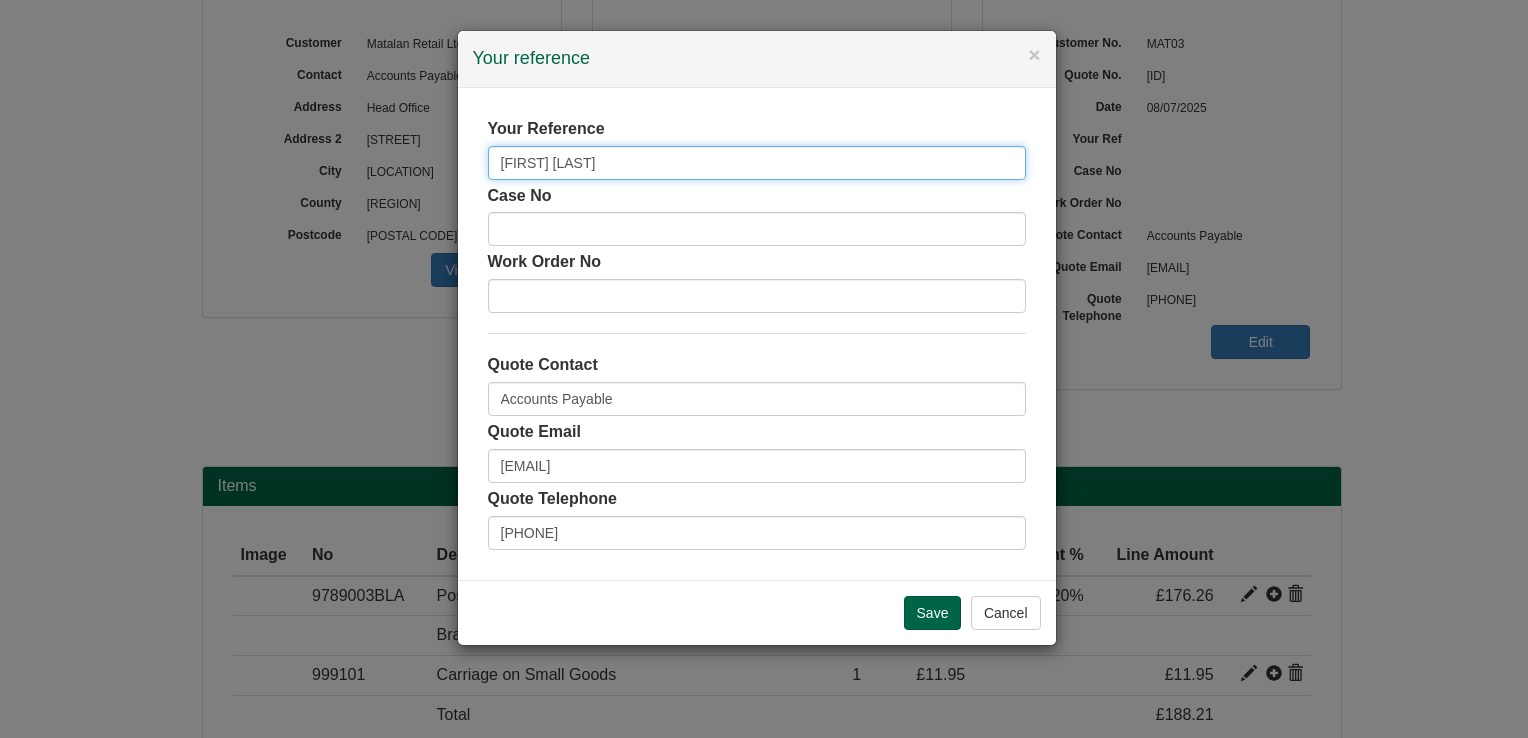 click on "Owen Pricee" at bounding box center (757, 163) 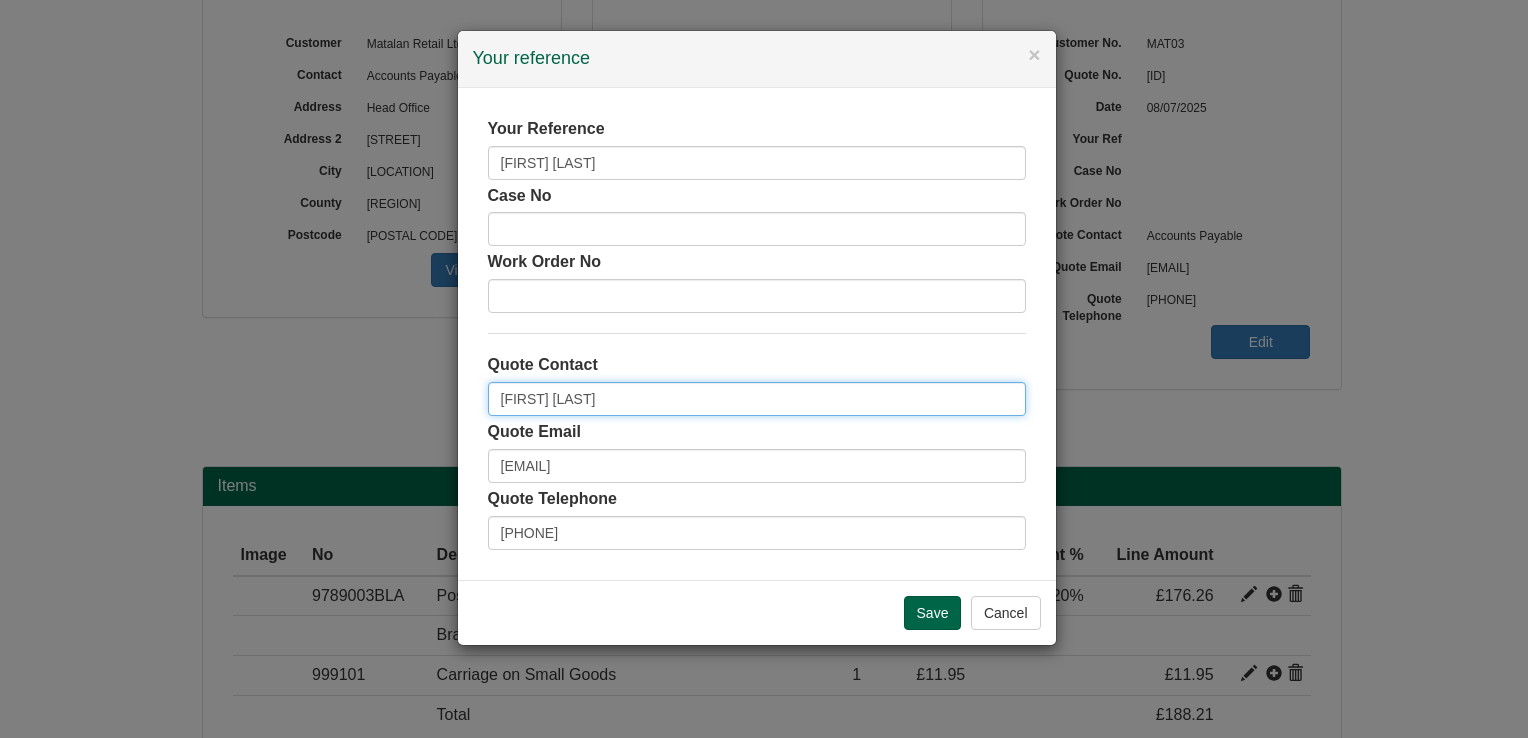 type on "Owen Price" 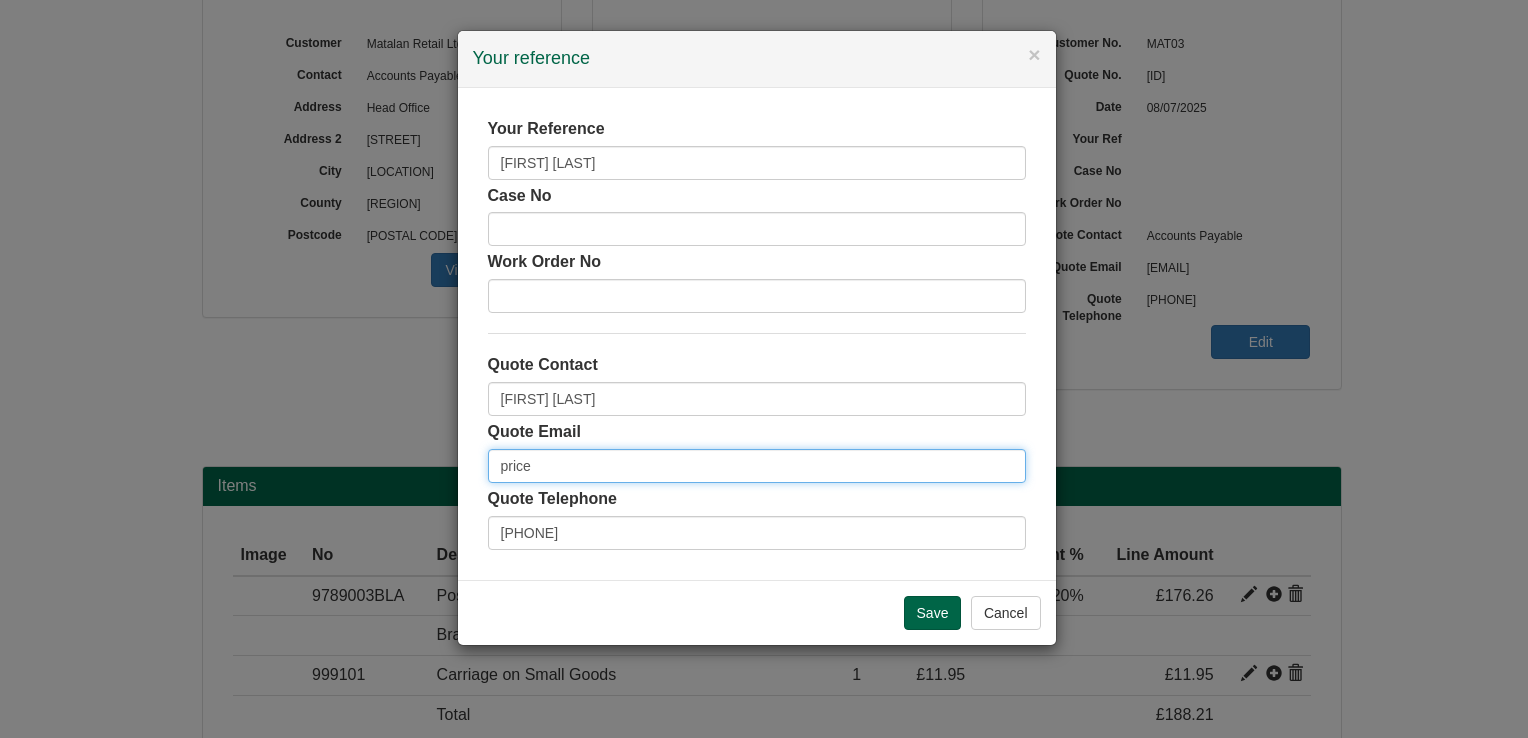 click on "Save" at bounding box center (0, 0) 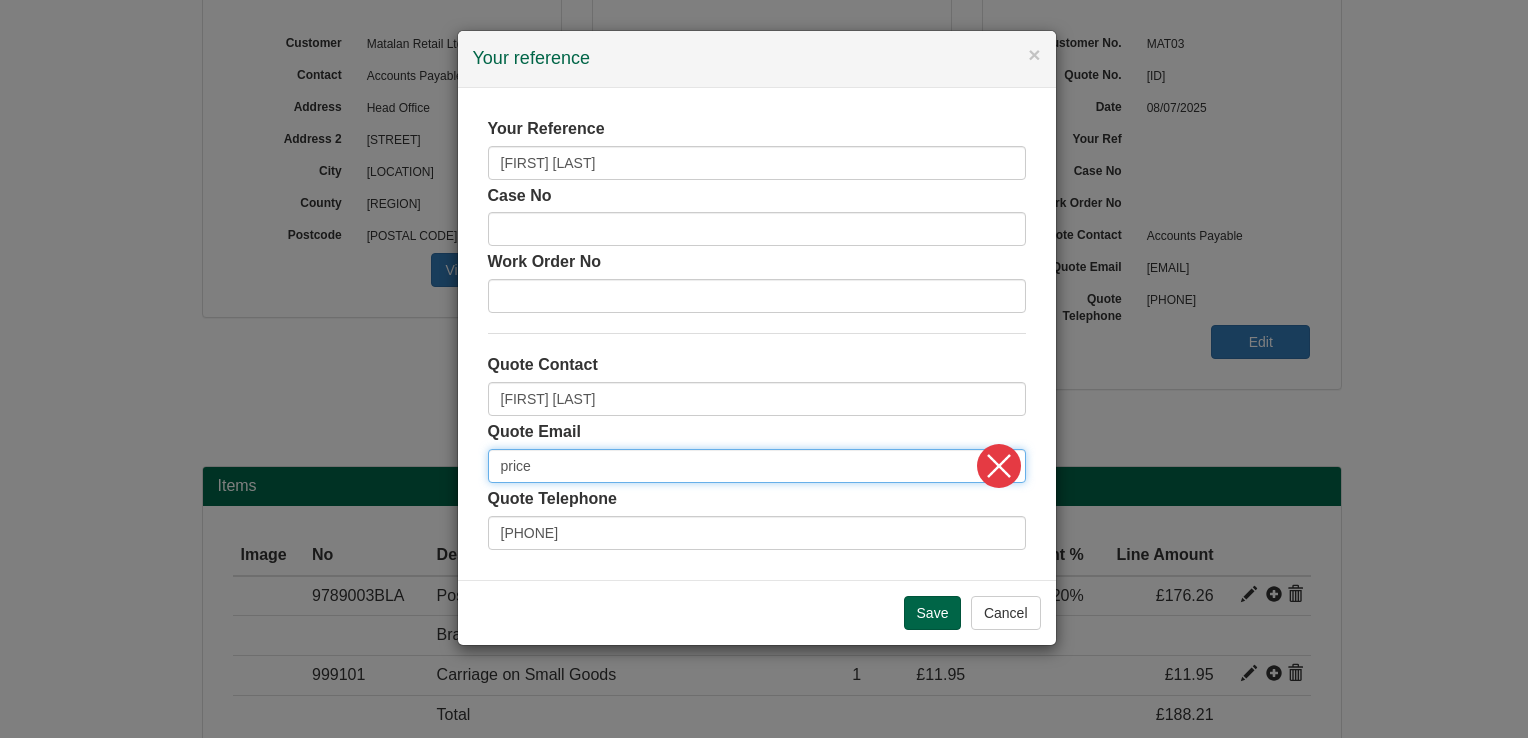 type on "price_o@matalan.co.uk" 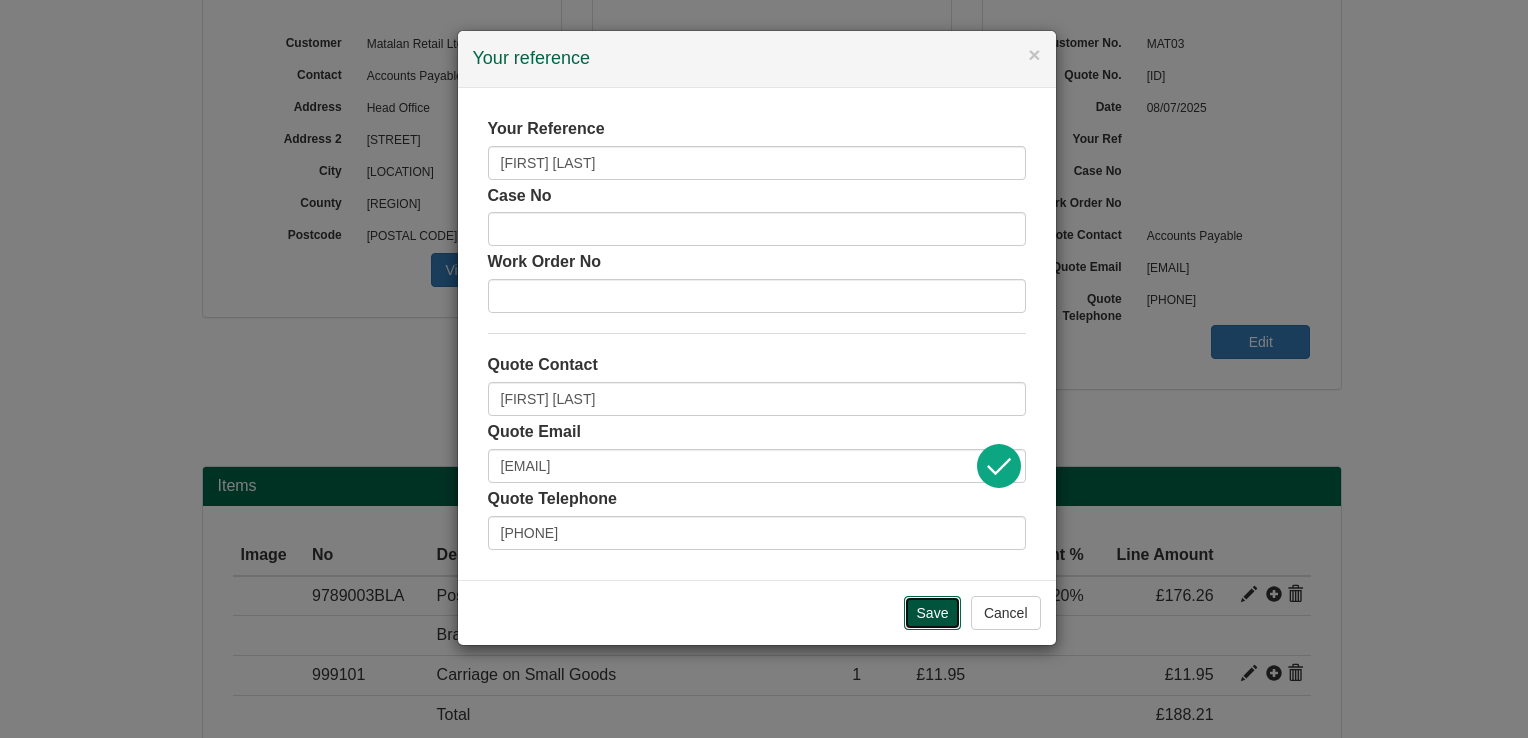click on "Save" at bounding box center (933, 613) 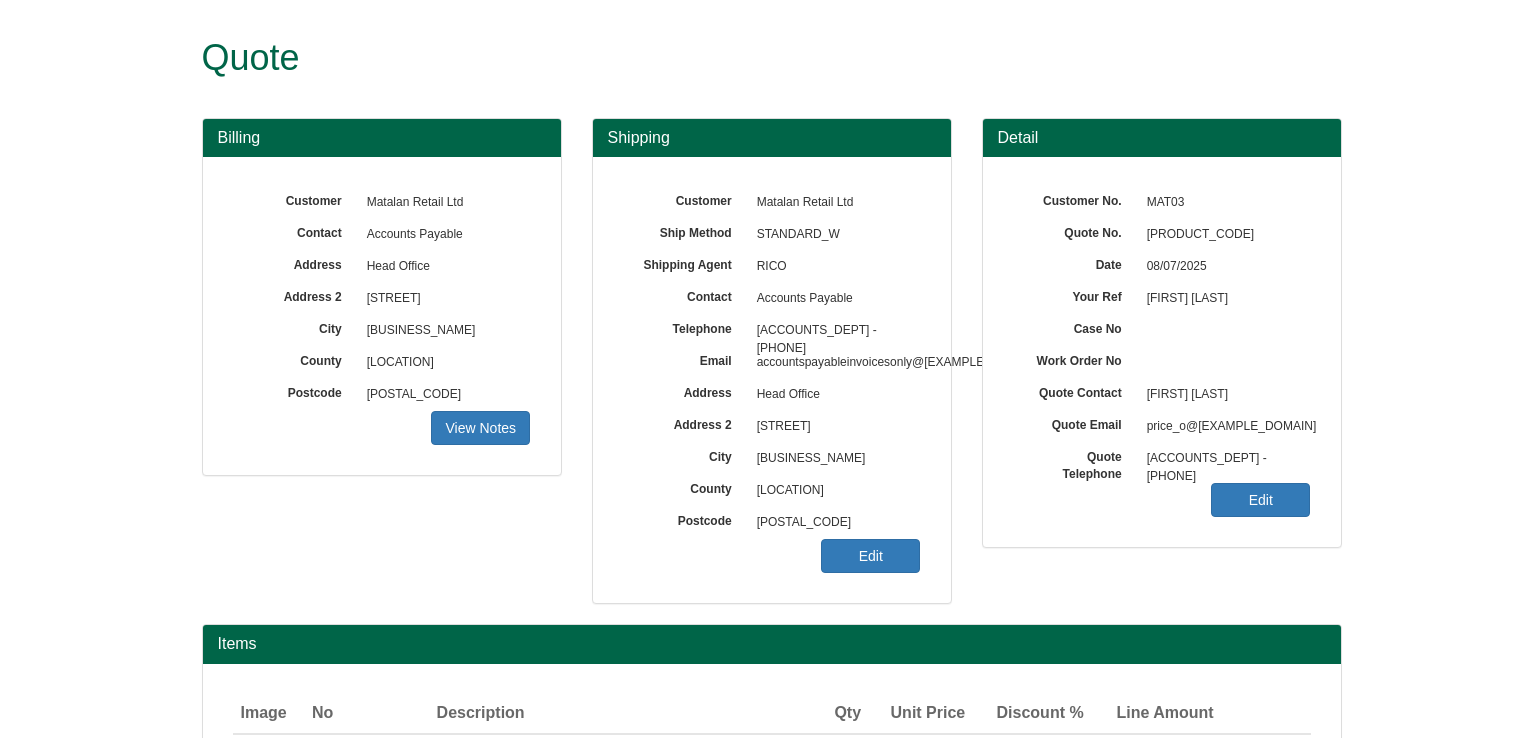 scroll, scrollTop: 0, scrollLeft: 0, axis: both 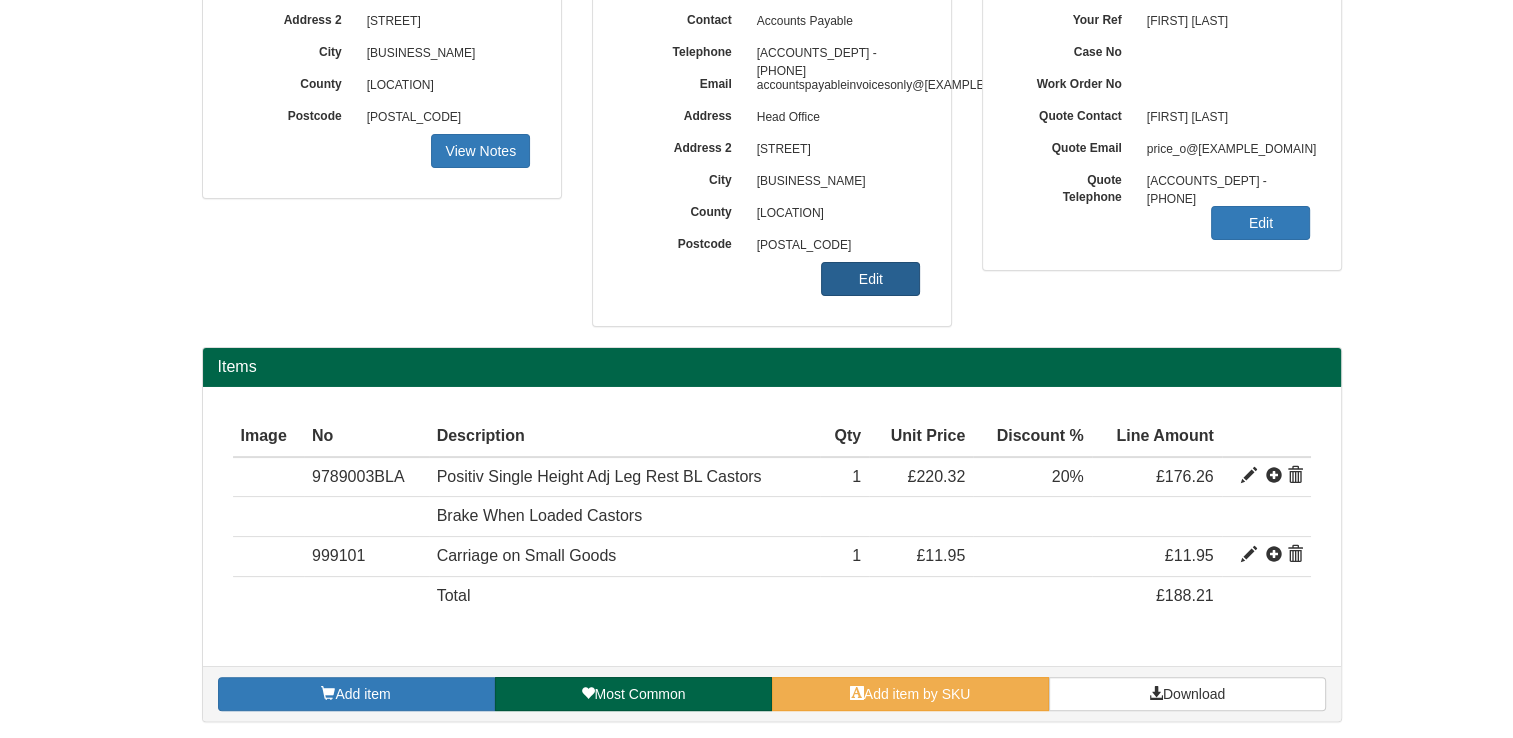 click on "Edit" at bounding box center [480, 151] 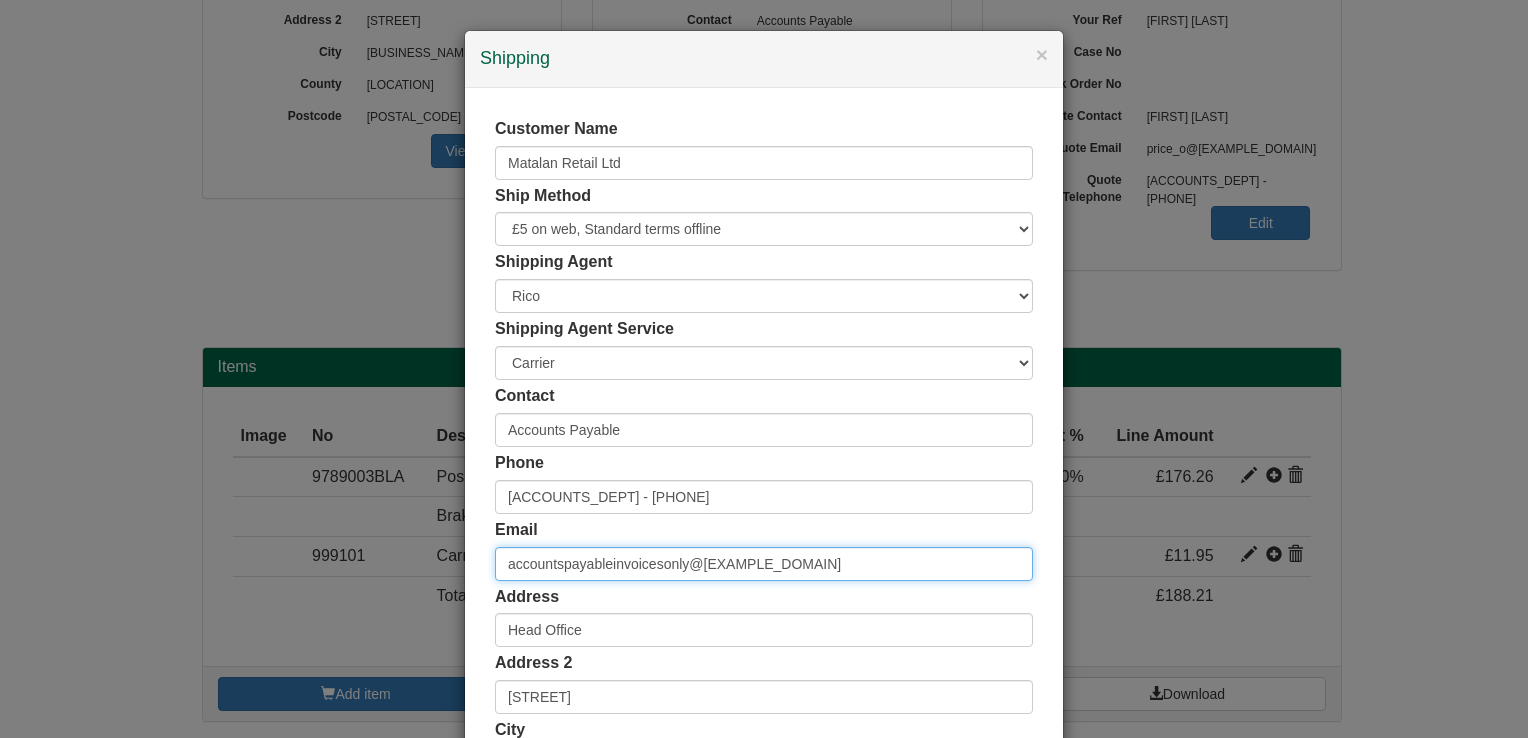 drag, startPoint x: 807, startPoint y: 566, endPoint x: 143, endPoint y: 502, distance: 667.0772 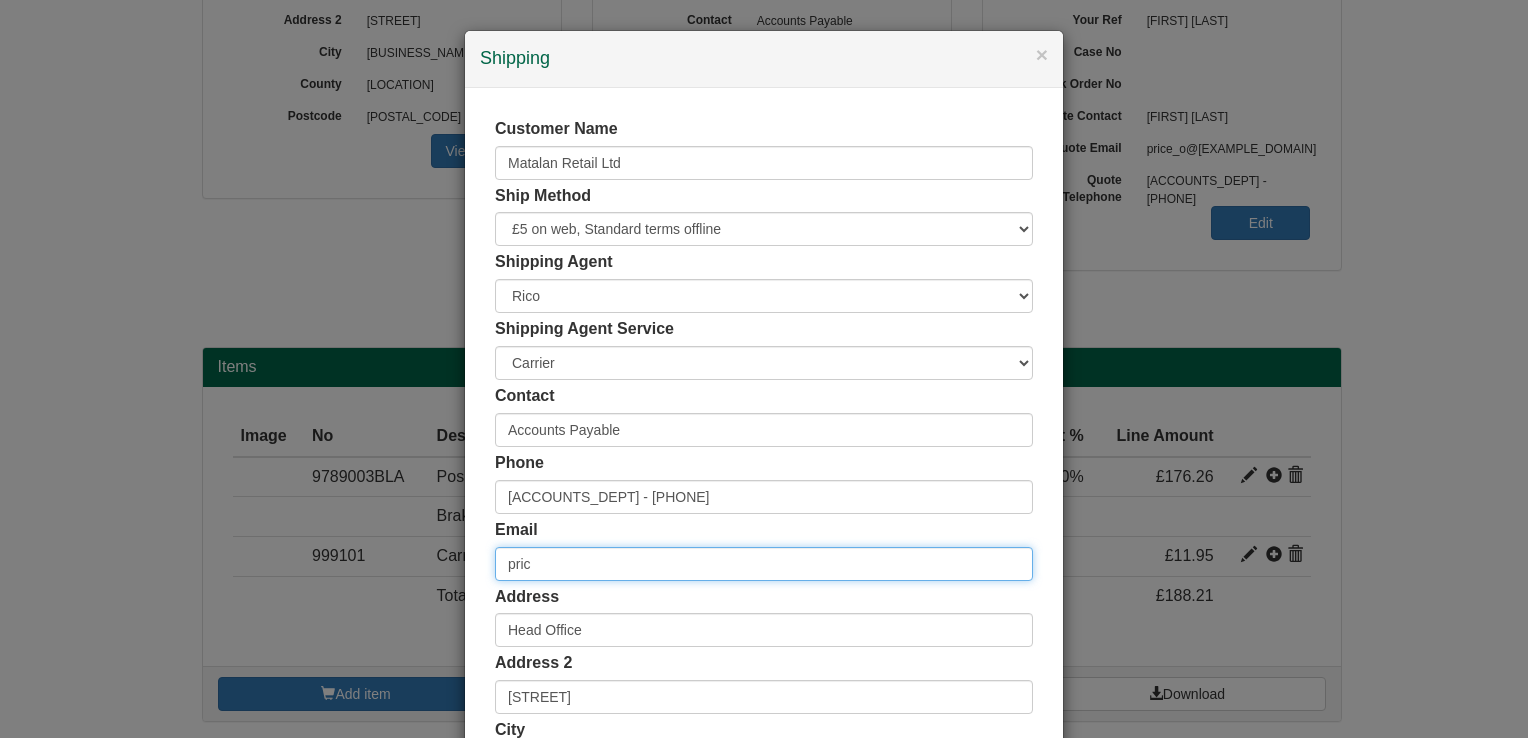 type on "price_o@[EXAMPLE_DOMAIN]" 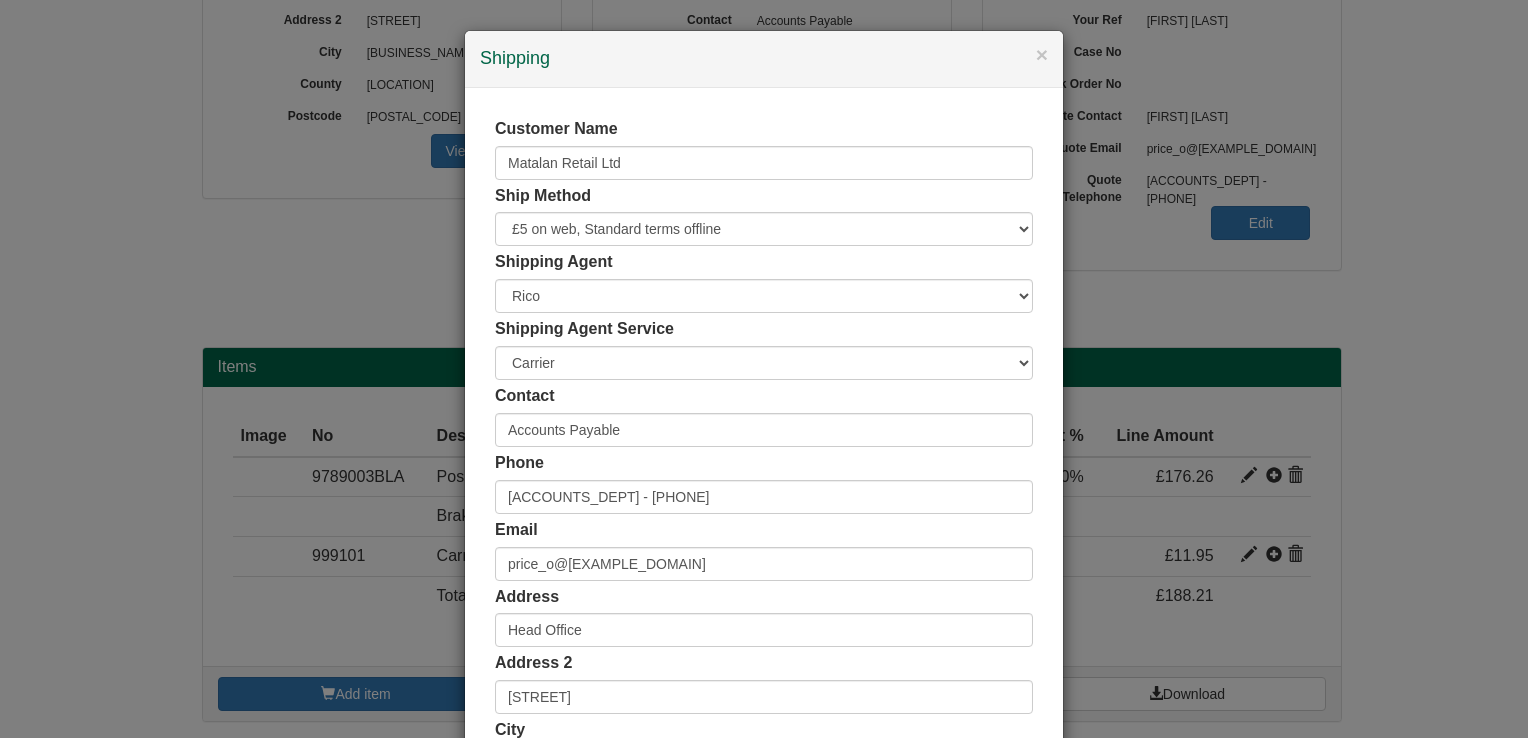 click on "Email price_o@[EXAMPLE_DOMAIN]" at bounding box center (764, 550) 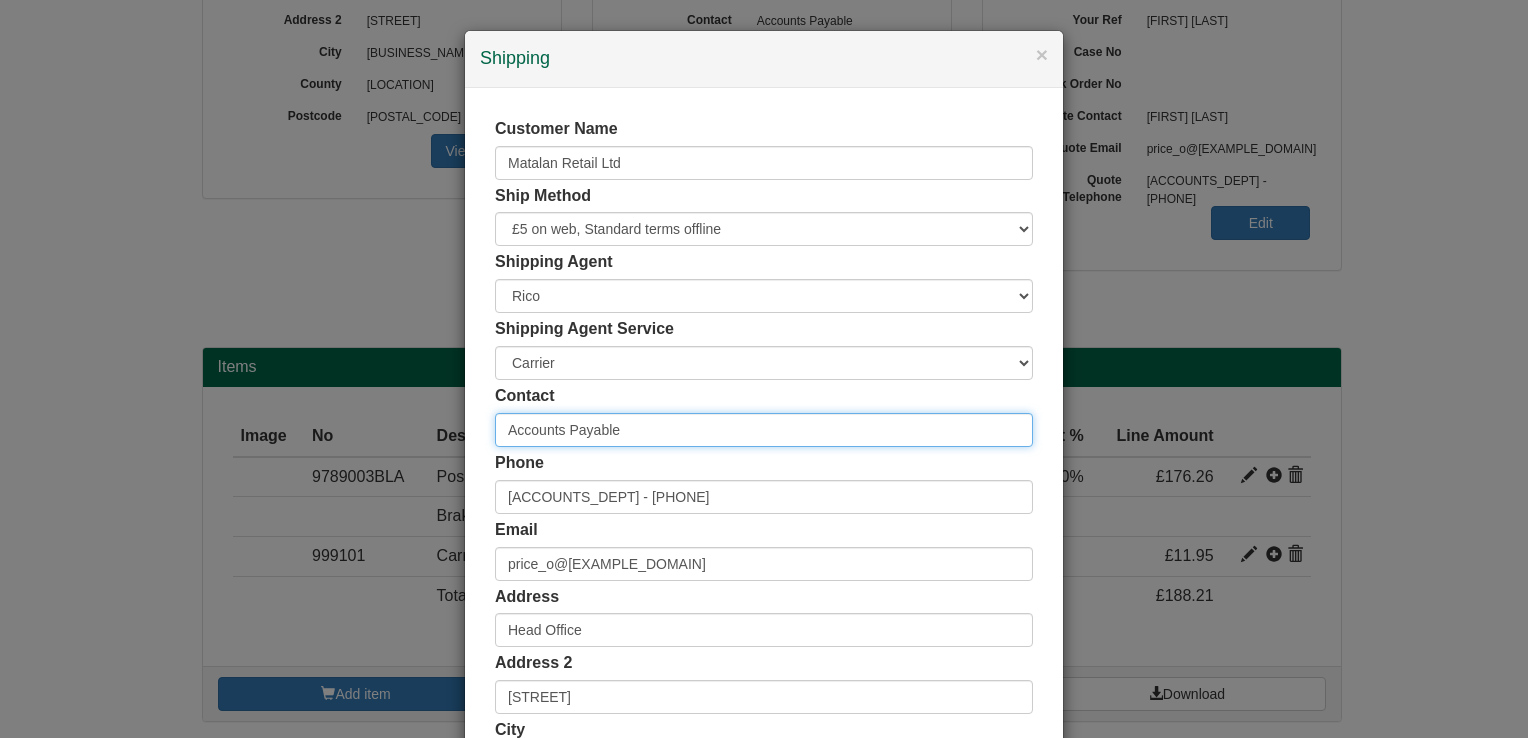 drag, startPoint x: 656, startPoint y: 430, endPoint x: 218, endPoint y: 445, distance: 438.25677 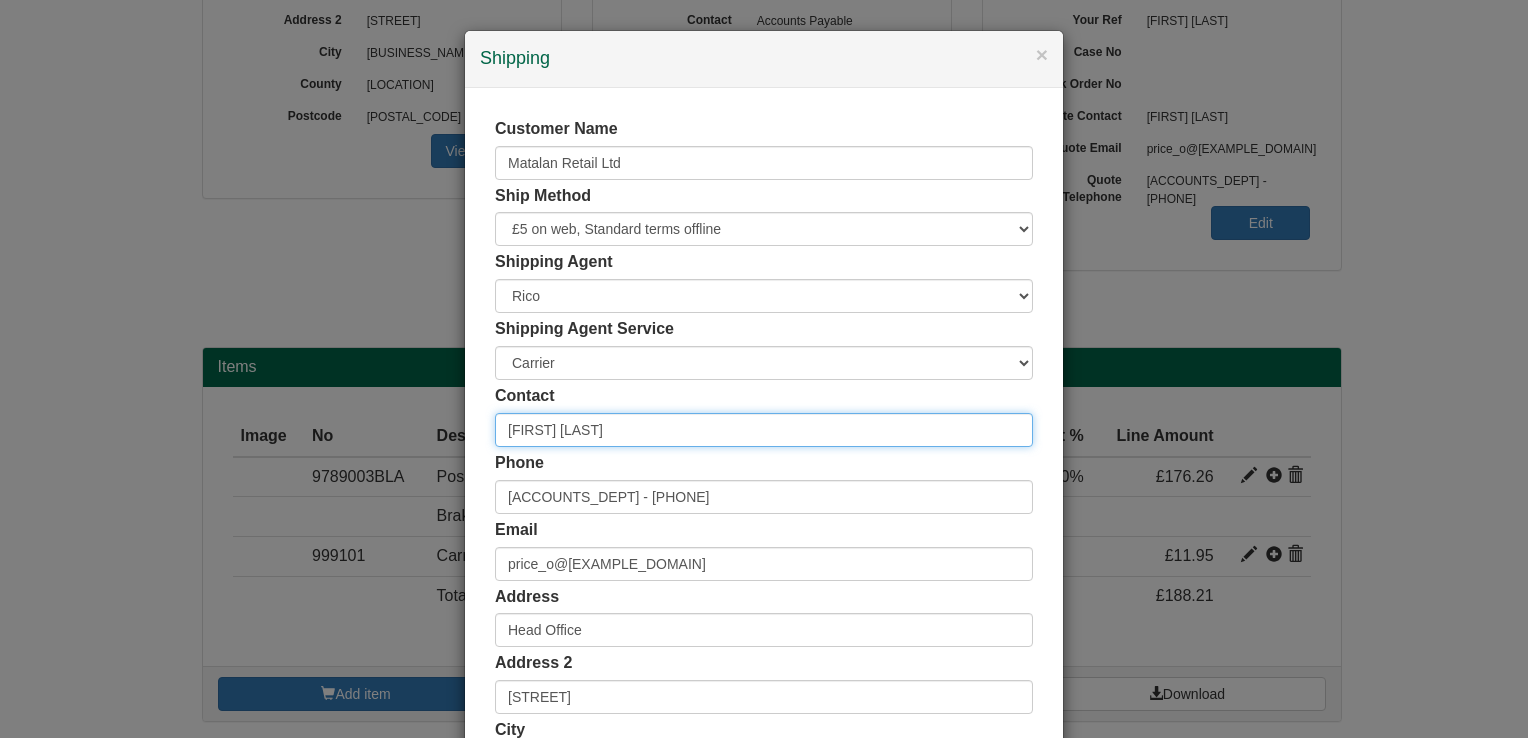 type on "[FIRST] [LAST]" 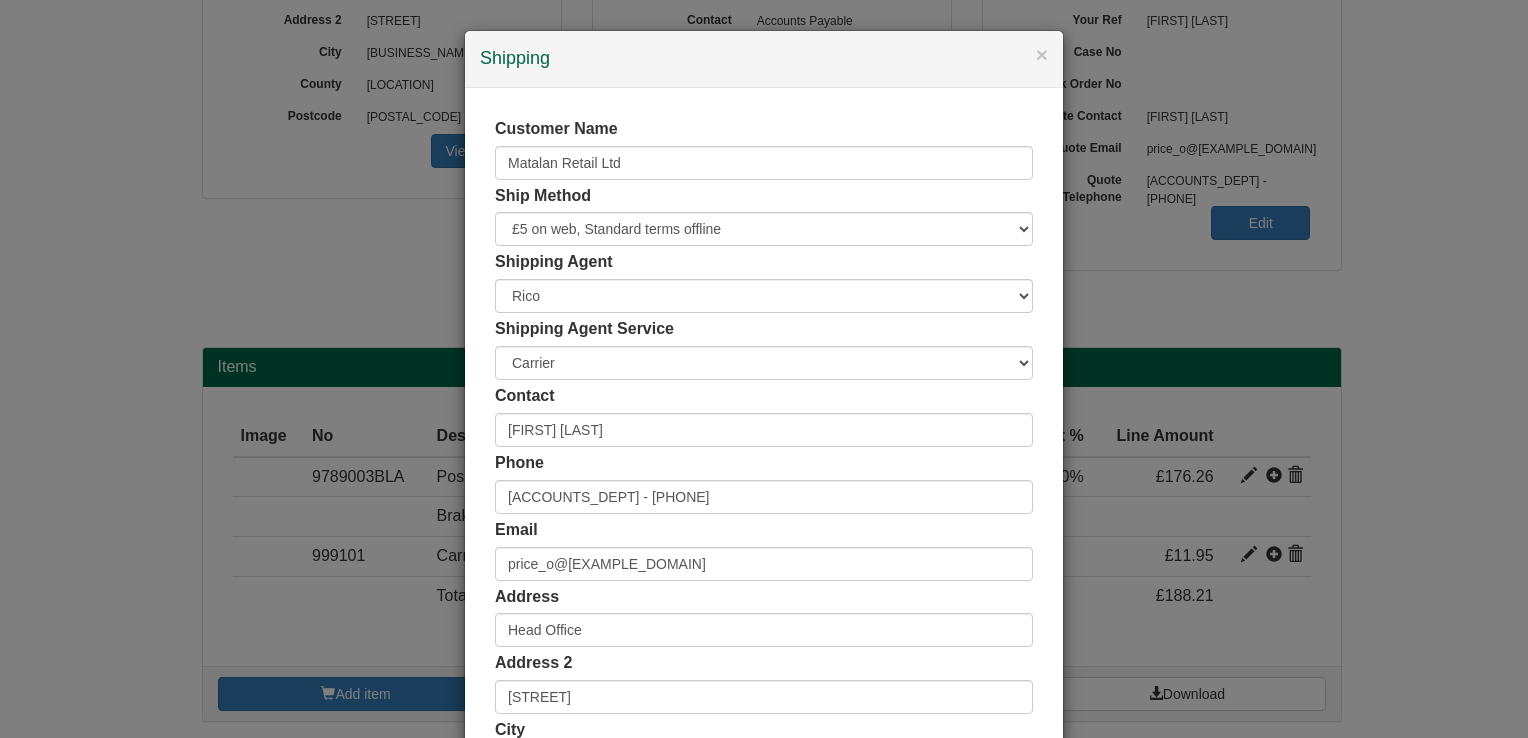 click on "Contact Owen Price" at bounding box center [764, 416] 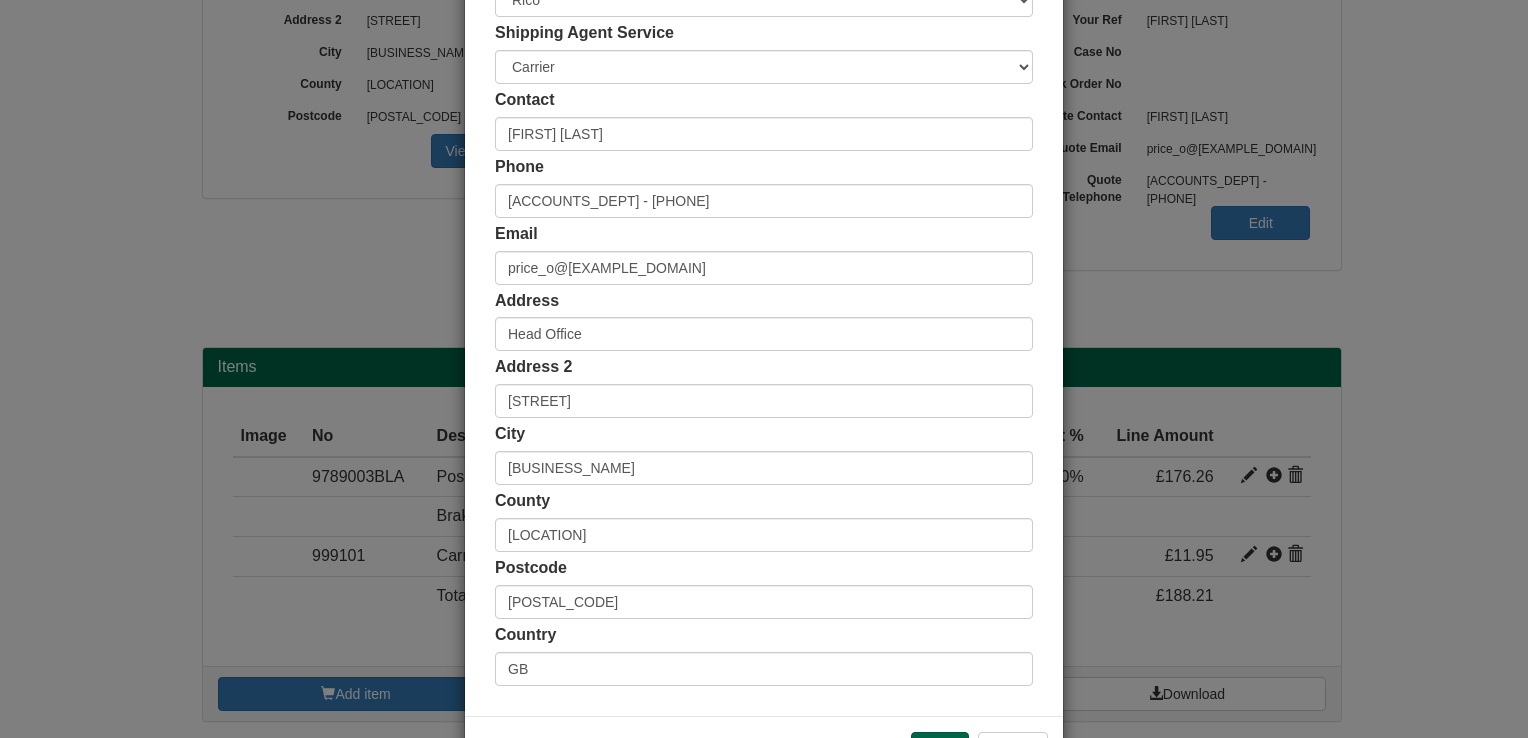 scroll, scrollTop: 368, scrollLeft: 0, axis: vertical 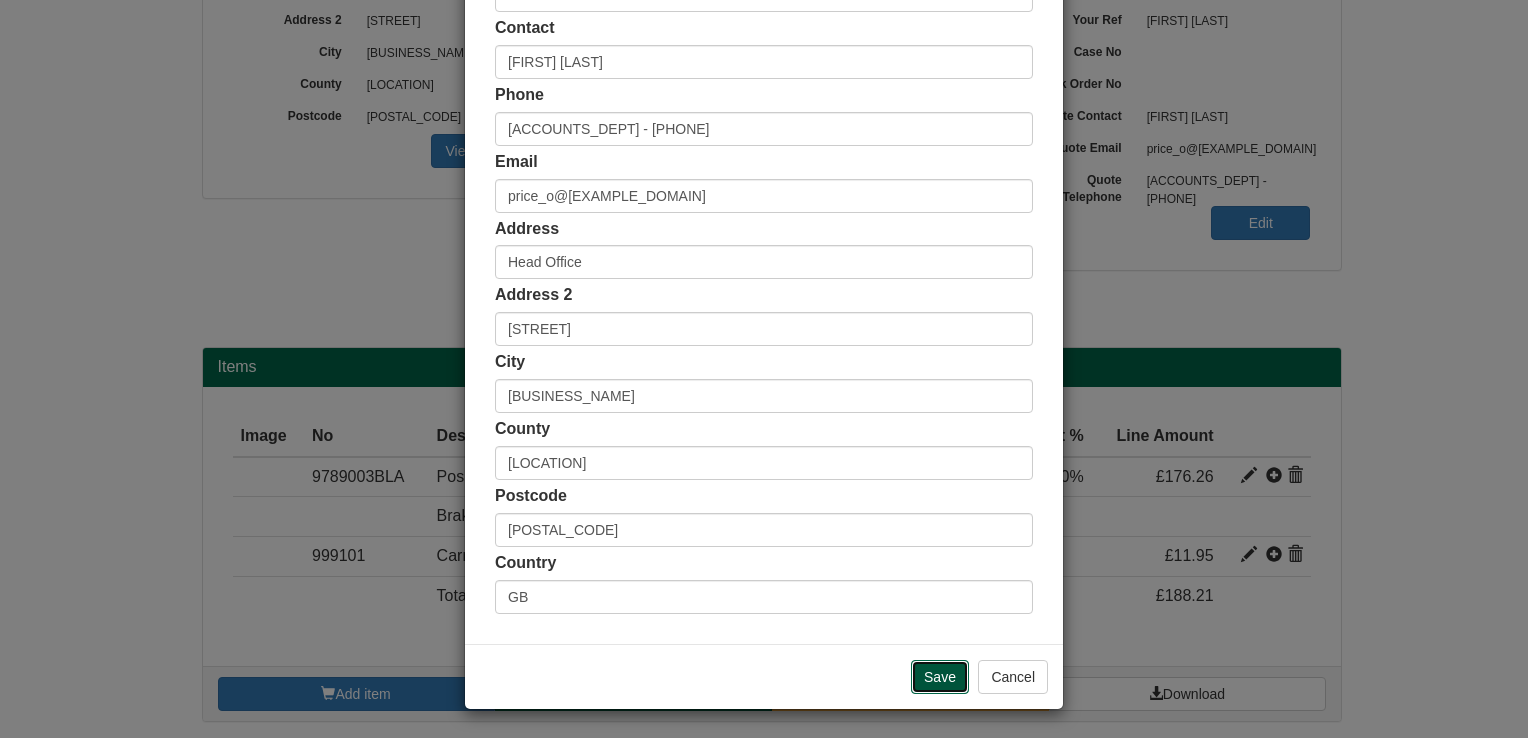 click on "Save" at bounding box center [940, 677] 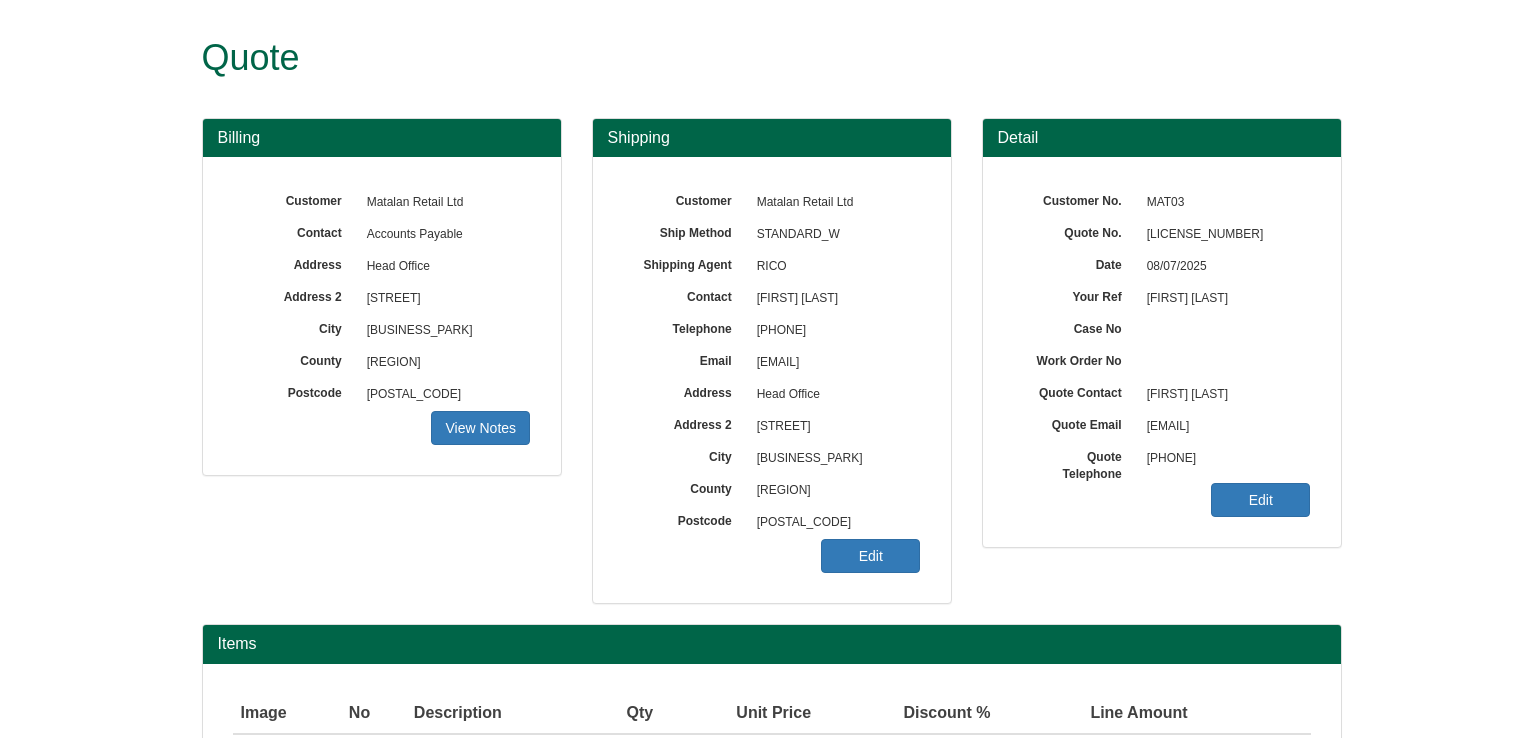 scroll, scrollTop: 0, scrollLeft: 0, axis: both 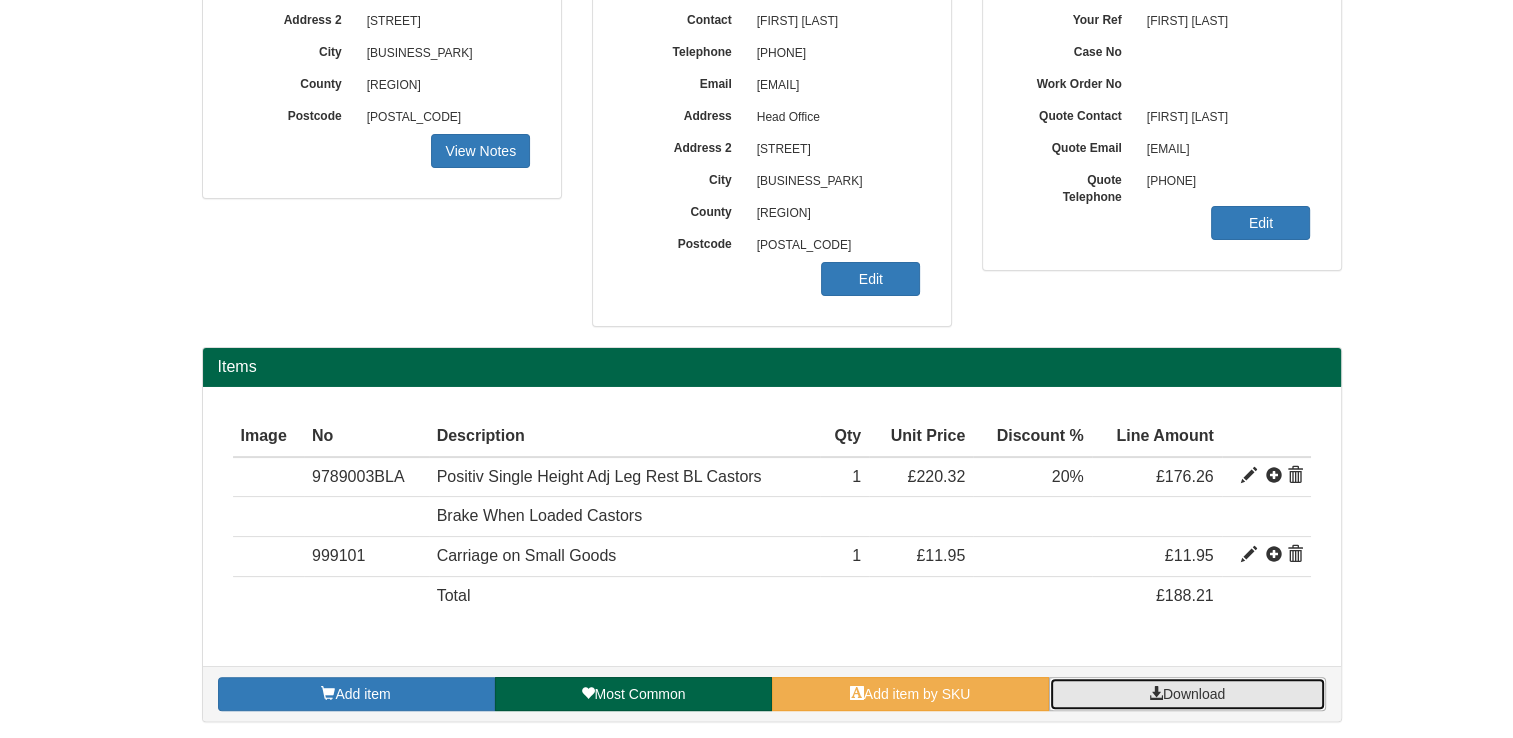 click on "Download" at bounding box center (1187, 694) 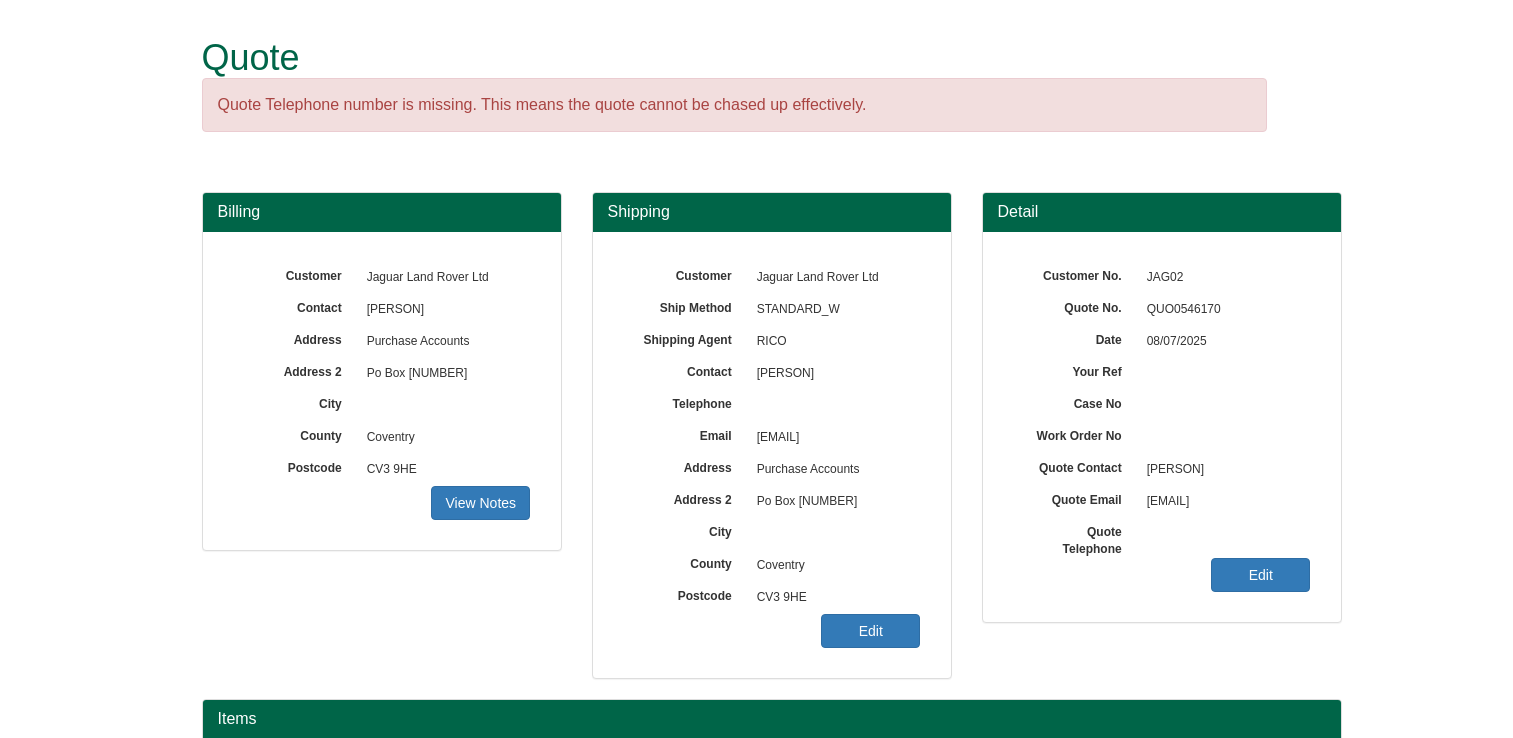 scroll, scrollTop: 0, scrollLeft: 0, axis: both 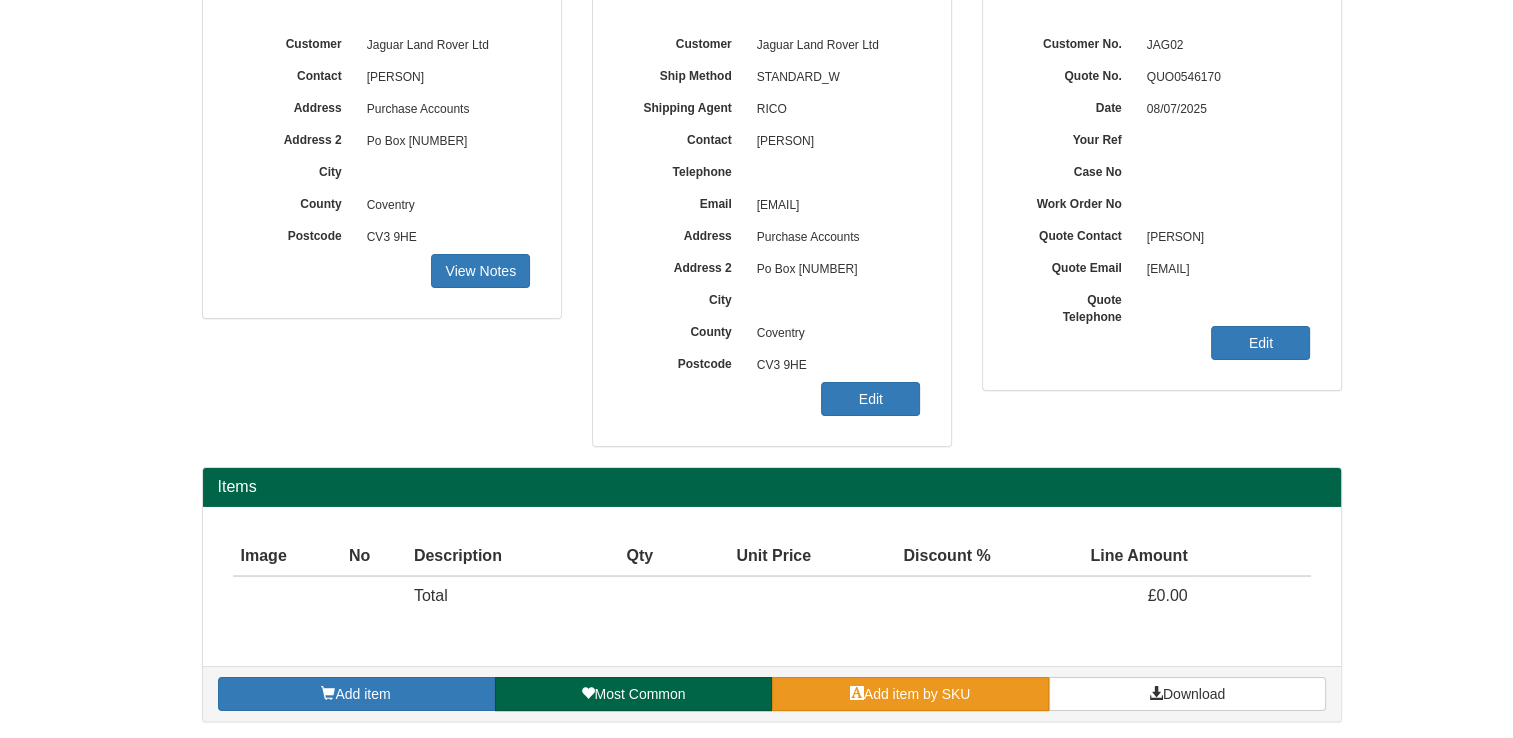 click on "Add item by SKU" at bounding box center [910, 694] 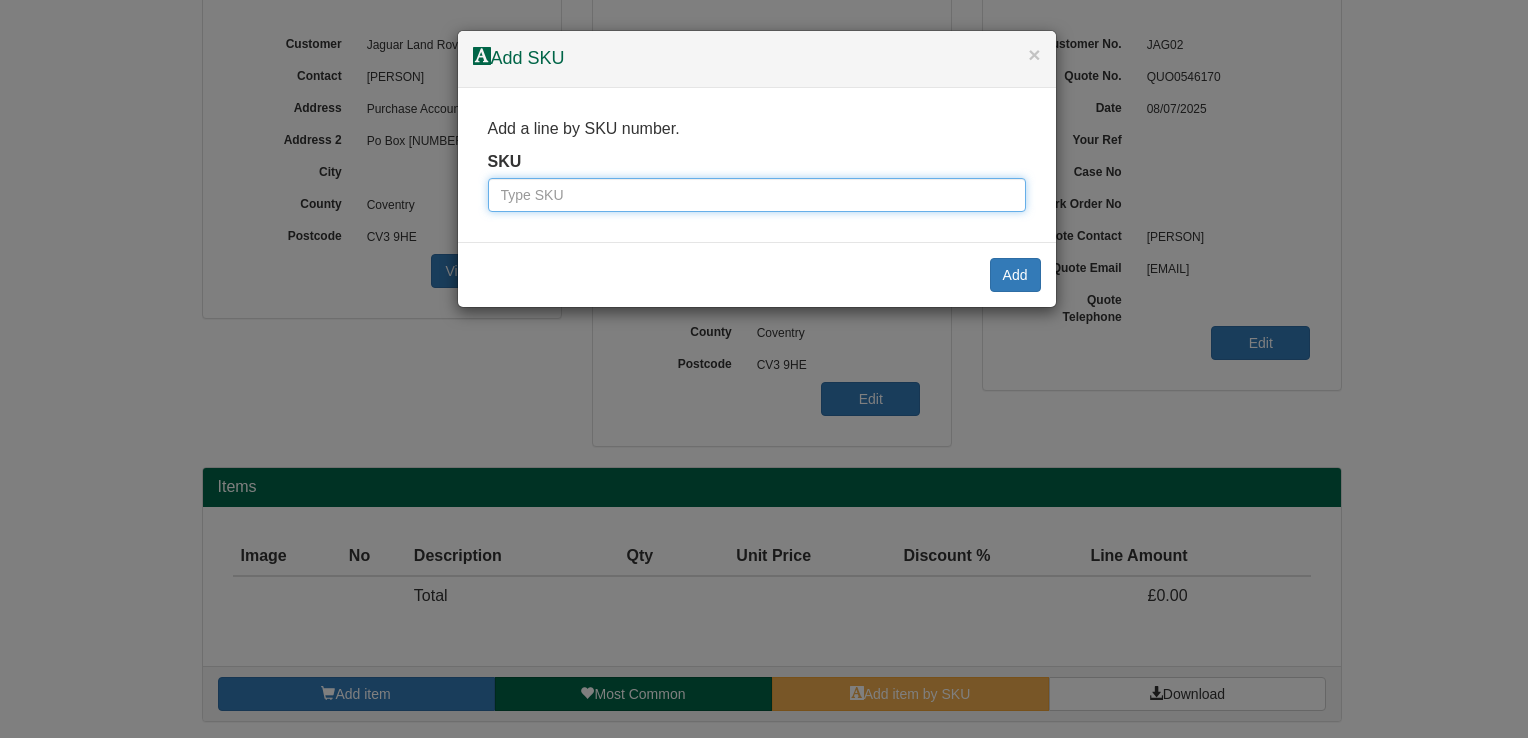 click at bounding box center (757, 195) 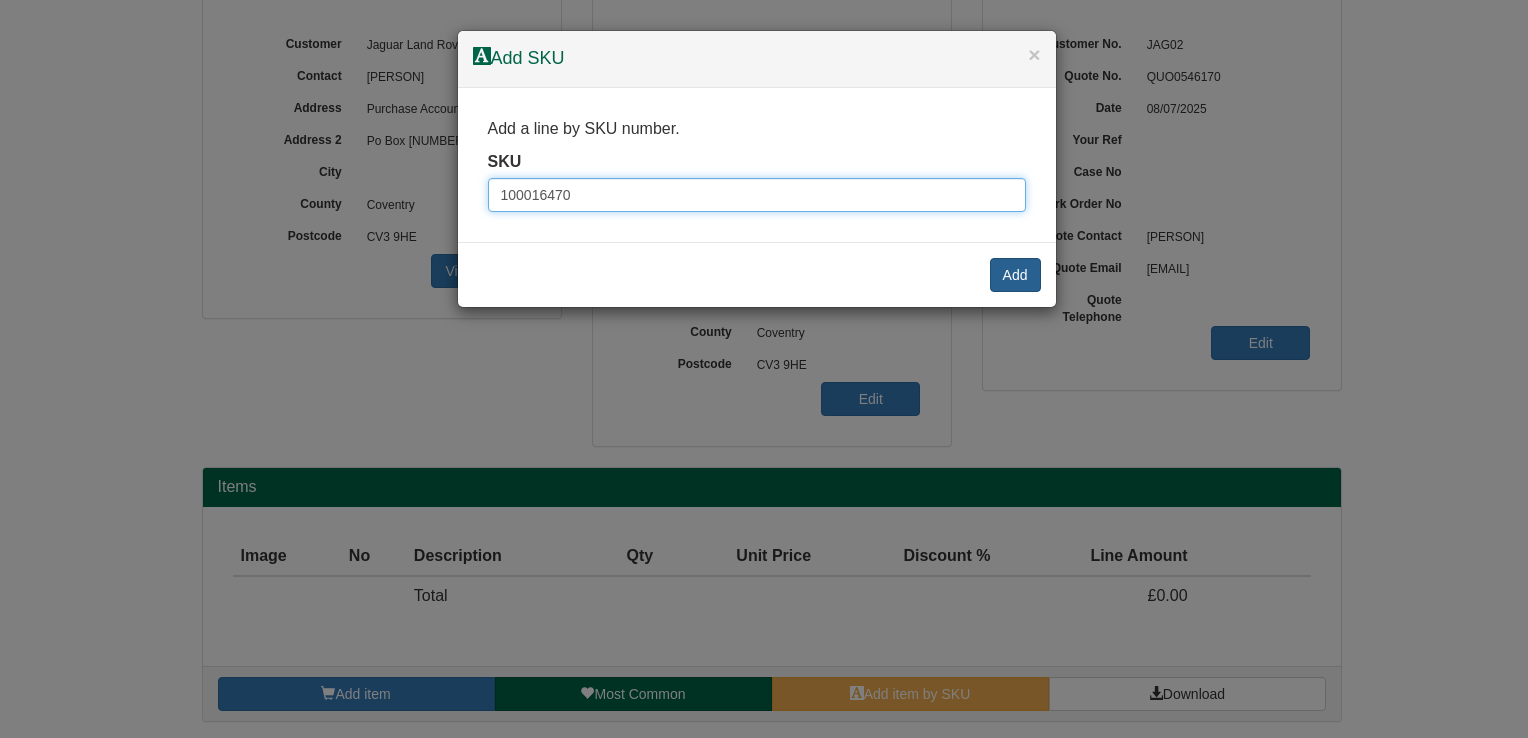 type on "100016470" 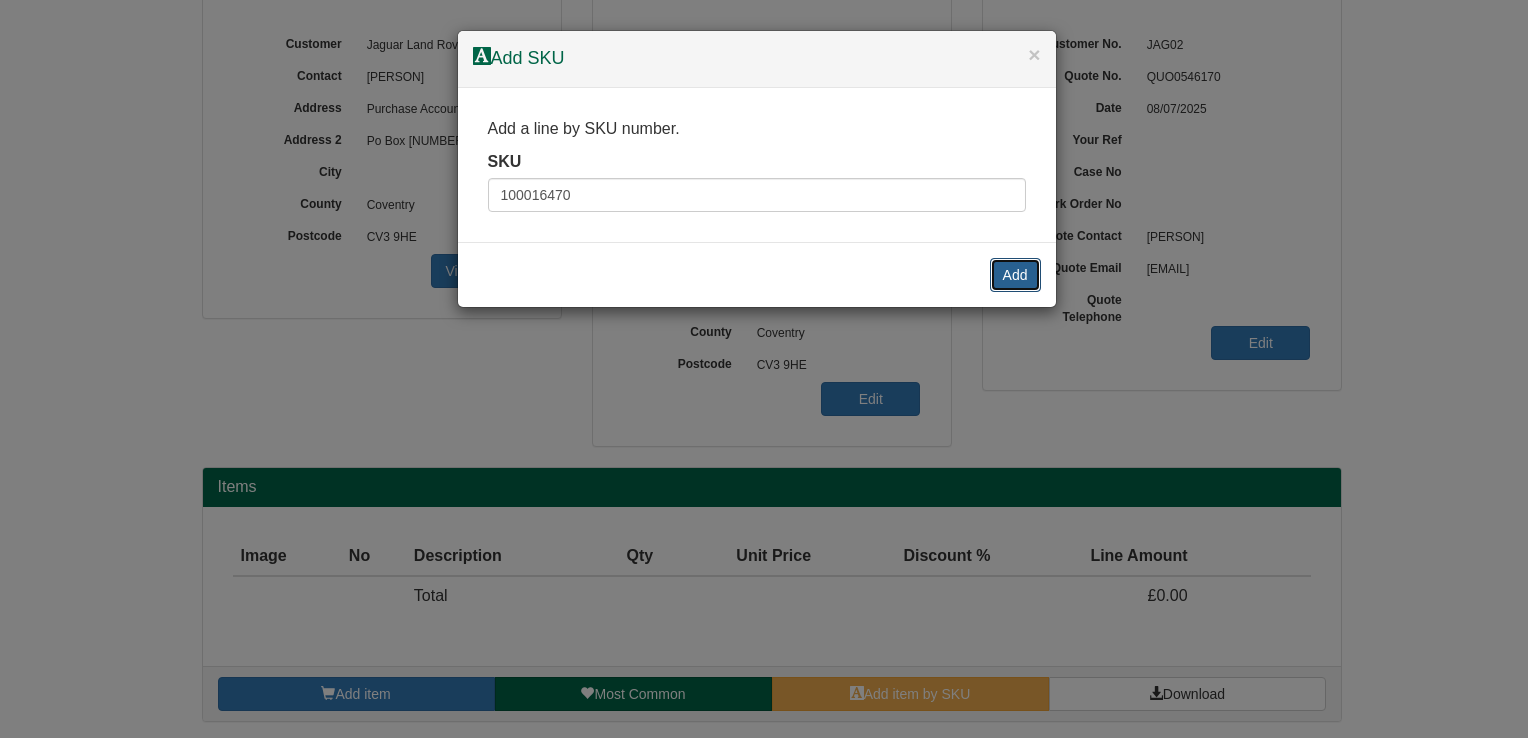 click on "Add" at bounding box center (1015, 275) 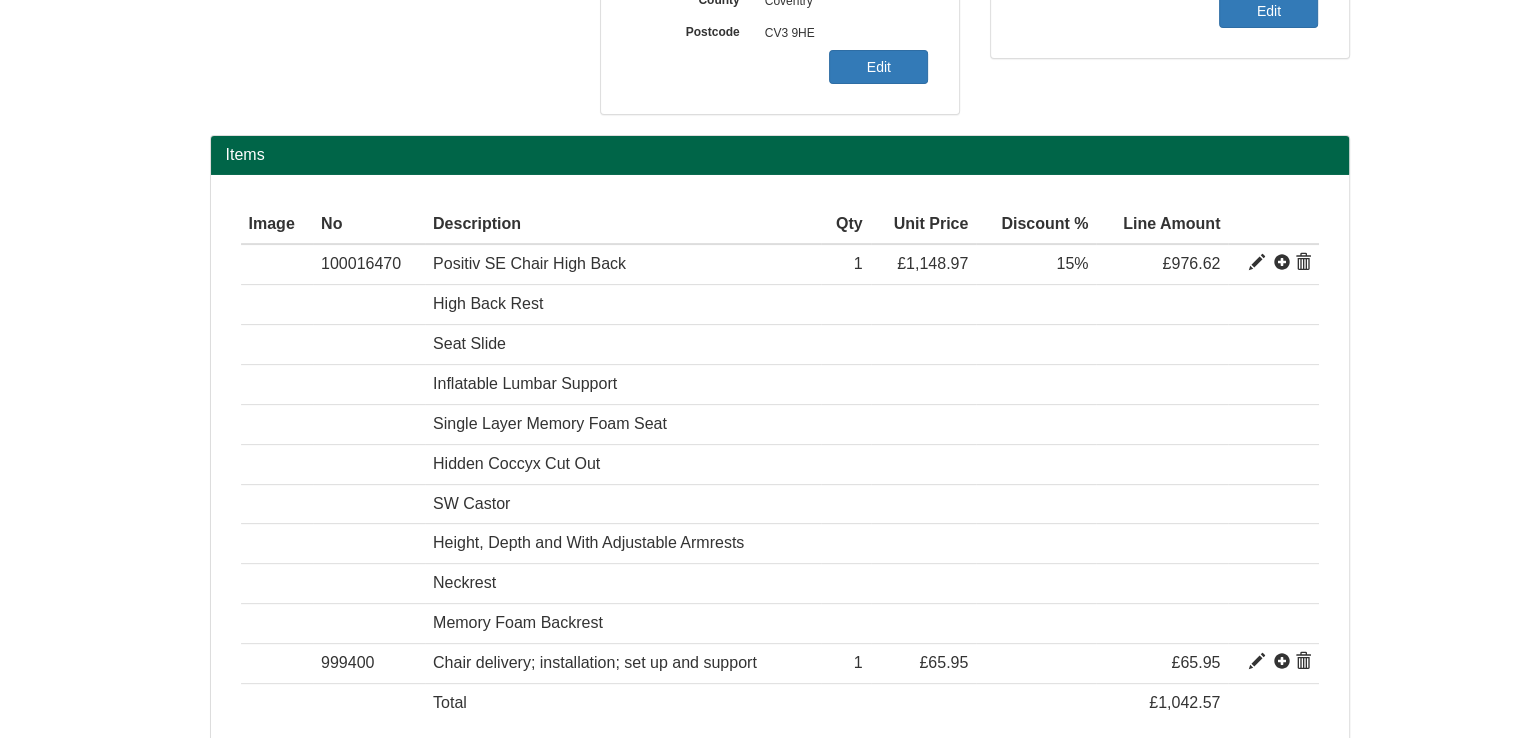 scroll, scrollTop: 576, scrollLeft: 0, axis: vertical 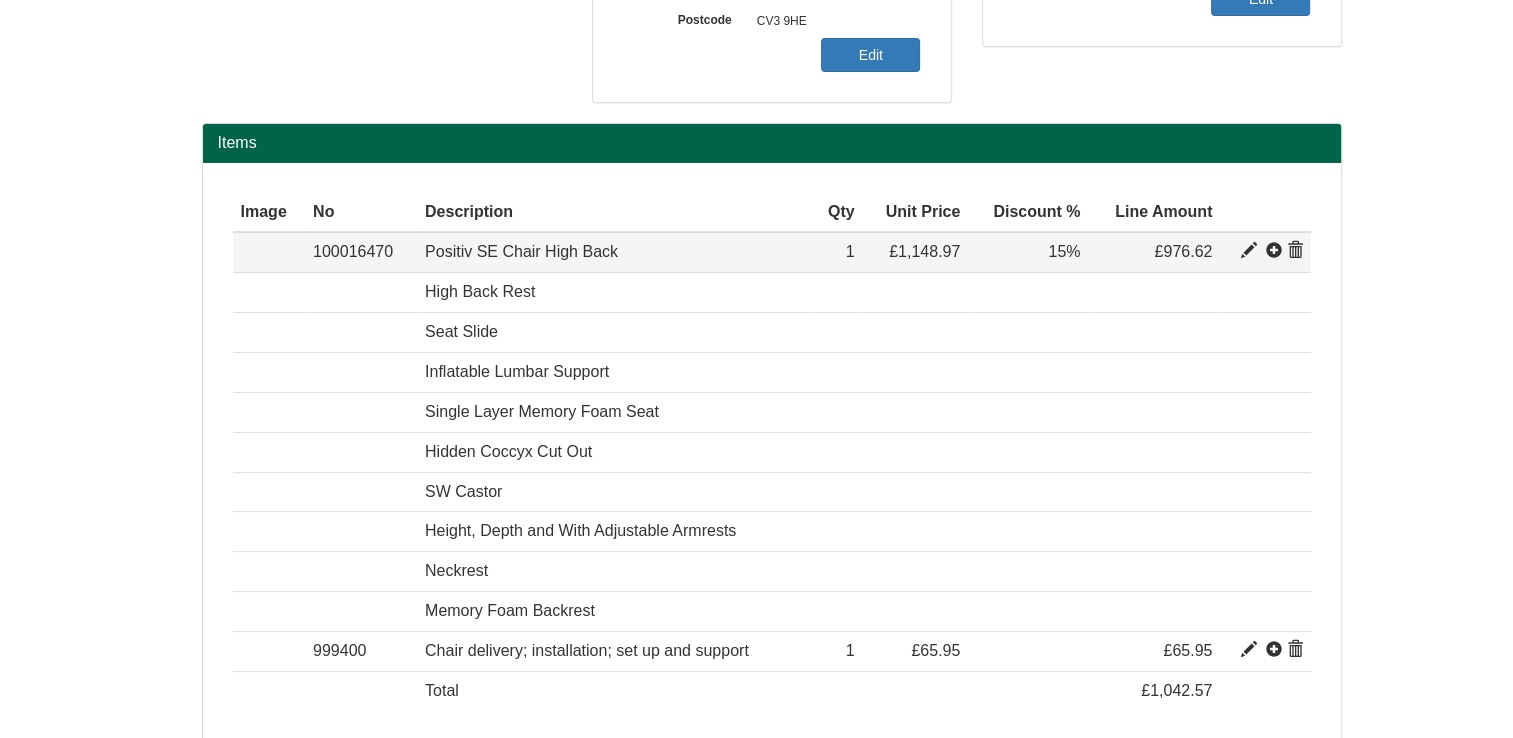 click at bounding box center [1249, 251] 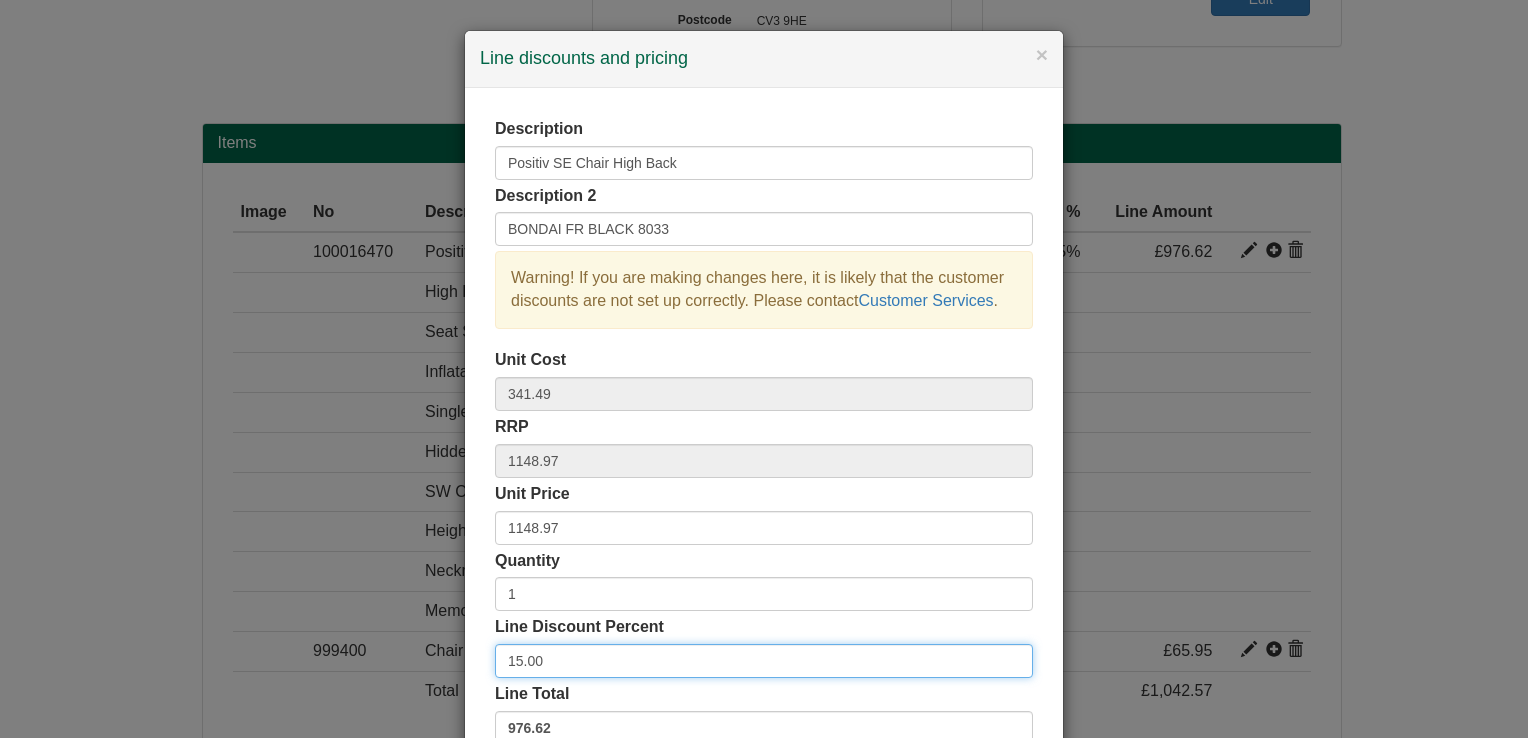 click on "15.00" at bounding box center (764, 661) 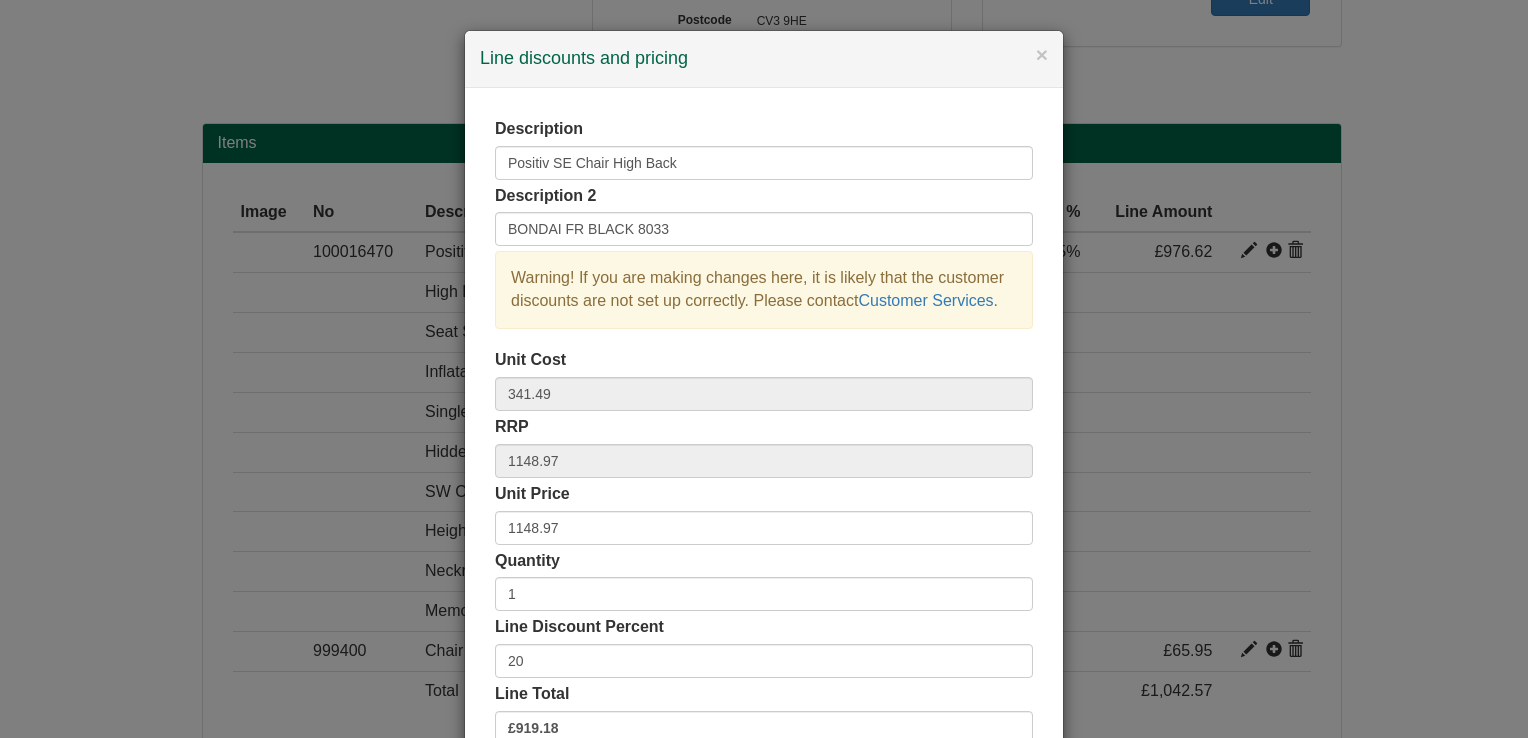 click on "Line Discount Percent" at bounding box center [579, 627] 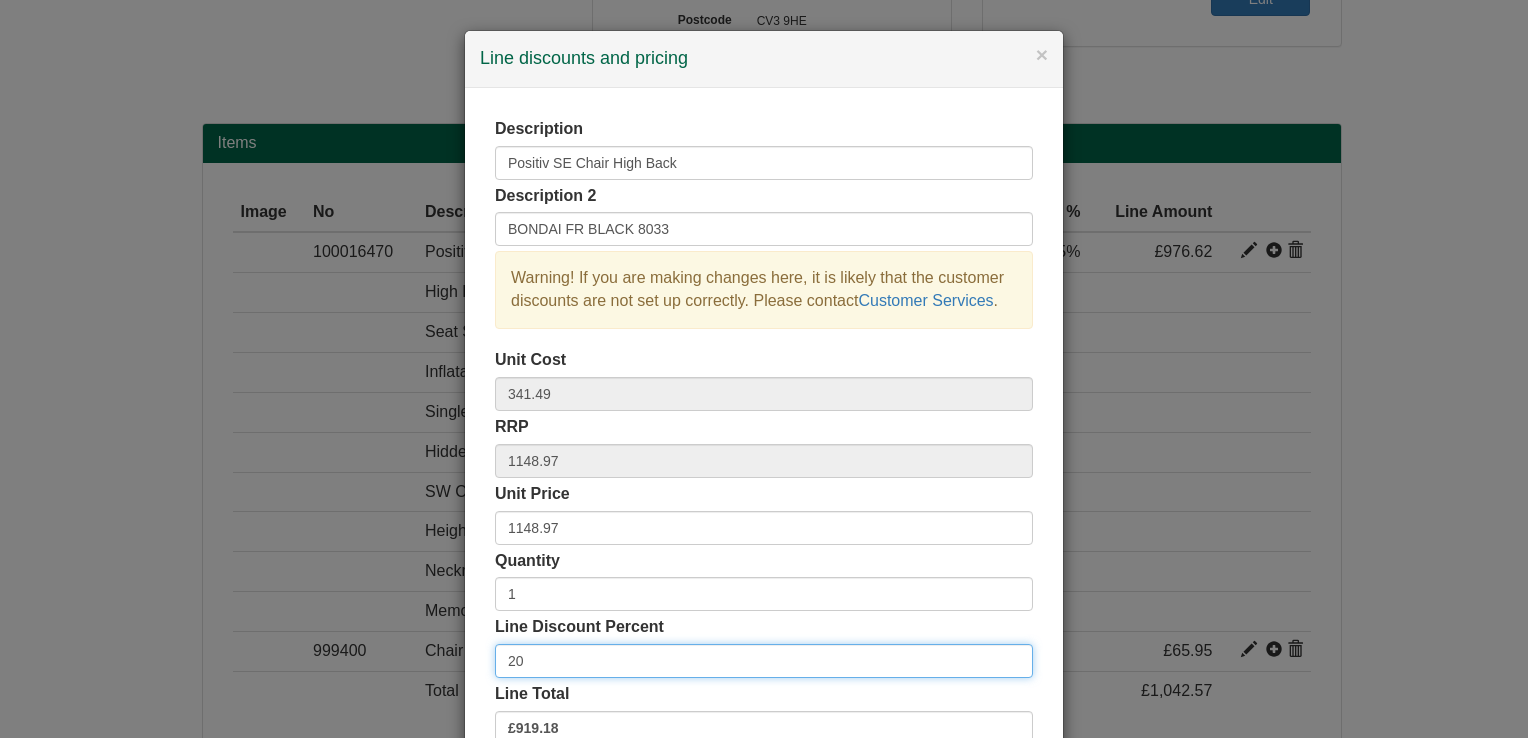 click on "20" at bounding box center (764, 661) 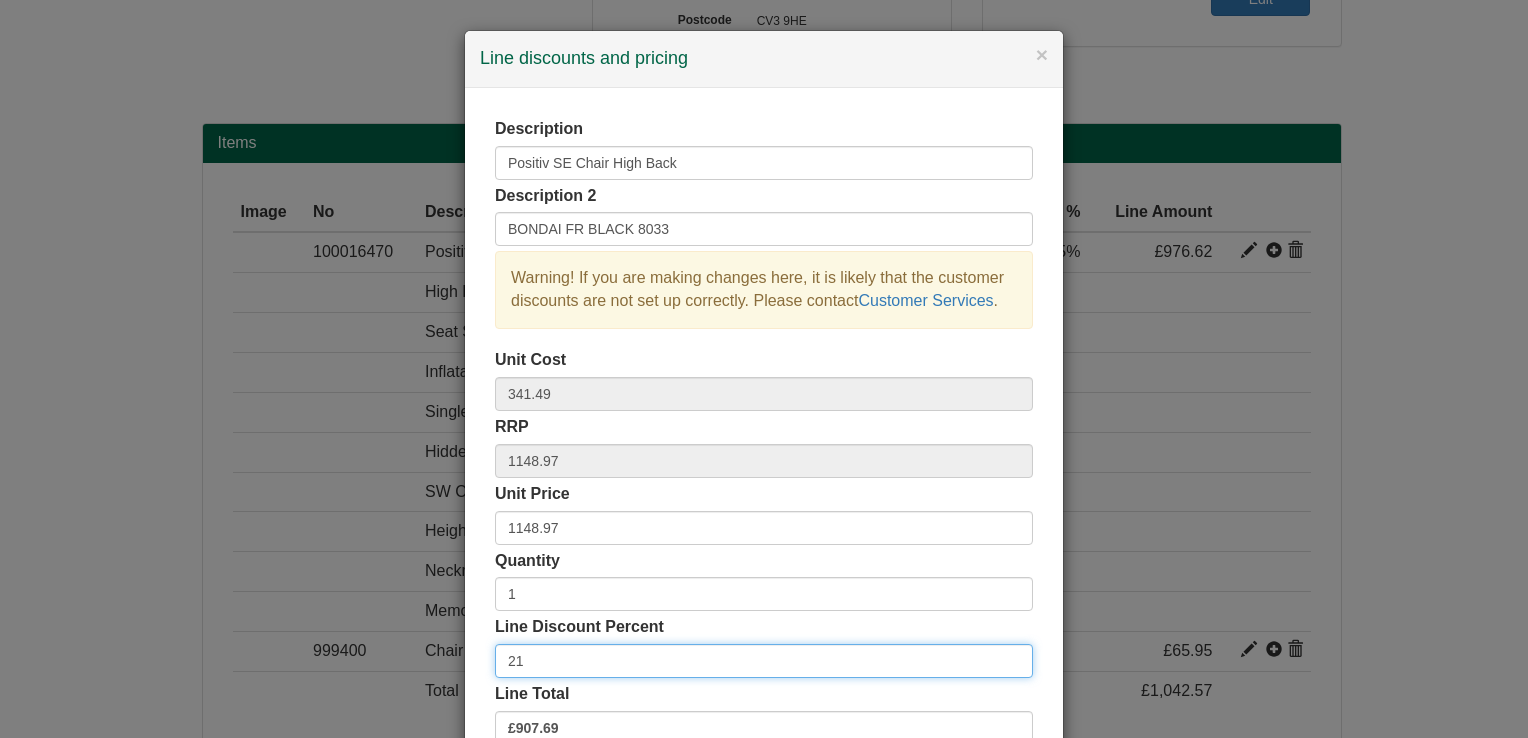 type on "20" 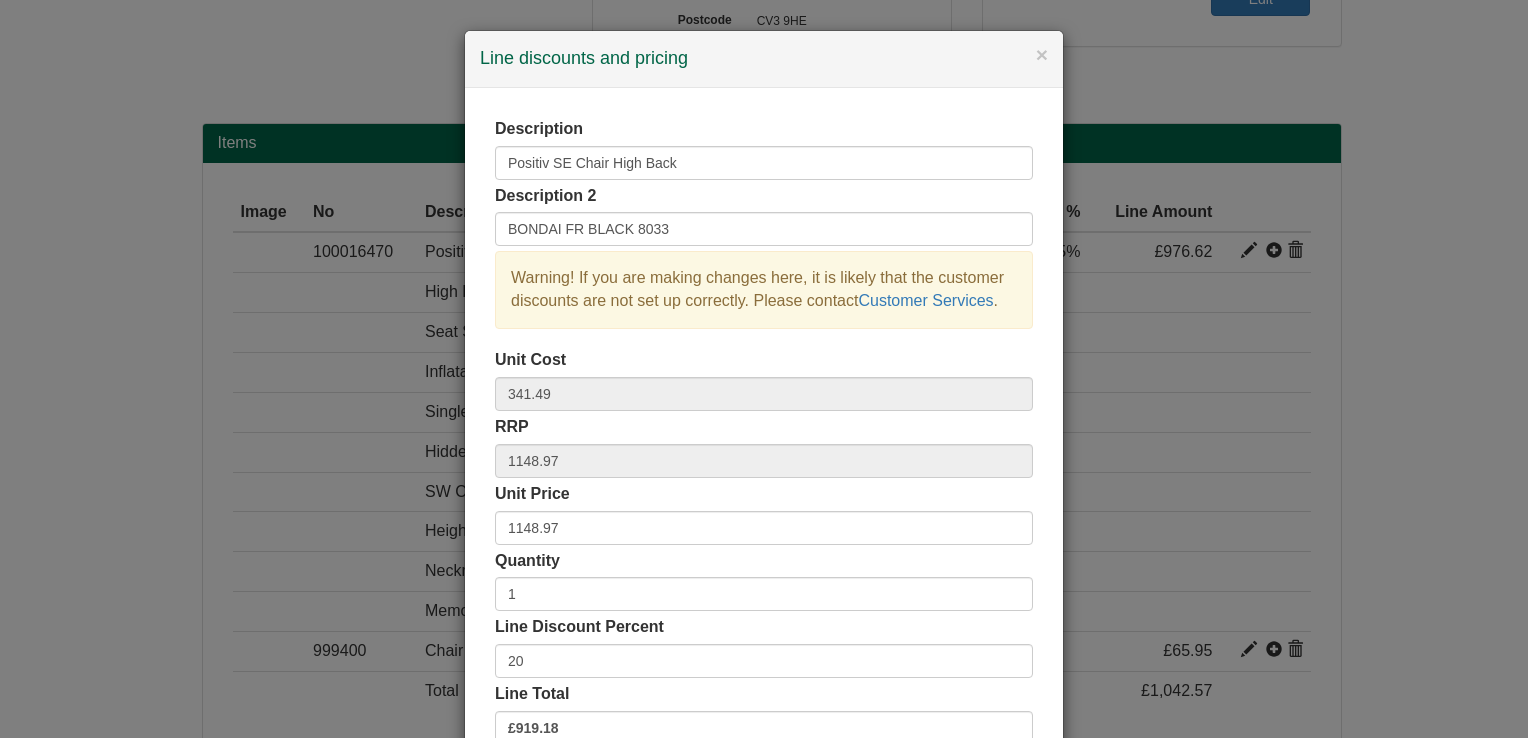 click on "Description
Positiv SE Chair High Back
Description 2
BONDAI FR BLACK 8033
Warning! If you are making changes here, it is likely that the customer discounts are not set up correctly. Please contact  Customer Services .
Unit Cost
341.49
RRP
1148.97
Unit Price
1148.97
Quantity
1" at bounding box center [764, 434] 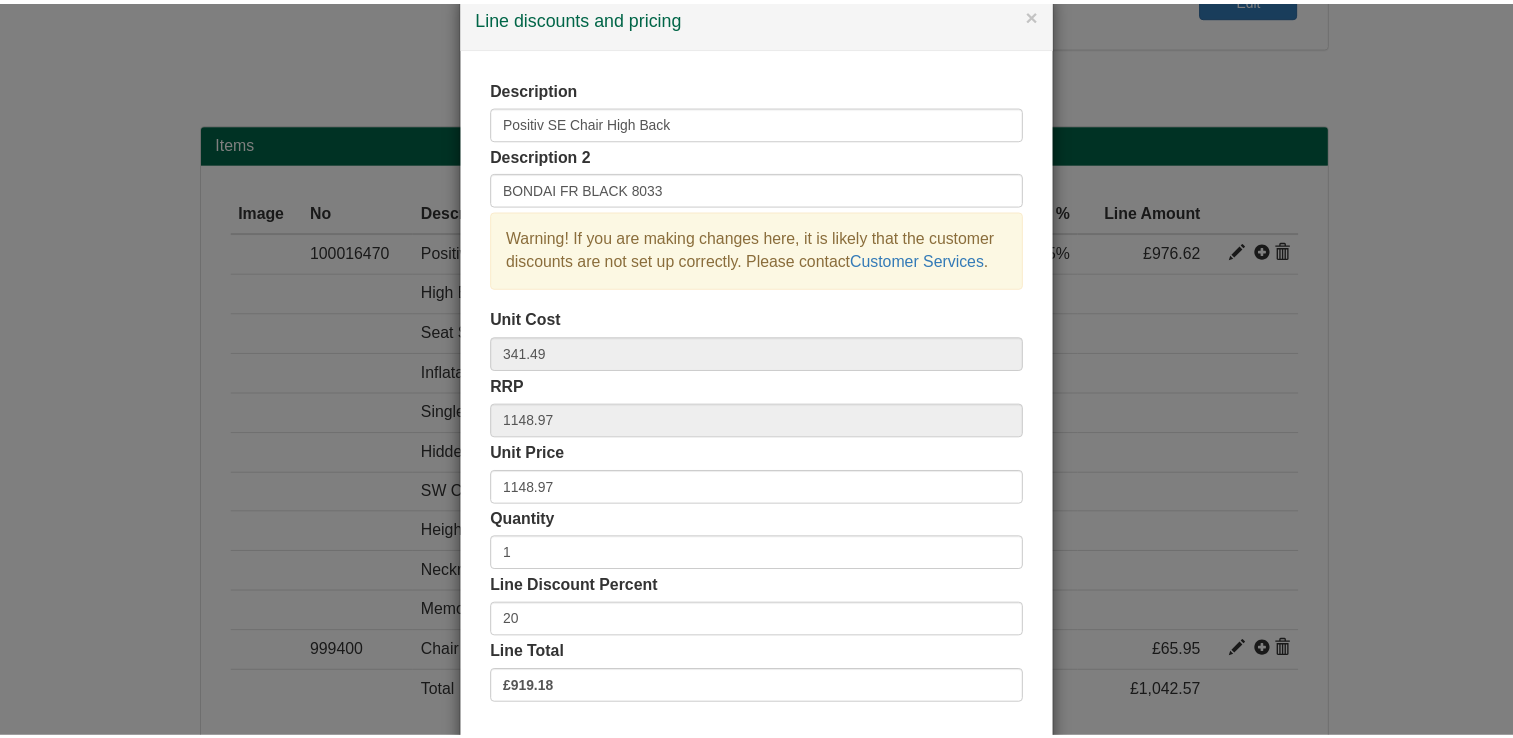 scroll, scrollTop: 136, scrollLeft: 0, axis: vertical 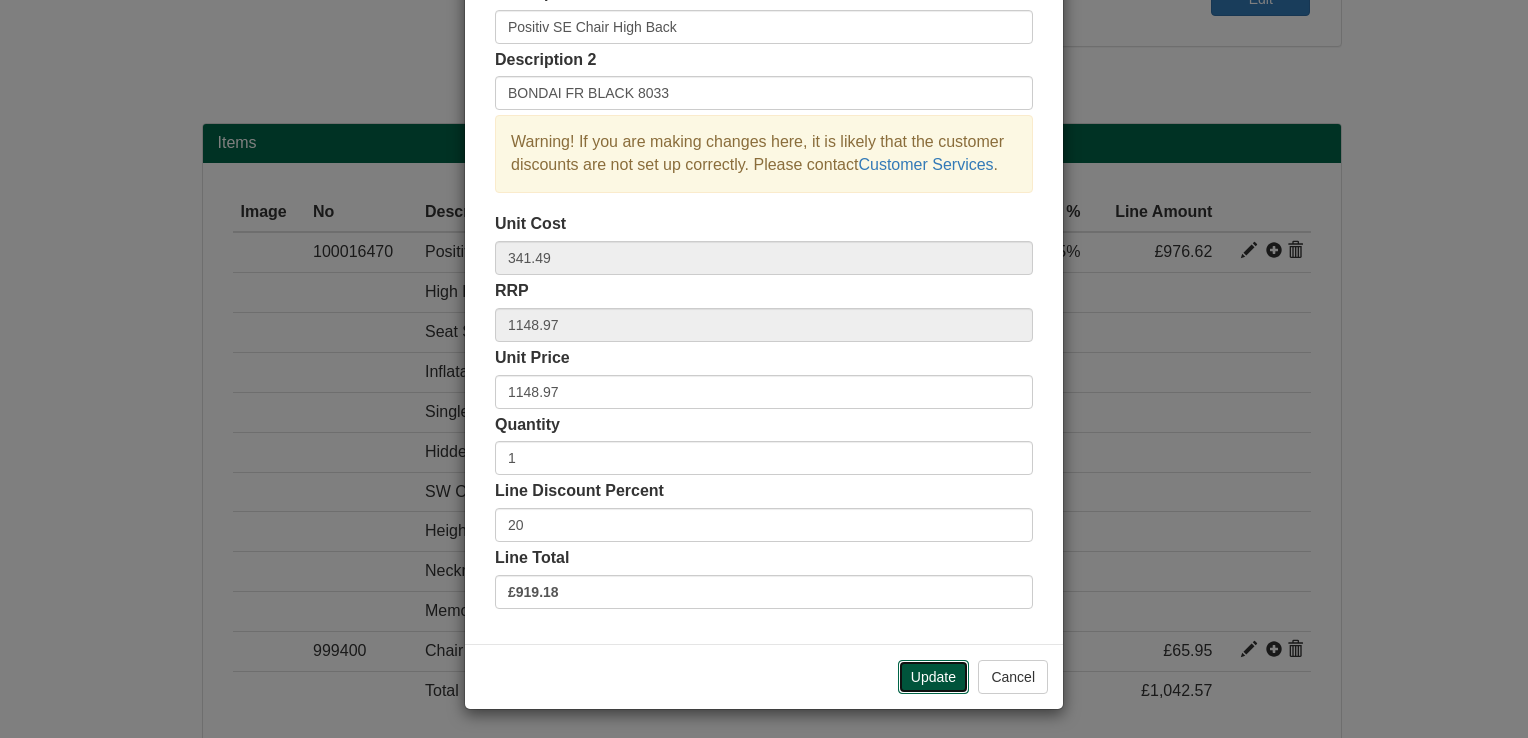 click on "Update" at bounding box center (933, 677) 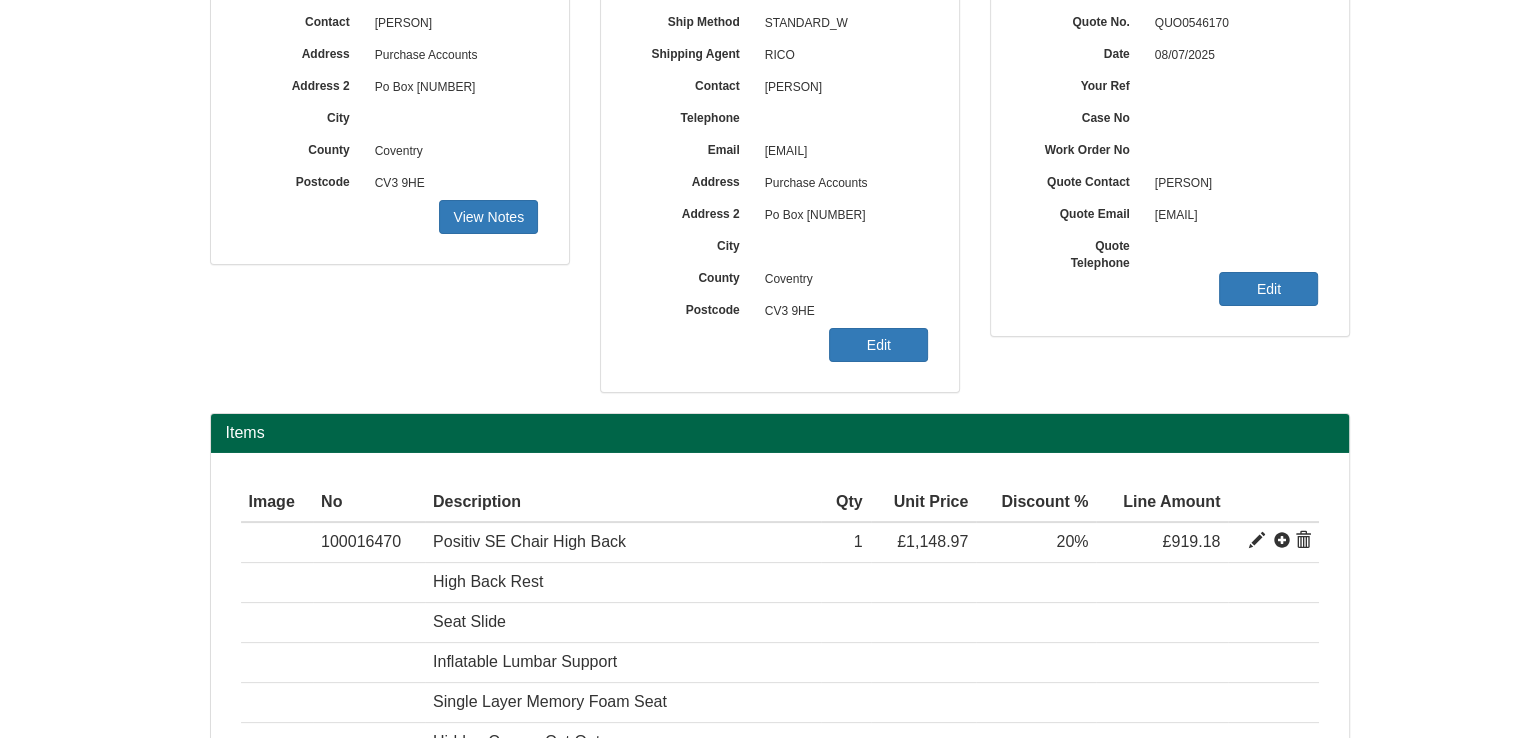 scroll, scrollTop: 281, scrollLeft: 0, axis: vertical 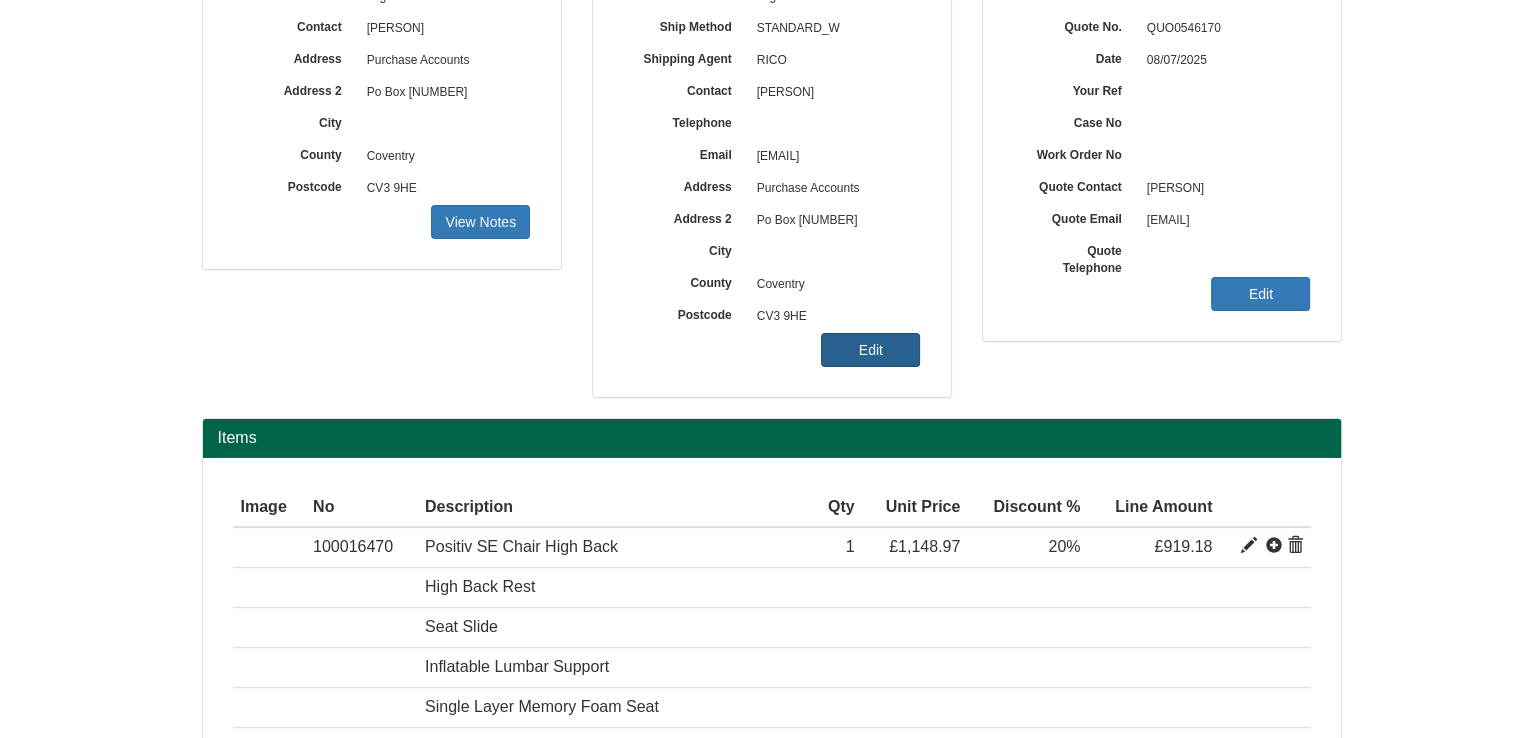 click on "Edit" at bounding box center [480, 222] 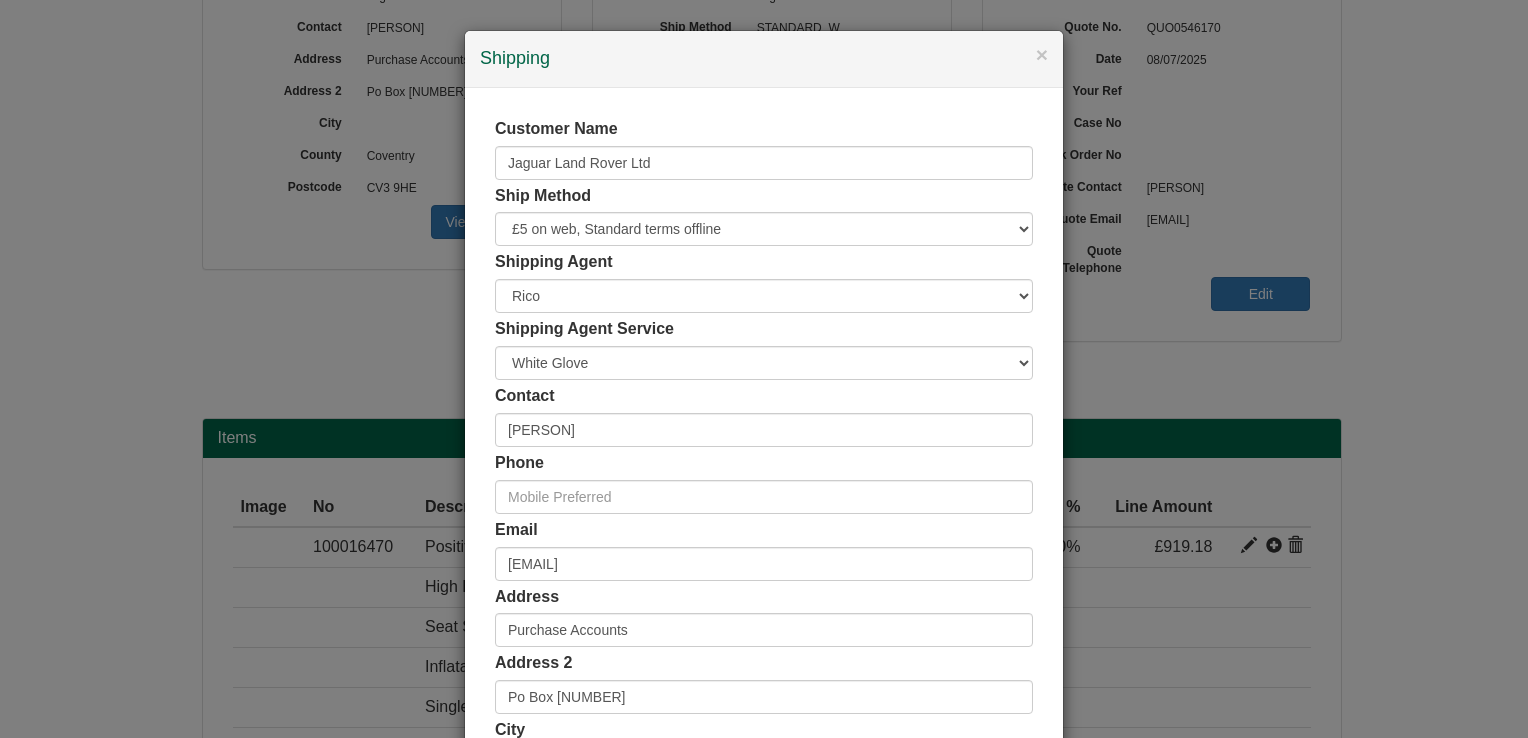 scroll, scrollTop: 368, scrollLeft: 0, axis: vertical 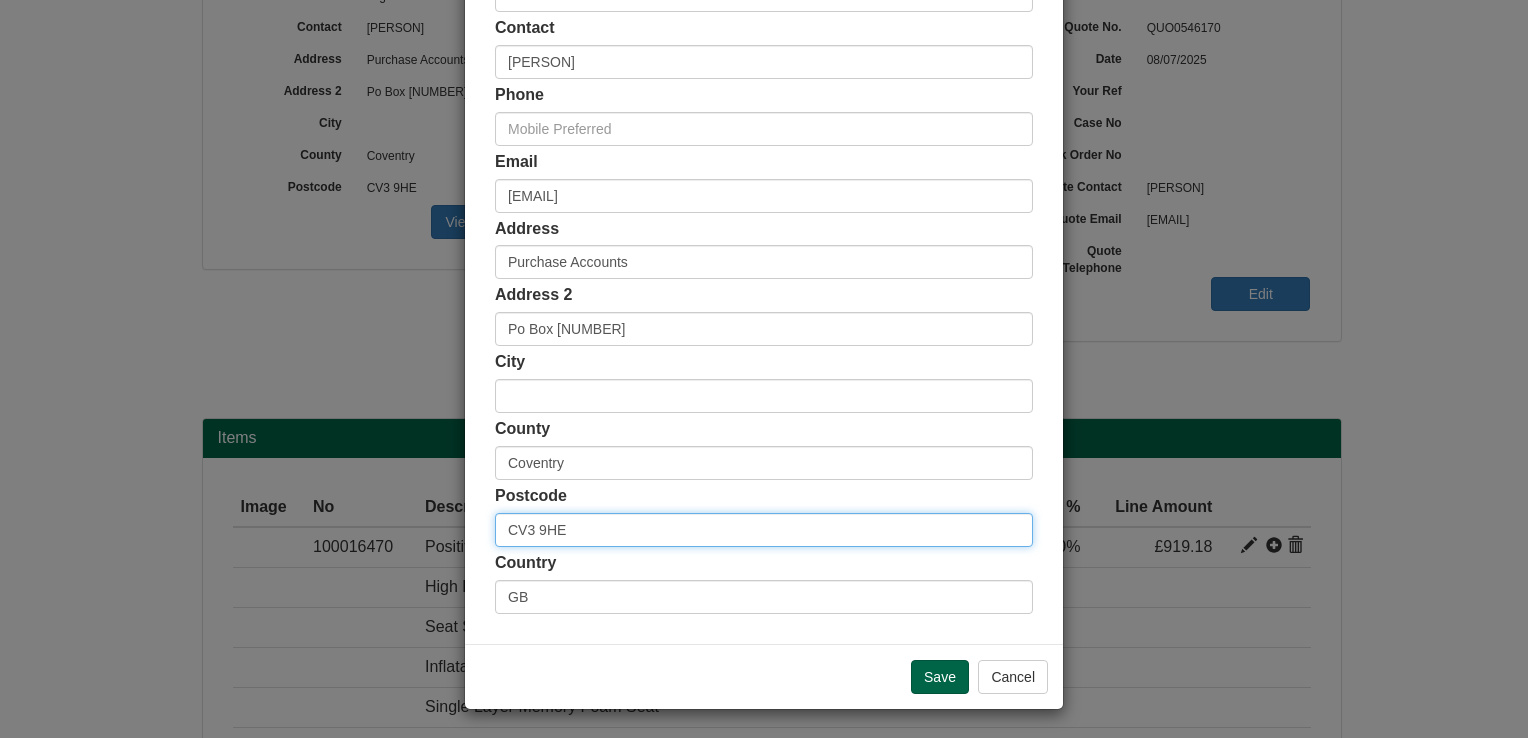 click on "CV3 9HE" at bounding box center [764, 530] 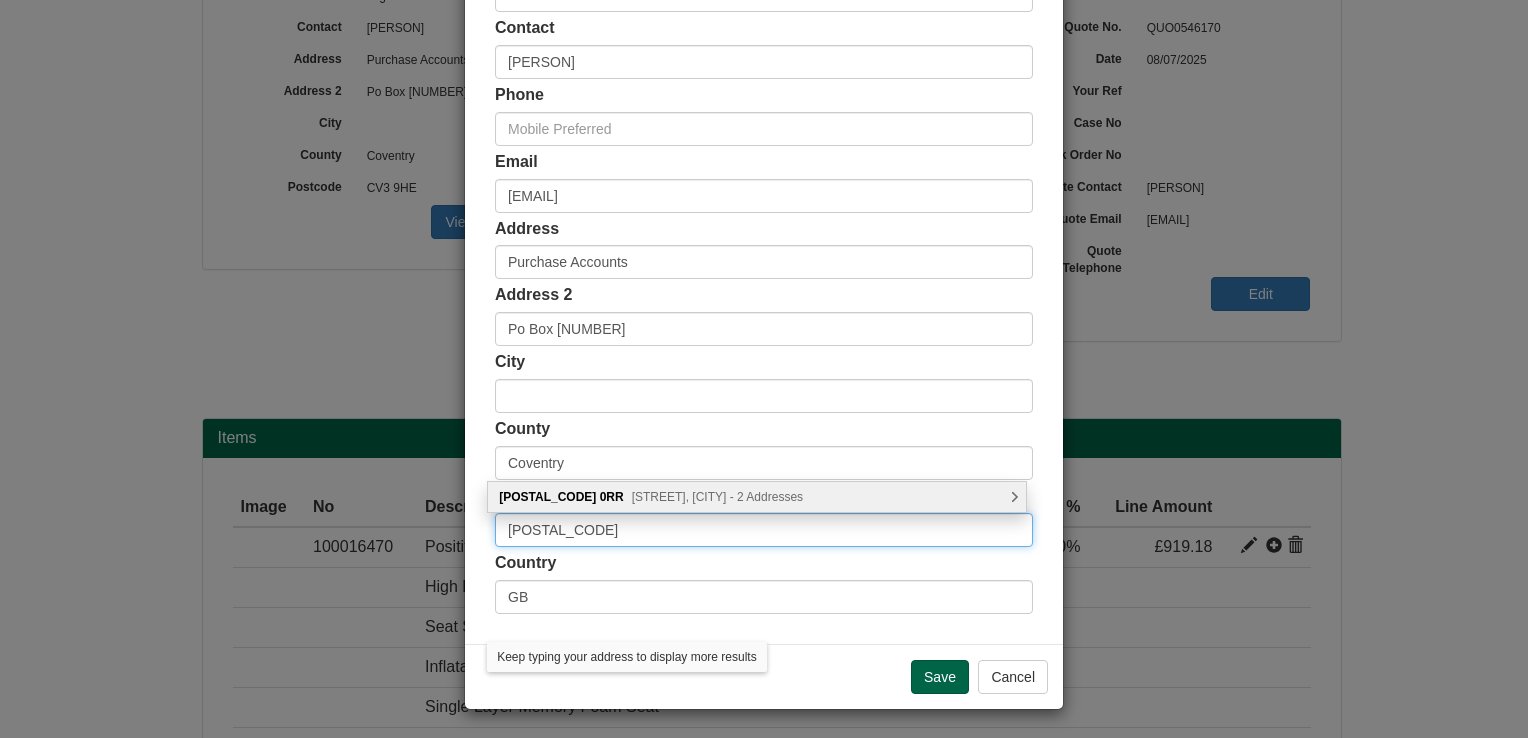type on "CV35 0rr" 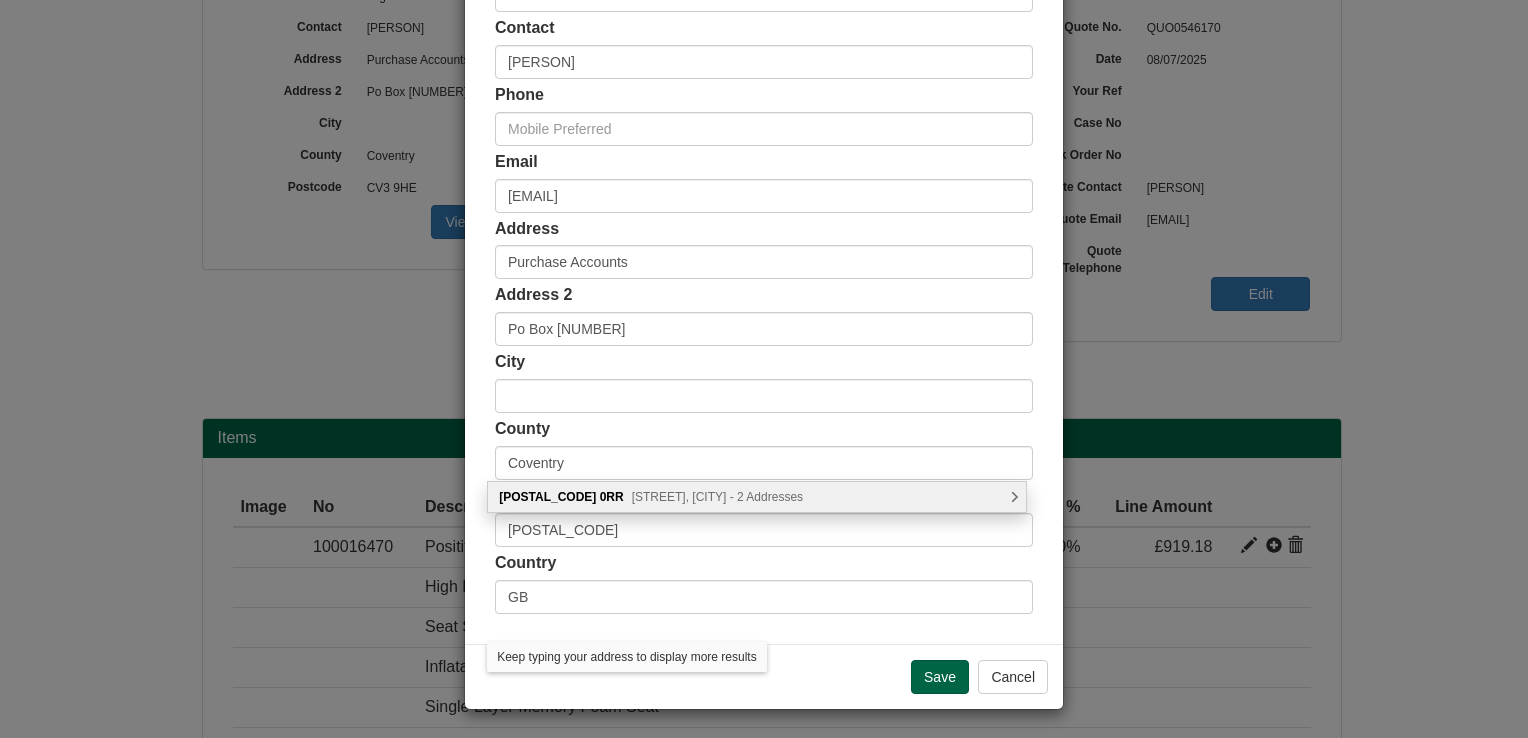 click on "Banbury Road, Warwick - 2 Addresses" at bounding box center (717, 497) 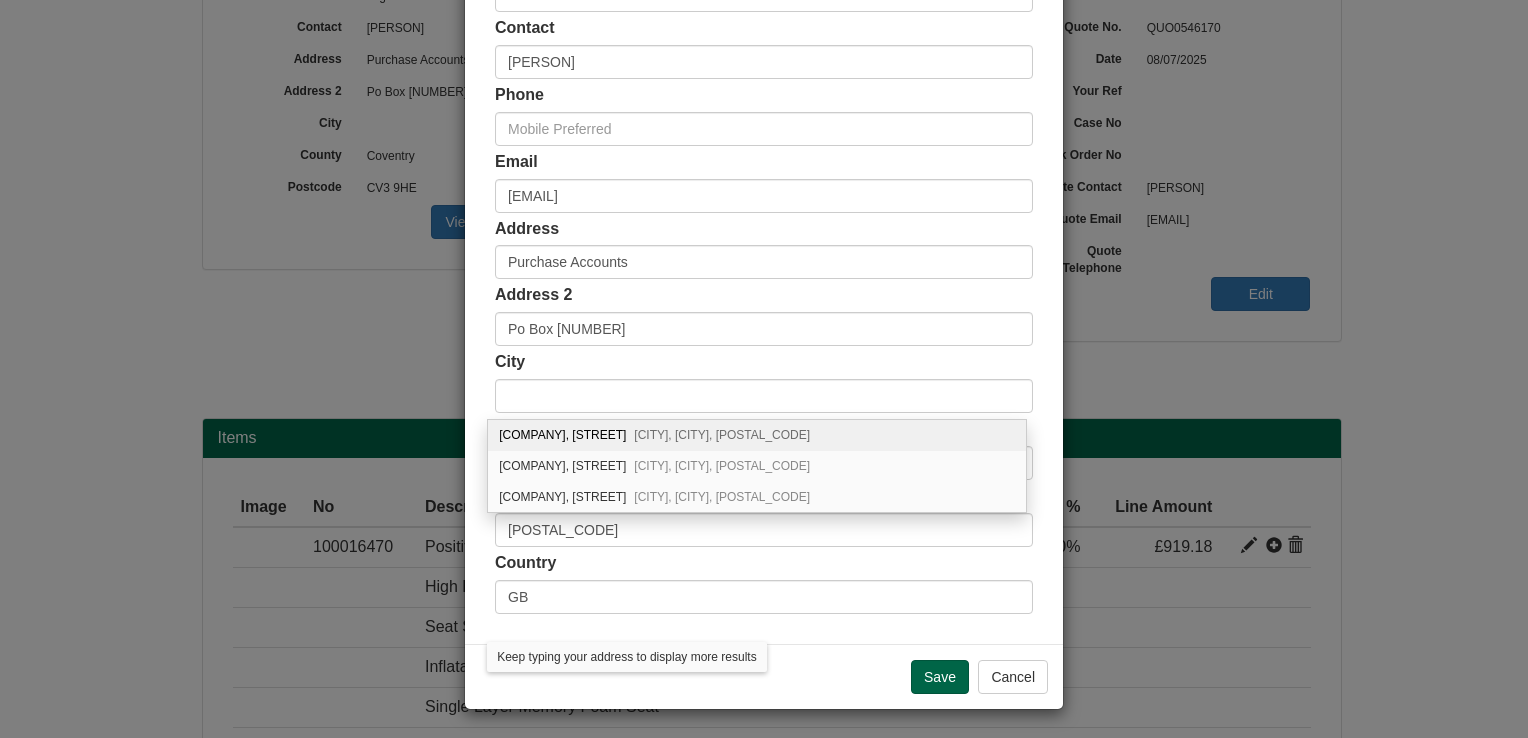 click on "Jaguar Land Rover Ltd, Banbury Road Gaydon, Warwick, CV35 0RR" at bounding box center [757, 435] 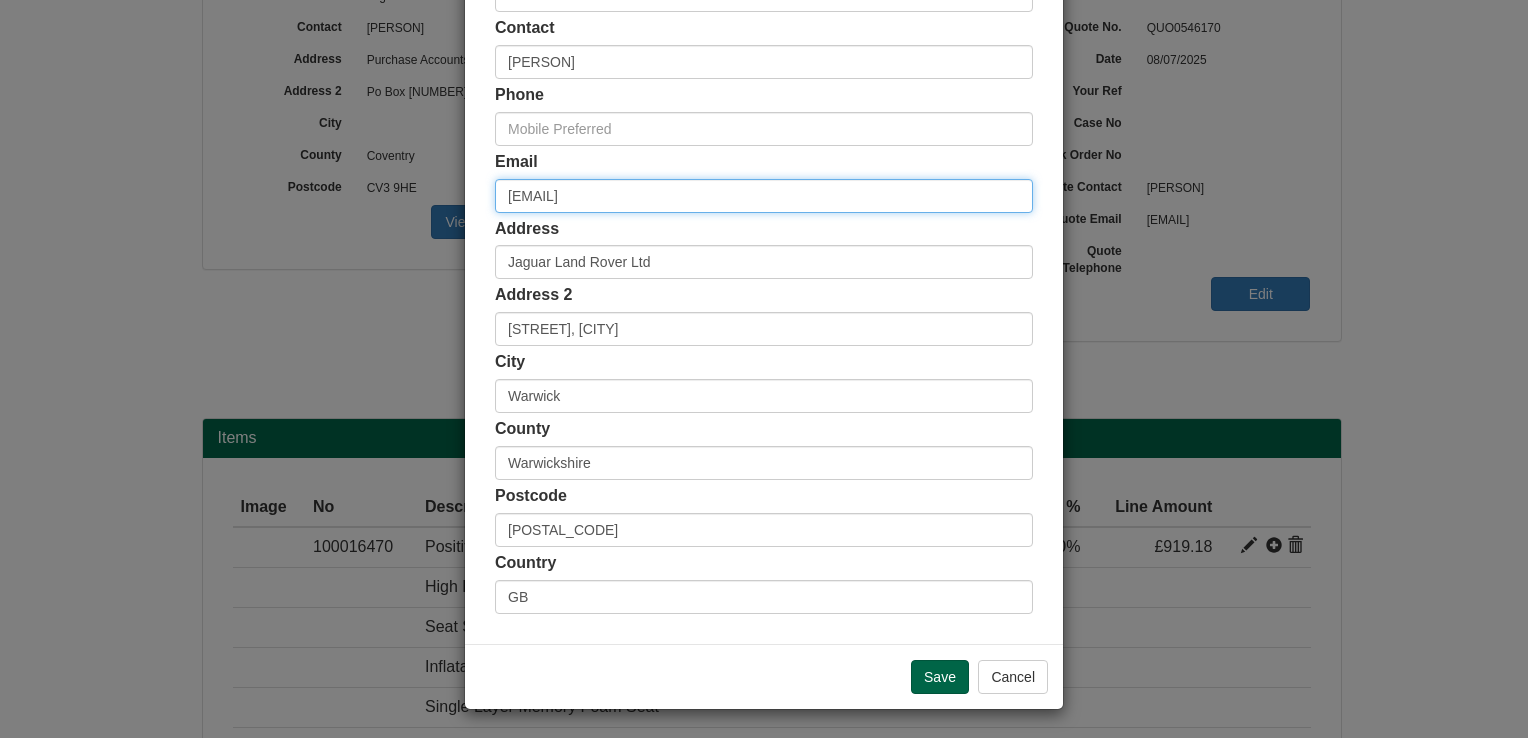 drag, startPoint x: 537, startPoint y: 194, endPoint x: 290, endPoint y: 220, distance: 248.36465 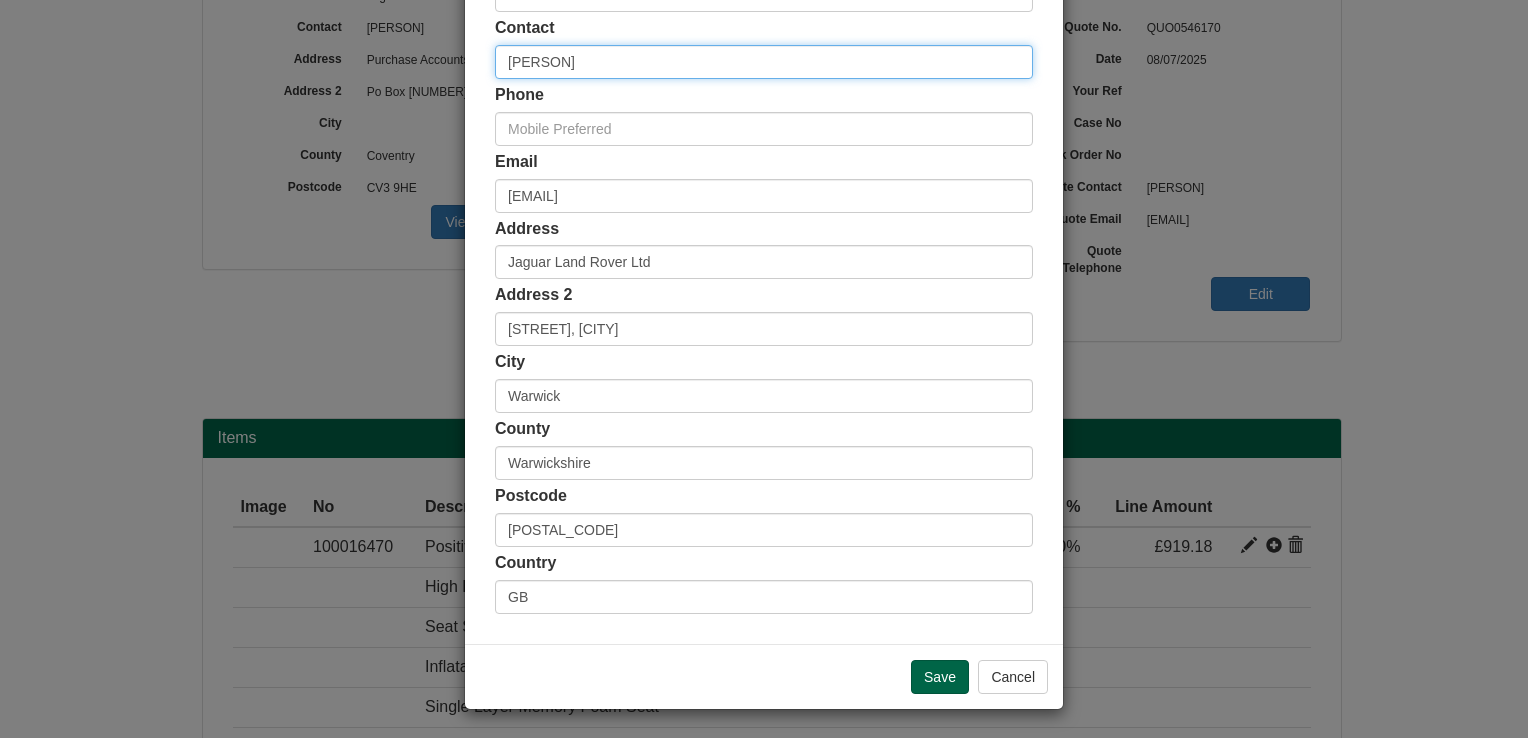click on "Customer Name Jaguar Land Rover Ltd
Ship Method
Free of Charge
£5 Flat Rate
£7.50 Flat Rate
£10 Flat Rate
BESPOKE2
BESPOKE3
BESPOKE4
BESPOKE5
BESPOKE6
BESPOKE7
BESPOKE8
BESPOKE9
Standard Shipping
£5 on web, Standard terms offline
Shipping Agent
Rico
Shipping Agent Service
Carrier
White Glove
Contact Louise Edwards
Phone" at bounding box center [764, 182] 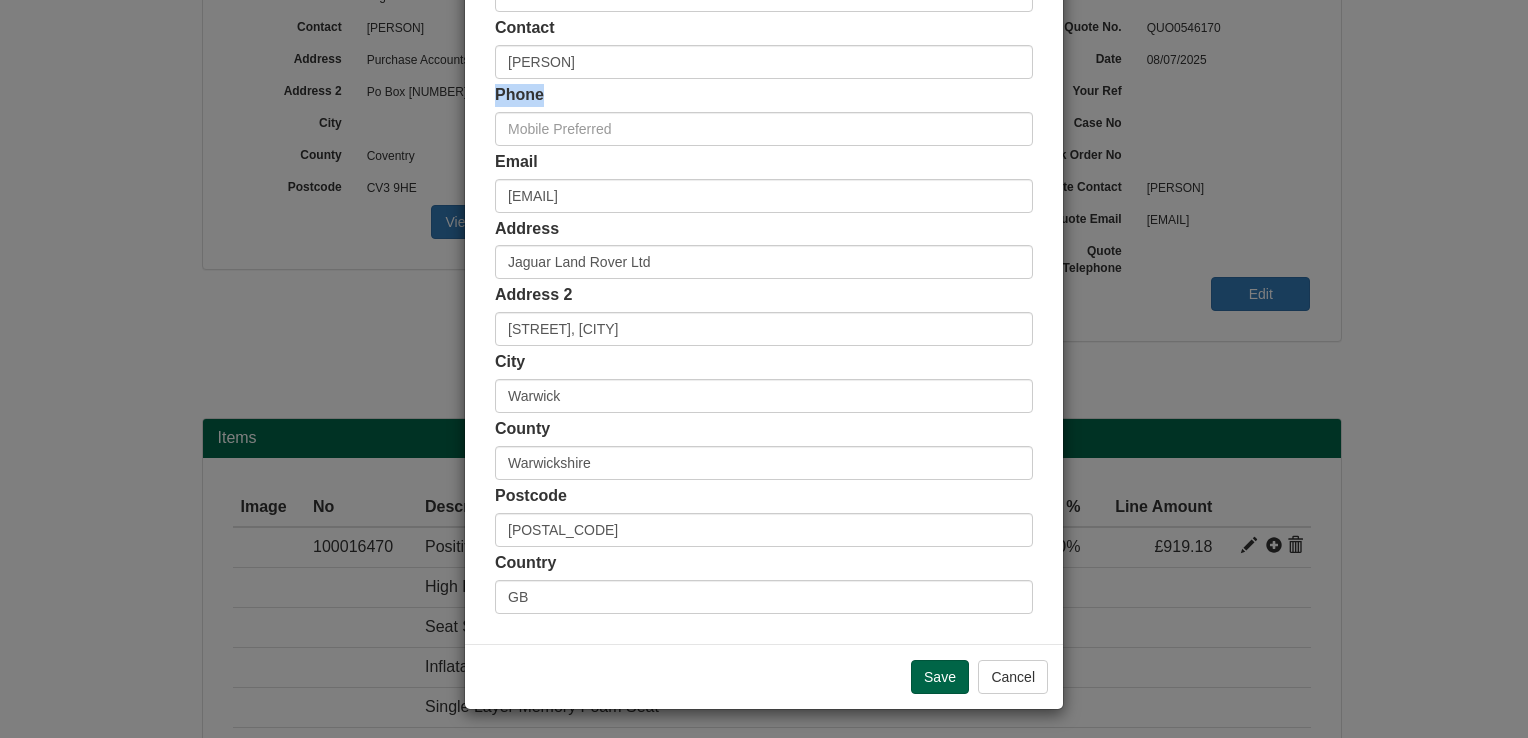 click on "Customer Name Jaguar Land Rover Ltd
Ship Method
Free of Charge
£5 Flat Rate
£7.50 Flat Rate
£10 Flat Rate
BESPOKE2
BESPOKE3
BESPOKE4
BESPOKE5
BESPOKE6
BESPOKE7
BESPOKE8
BESPOKE9
Standard Shipping
£5 on web, Standard terms offline
Shipping Agent
Rico
Shipping Agent Service
Carrier
White Glove
Contact Louise Edwards
Phone" at bounding box center [764, 182] 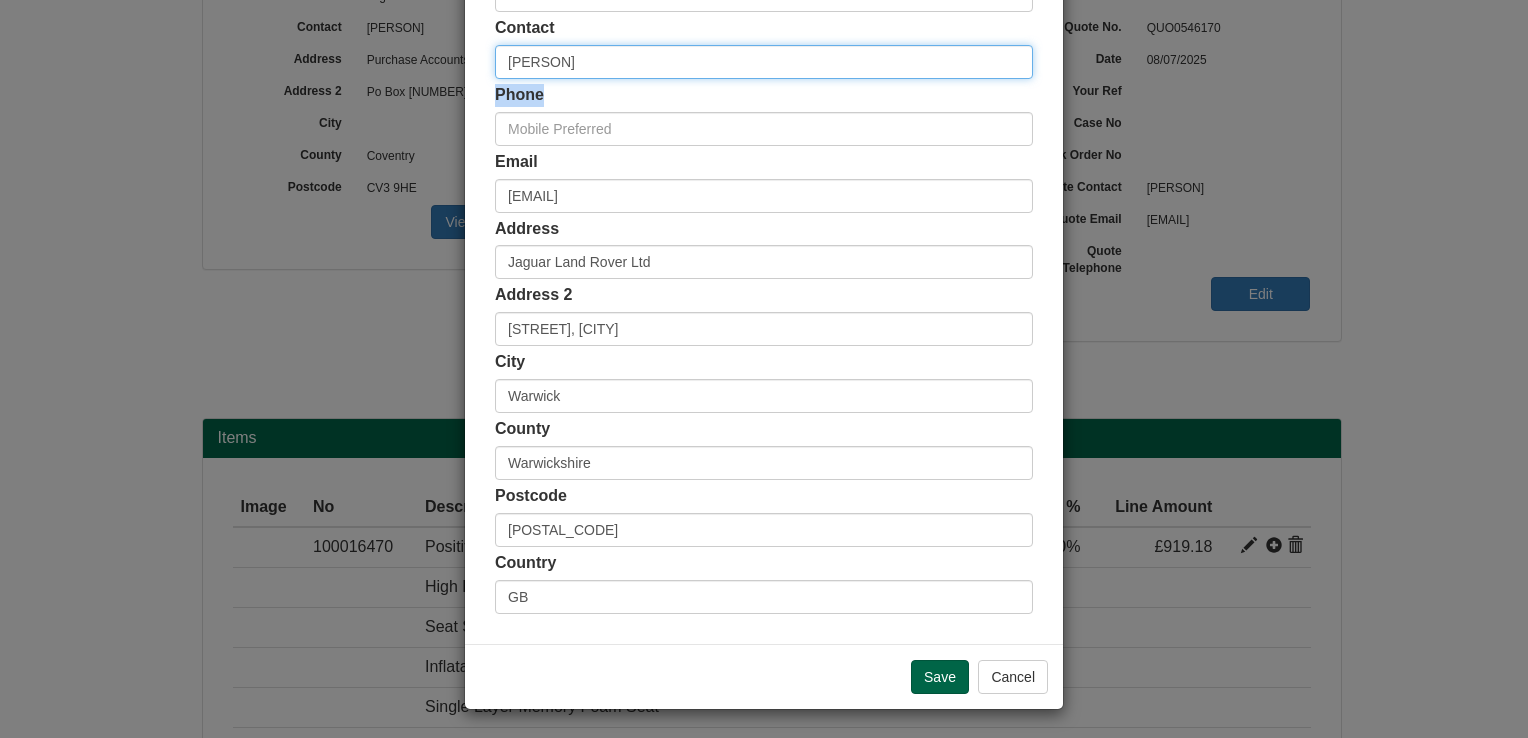 click on "Customer Name Jaguar Land Rover Ltd
Ship Method
Free of Charge
£5 Flat Rate
£7.50 Flat Rate
£10 Flat Rate
BESPOKE2
BESPOKE3
BESPOKE4
BESPOKE5
BESPOKE6
BESPOKE7
BESPOKE8
BESPOKE9
Standard Shipping
£5 on web, Standard terms offline
Shipping Agent
Rico
Shipping Agent Service
Carrier
White Glove
Contact Louise Edwards
Phone" at bounding box center (764, 182) 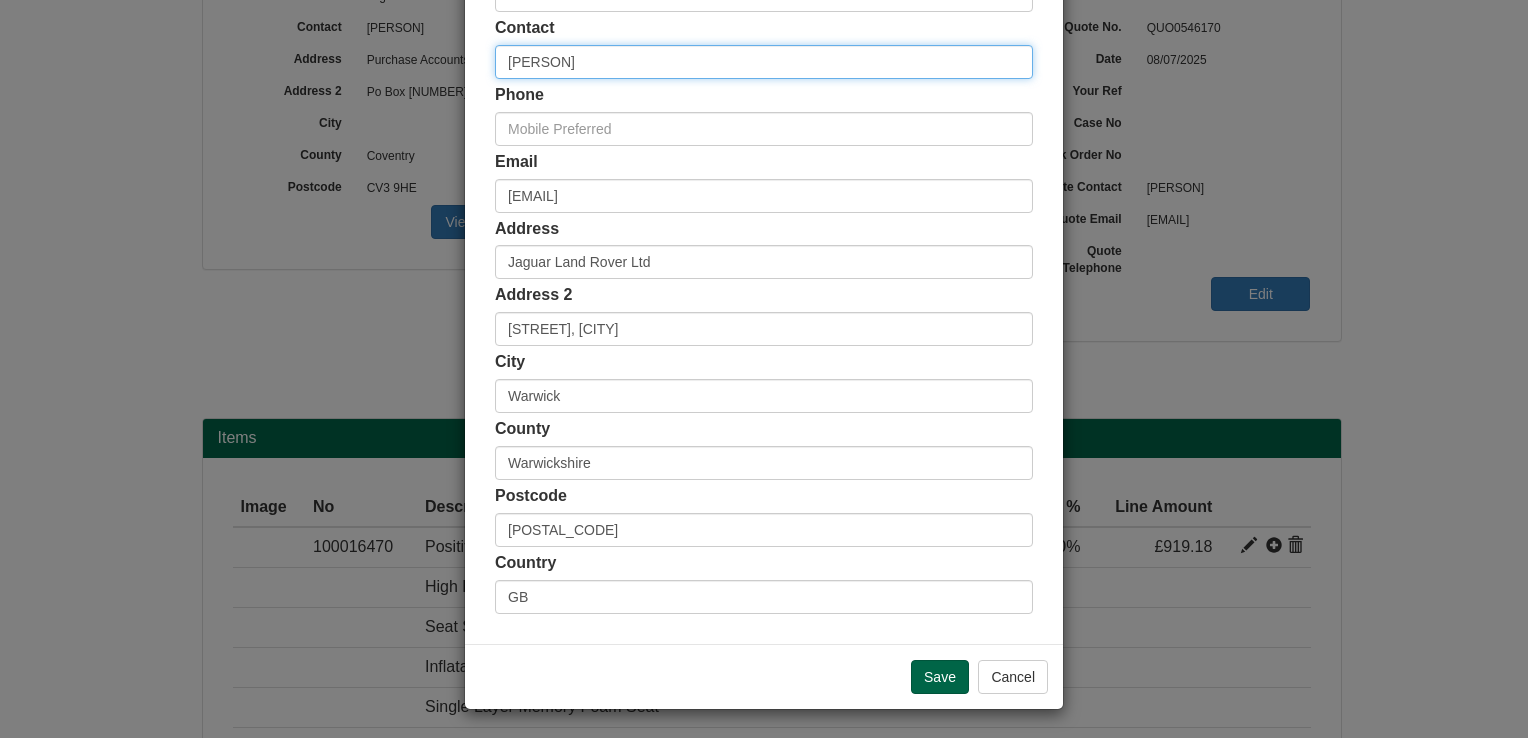 click on "[FIRST] [LAST]" at bounding box center [764, 62] 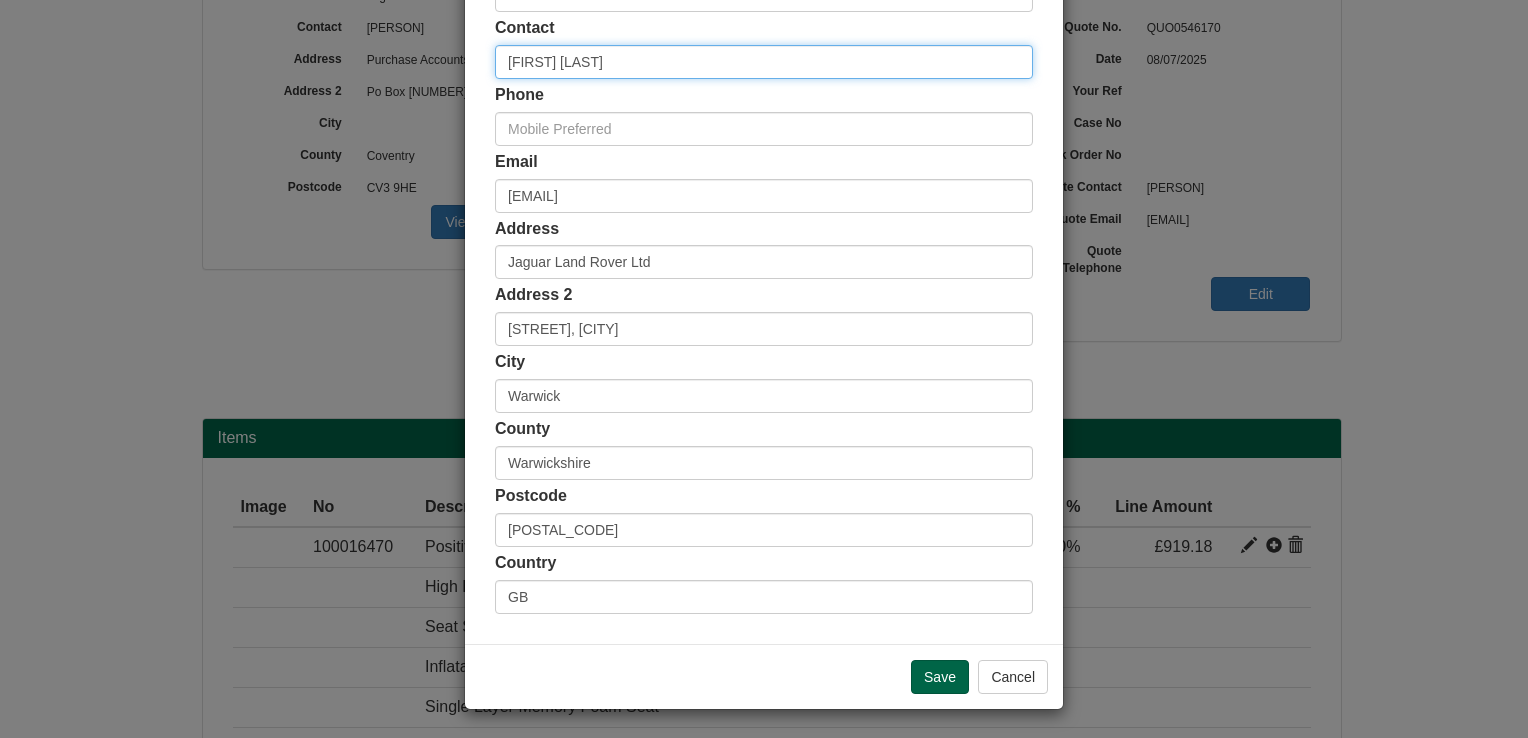 type on "Jules King" 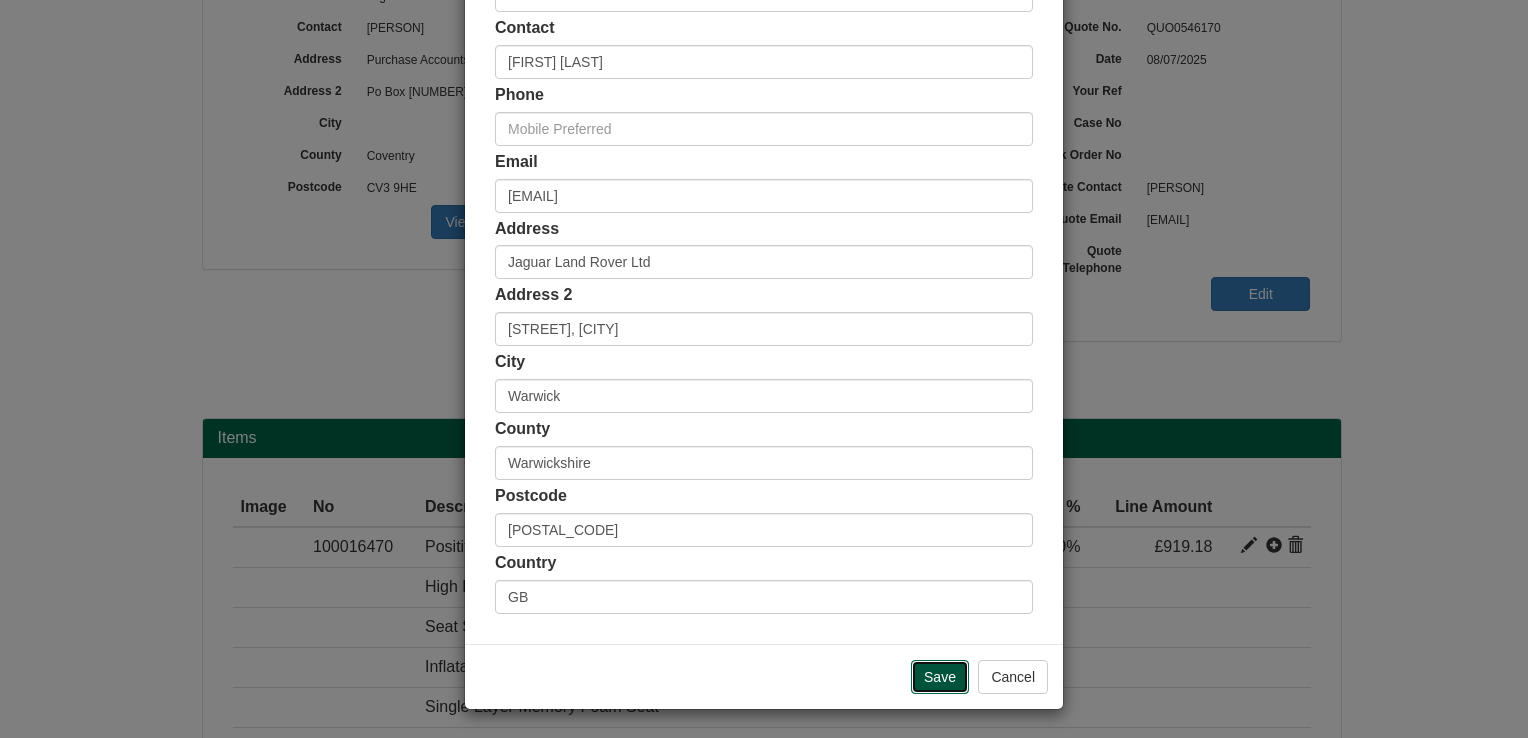click on "Save" at bounding box center (940, 677) 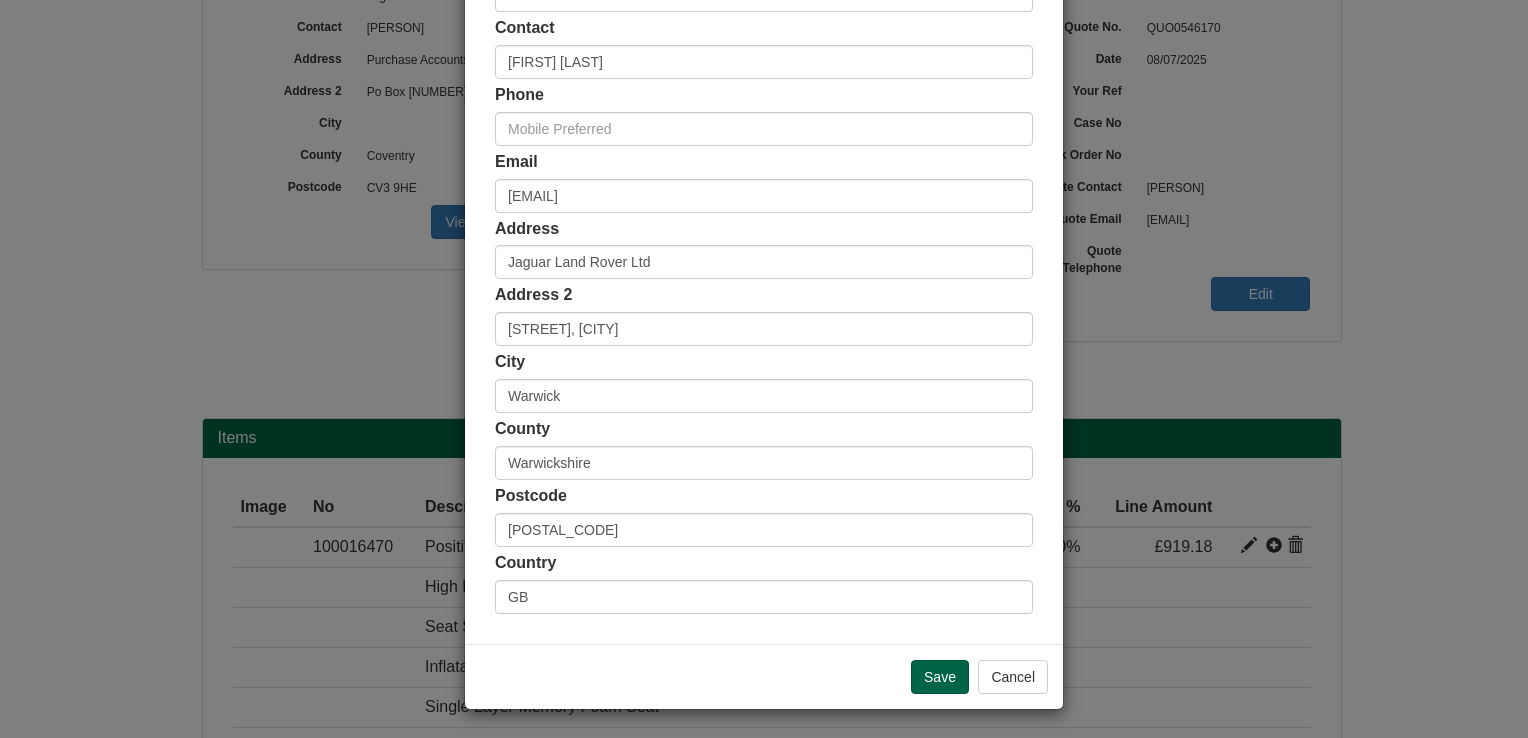 drag, startPoint x: 638, startPoint y: 177, endPoint x: 597, endPoint y: 175, distance: 41.04875 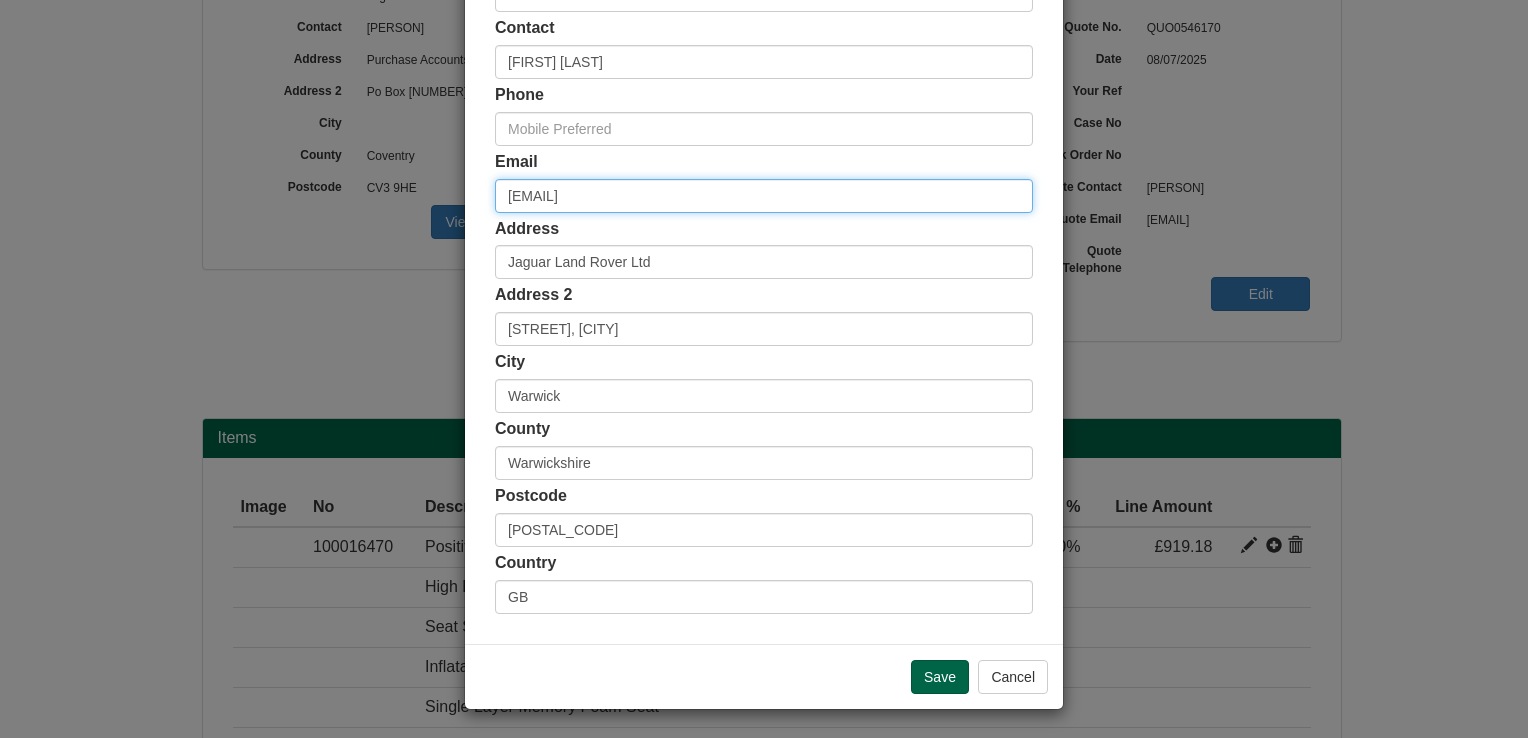 drag, startPoint x: 756, startPoint y: 188, endPoint x: 331, endPoint y: 191, distance: 425.0106 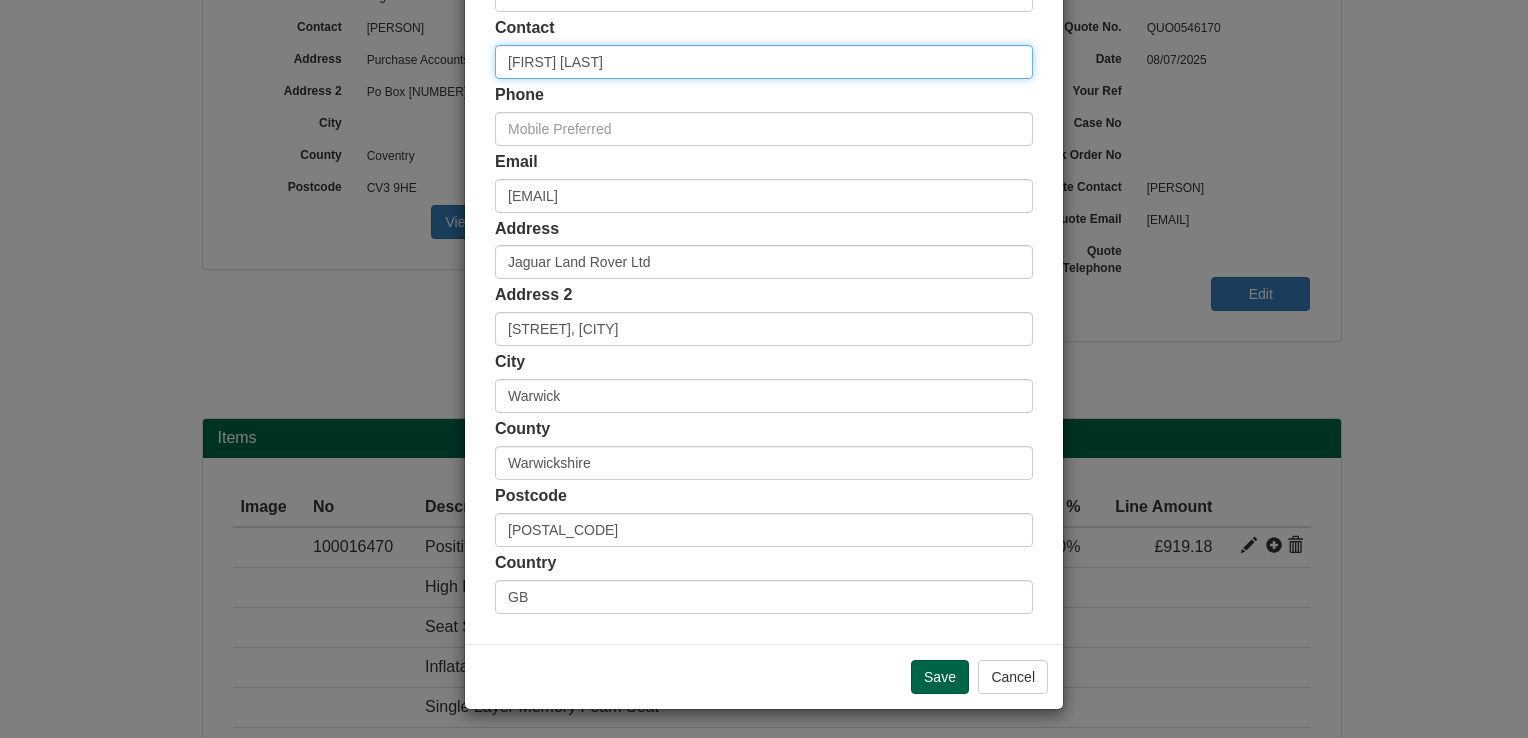 drag, startPoint x: 632, startPoint y: 61, endPoint x: 431, endPoint y: 64, distance: 201.02238 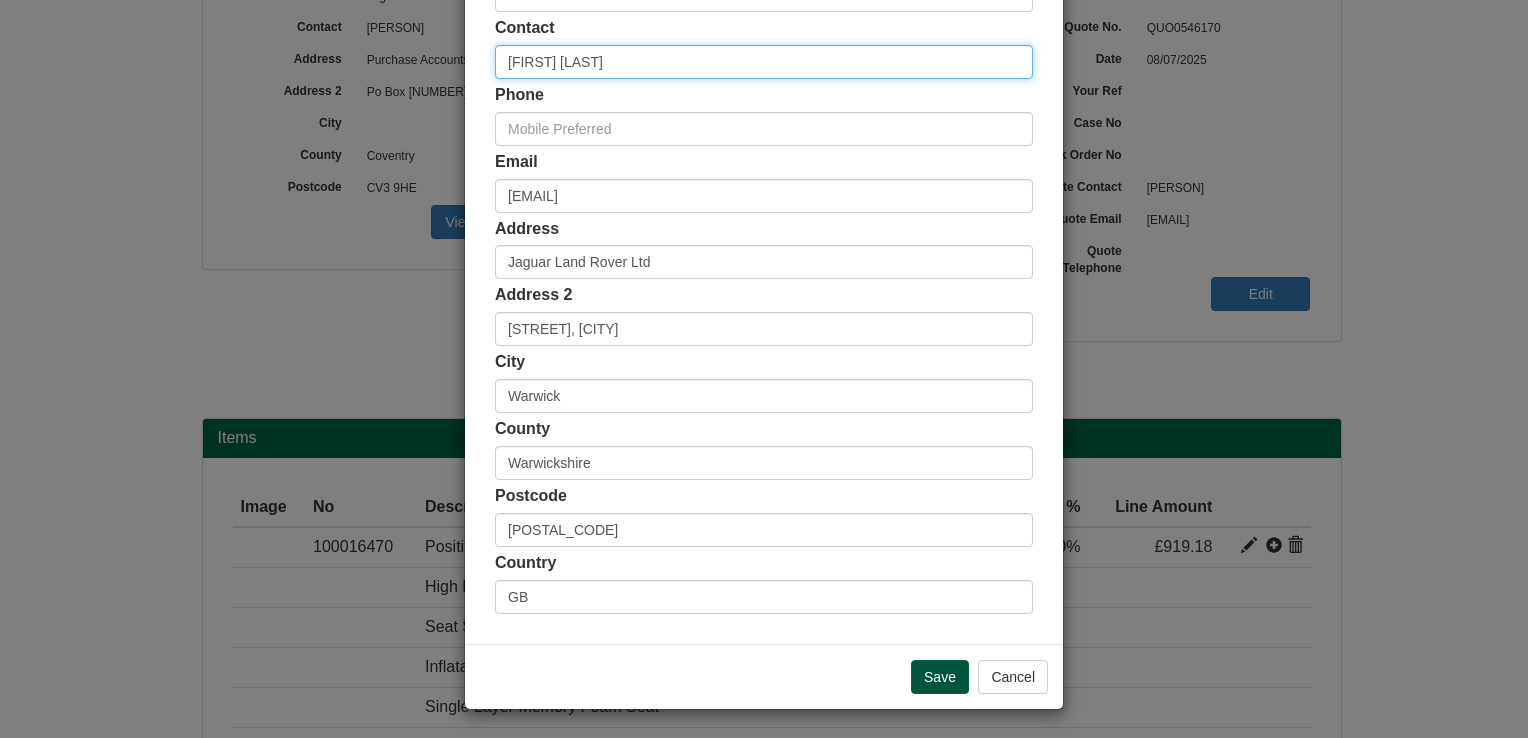 type on "[FIRST] [LAST]" 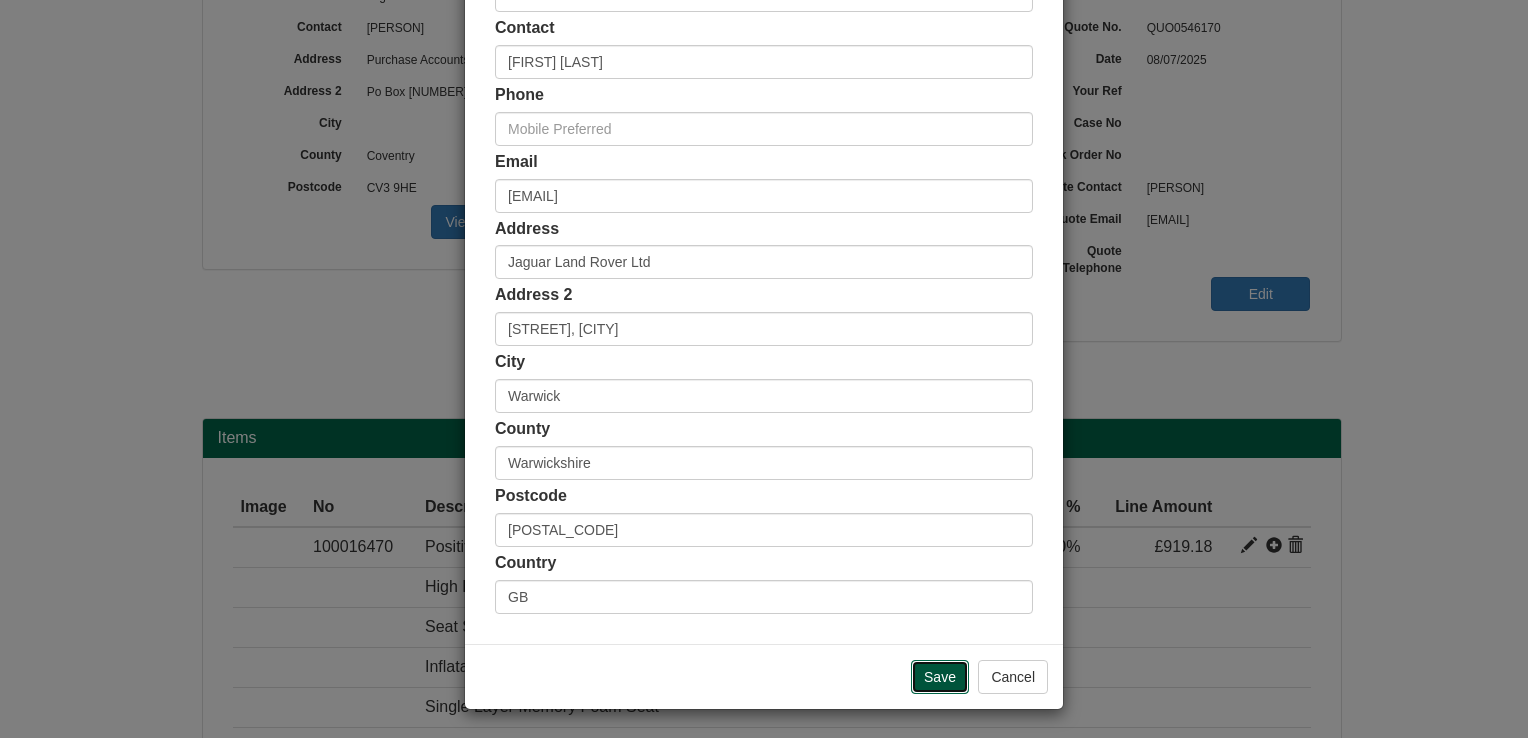 click on "Save" at bounding box center (940, 677) 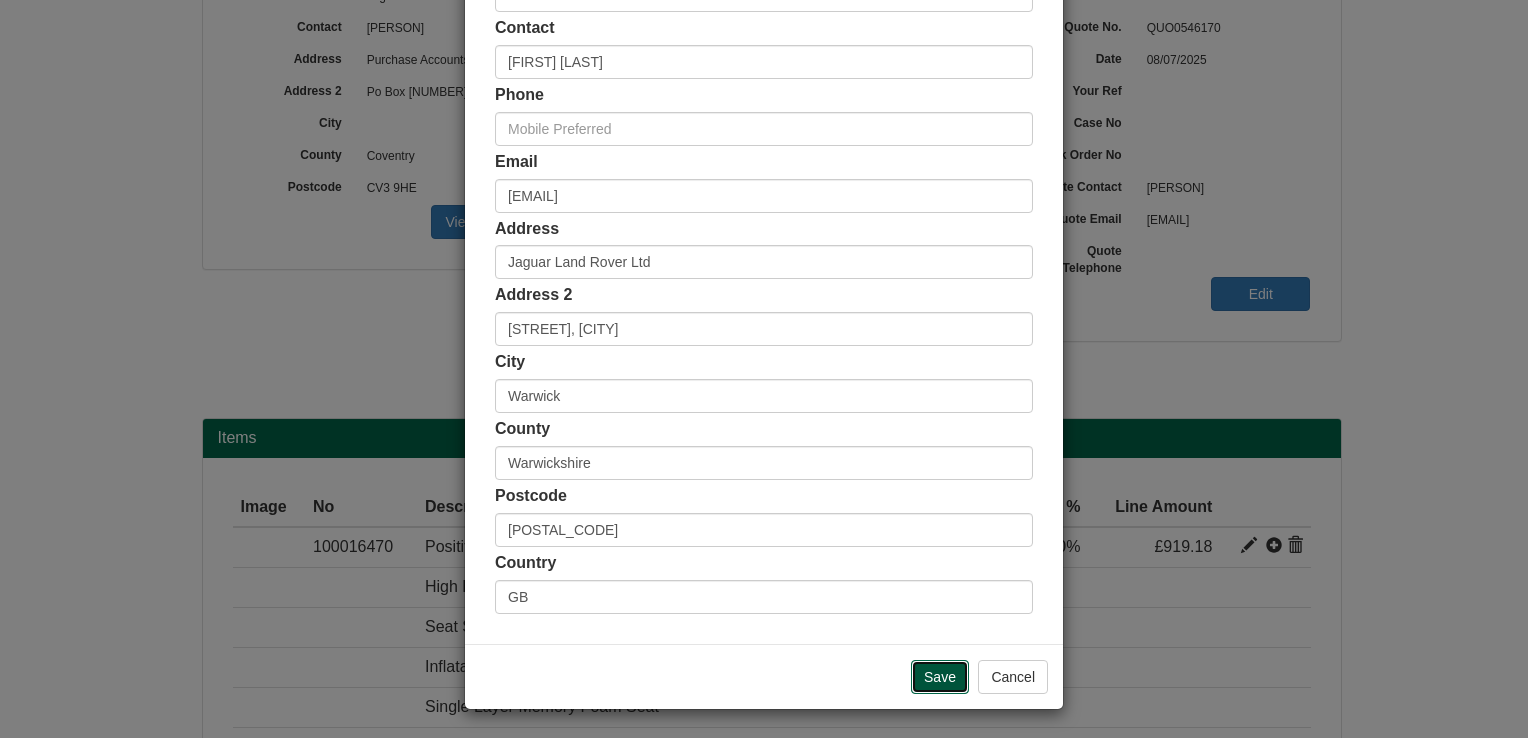 click on "Save" at bounding box center (940, 677) 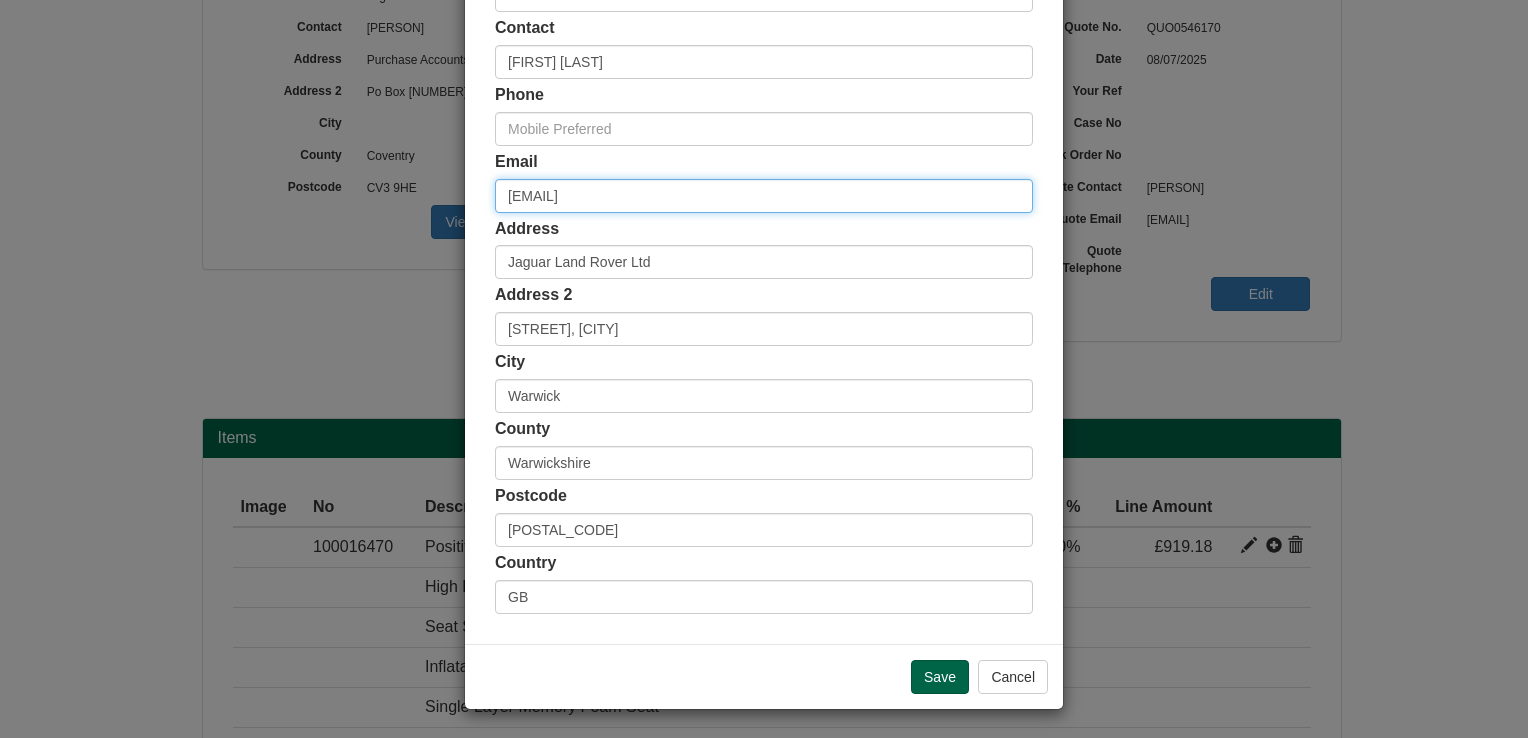 click on "[EMAIL]" at bounding box center (764, 196) 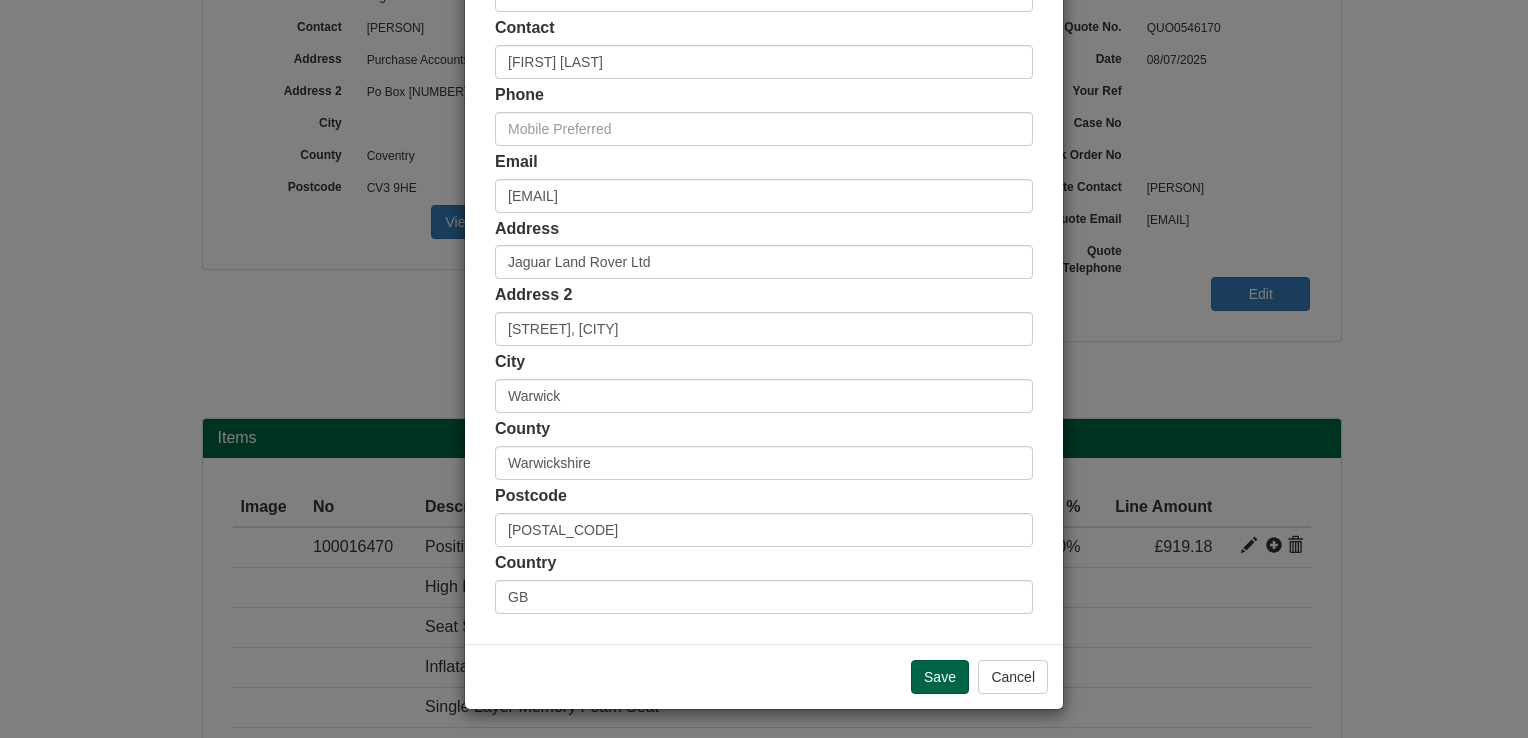 click on "Phone" at bounding box center [764, 115] 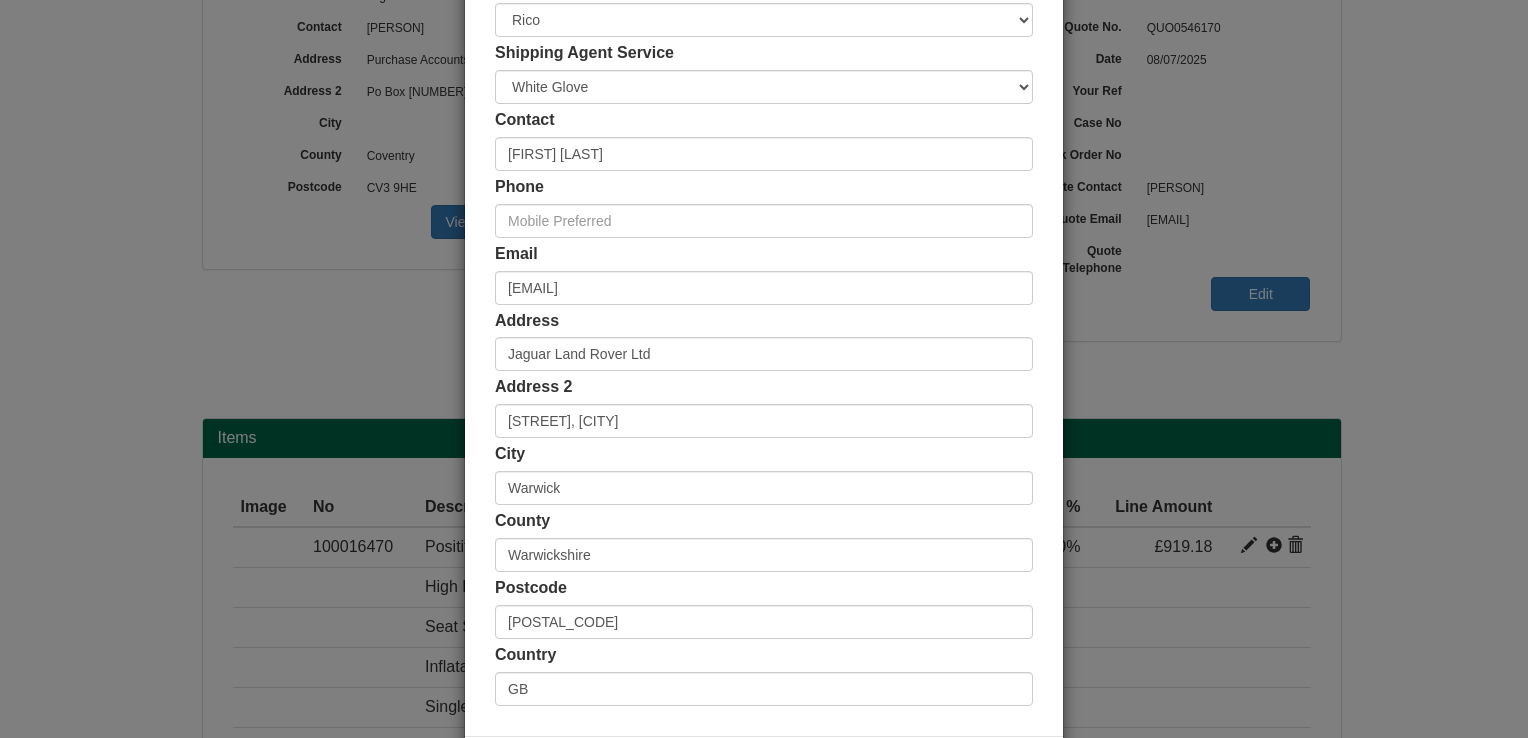 scroll, scrollTop: 368, scrollLeft: 0, axis: vertical 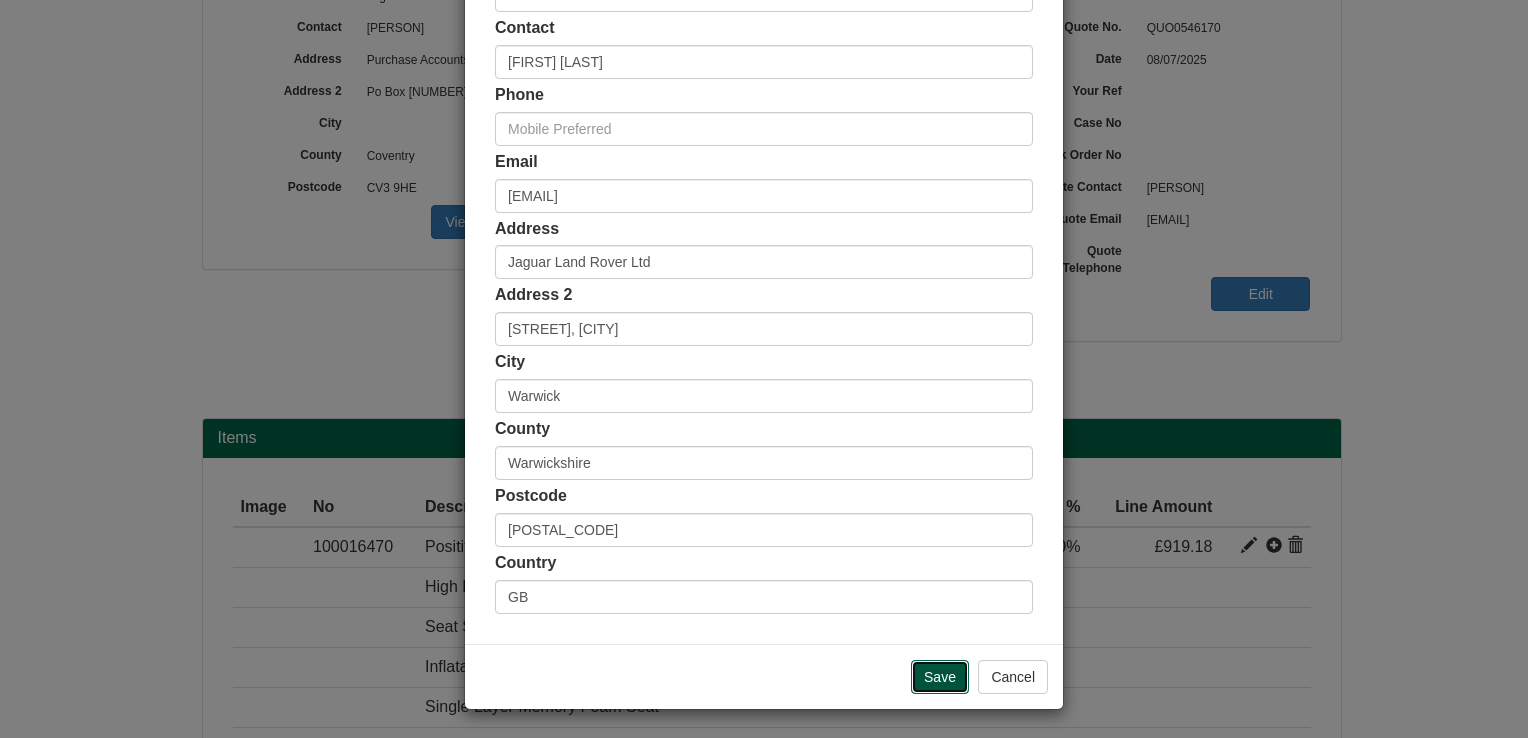 click on "Save" at bounding box center [940, 677] 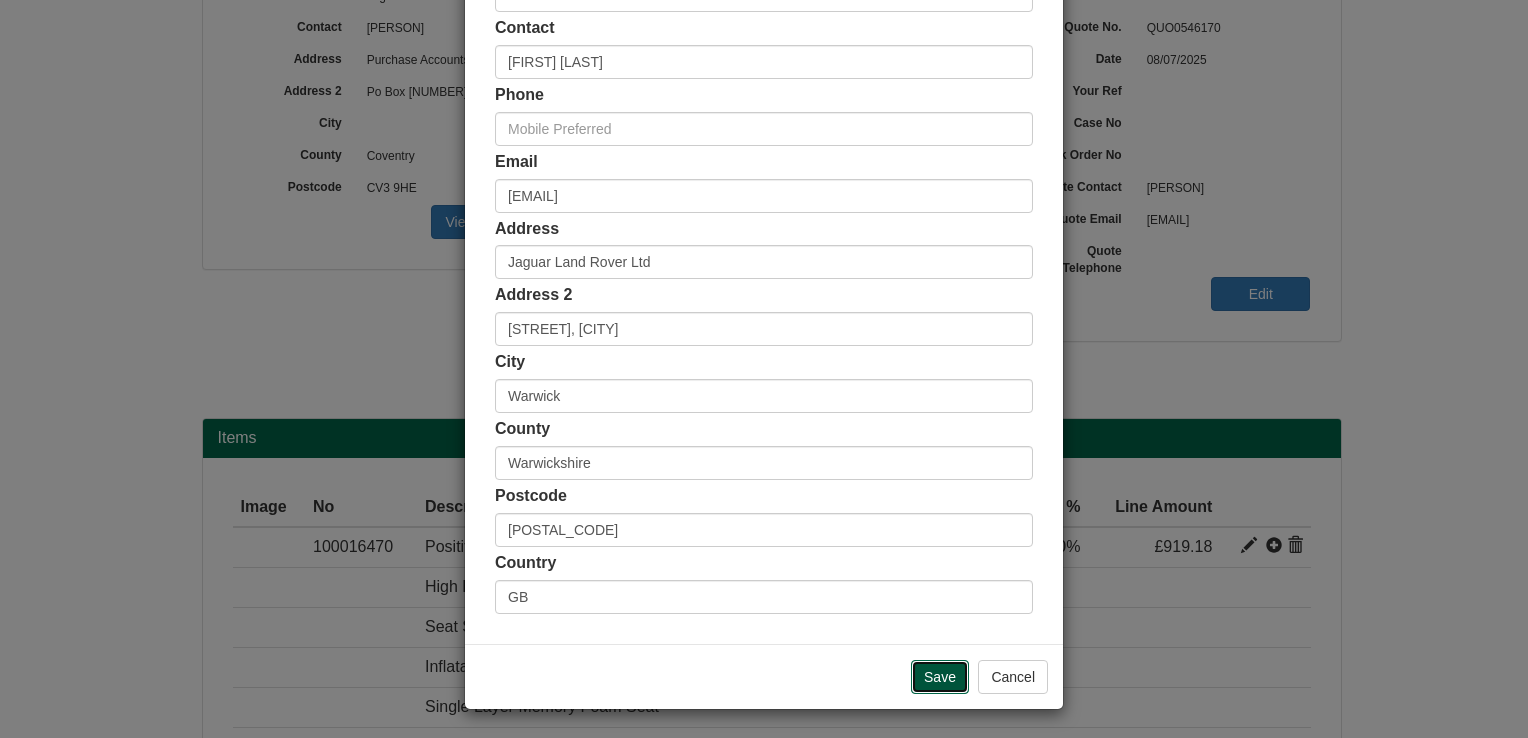 click on "Save" at bounding box center (940, 677) 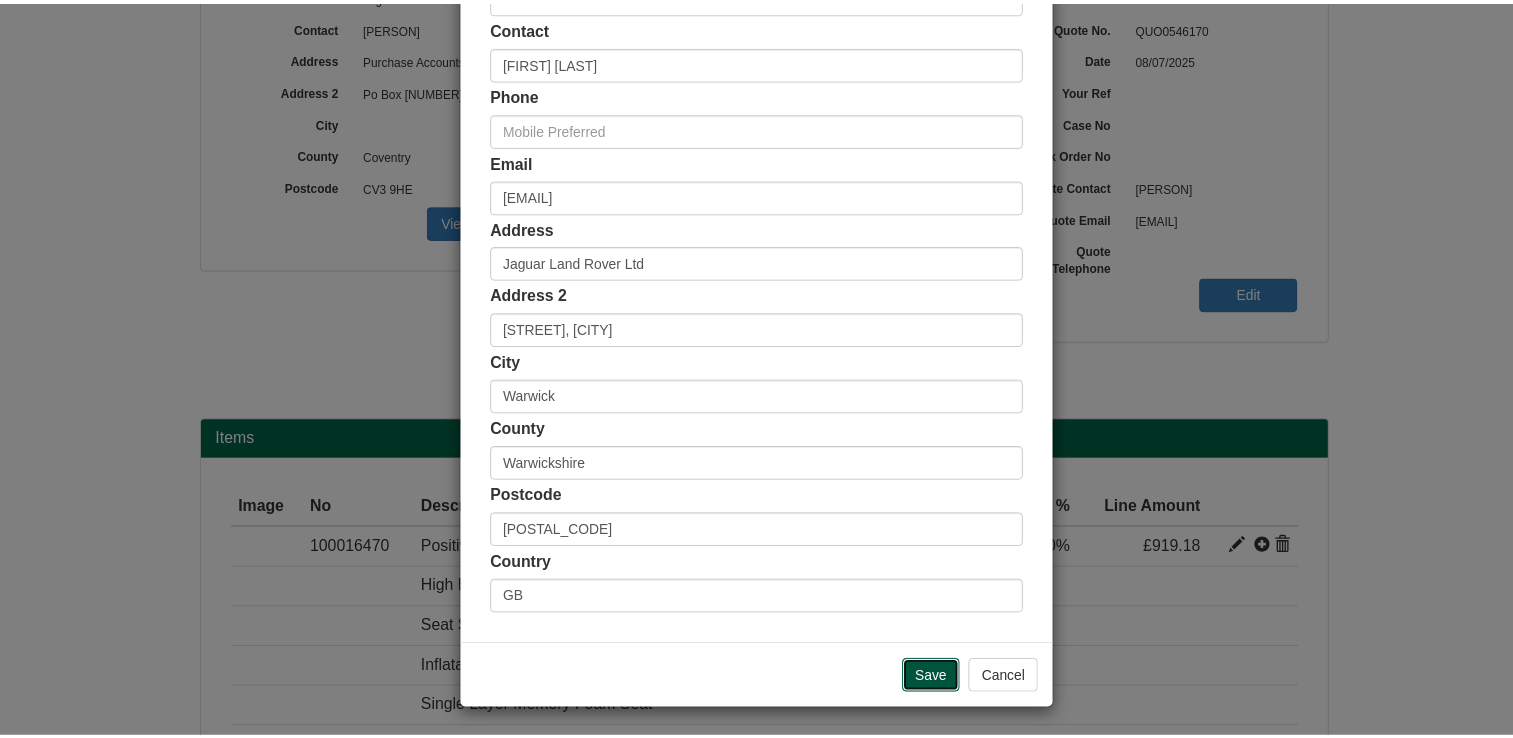 scroll, scrollTop: 0, scrollLeft: 0, axis: both 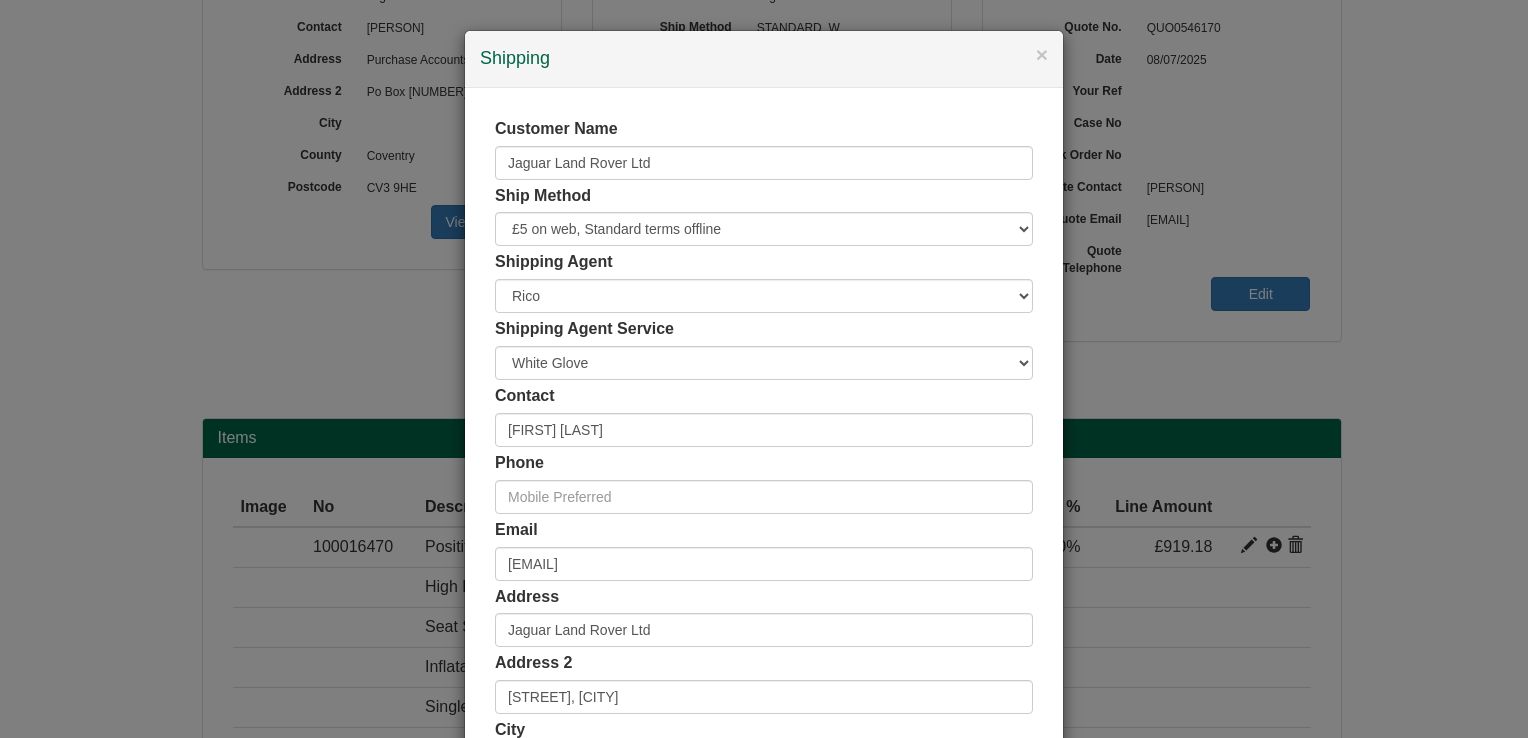 click on "×
Shipping" at bounding box center [764, 59] 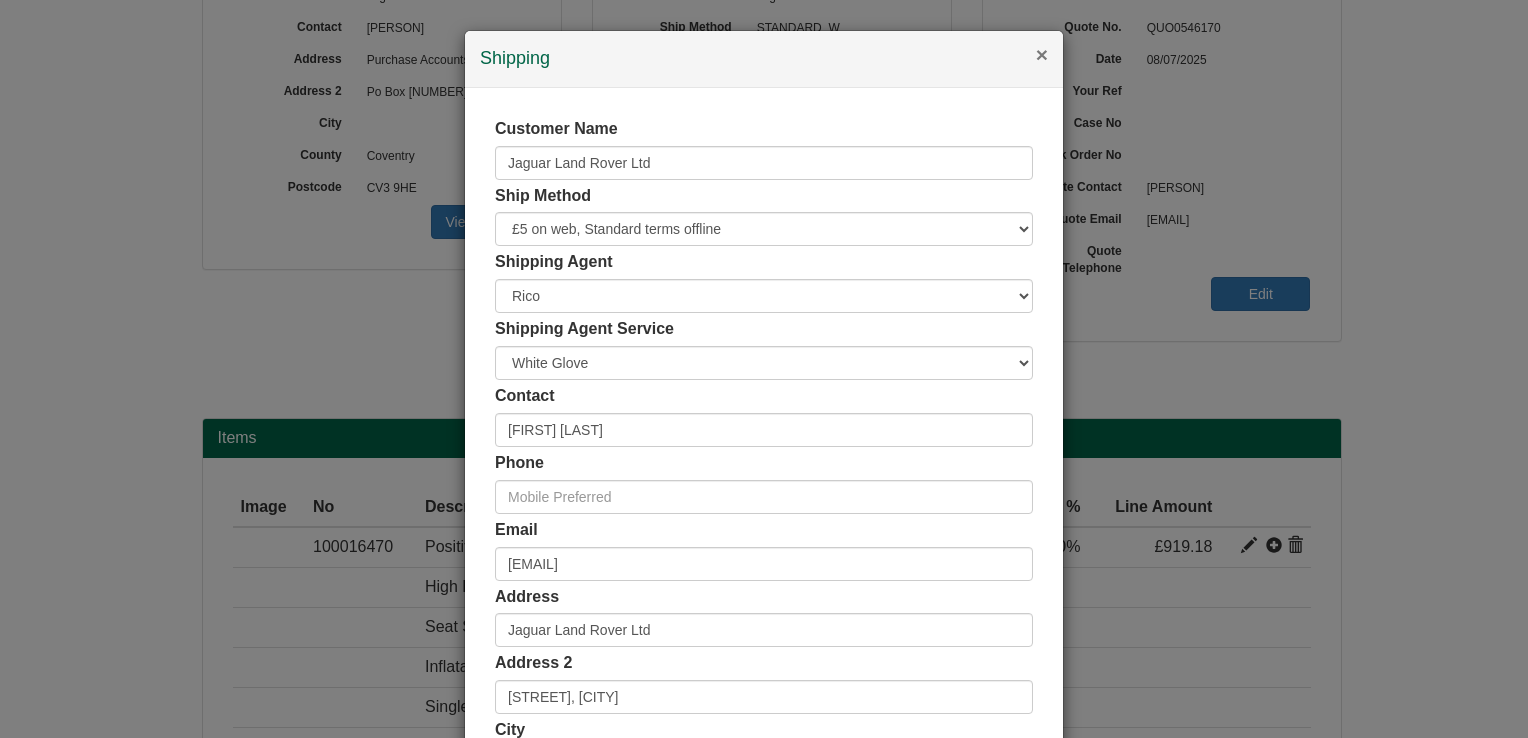 click on "×" at bounding box center (1042, 54) 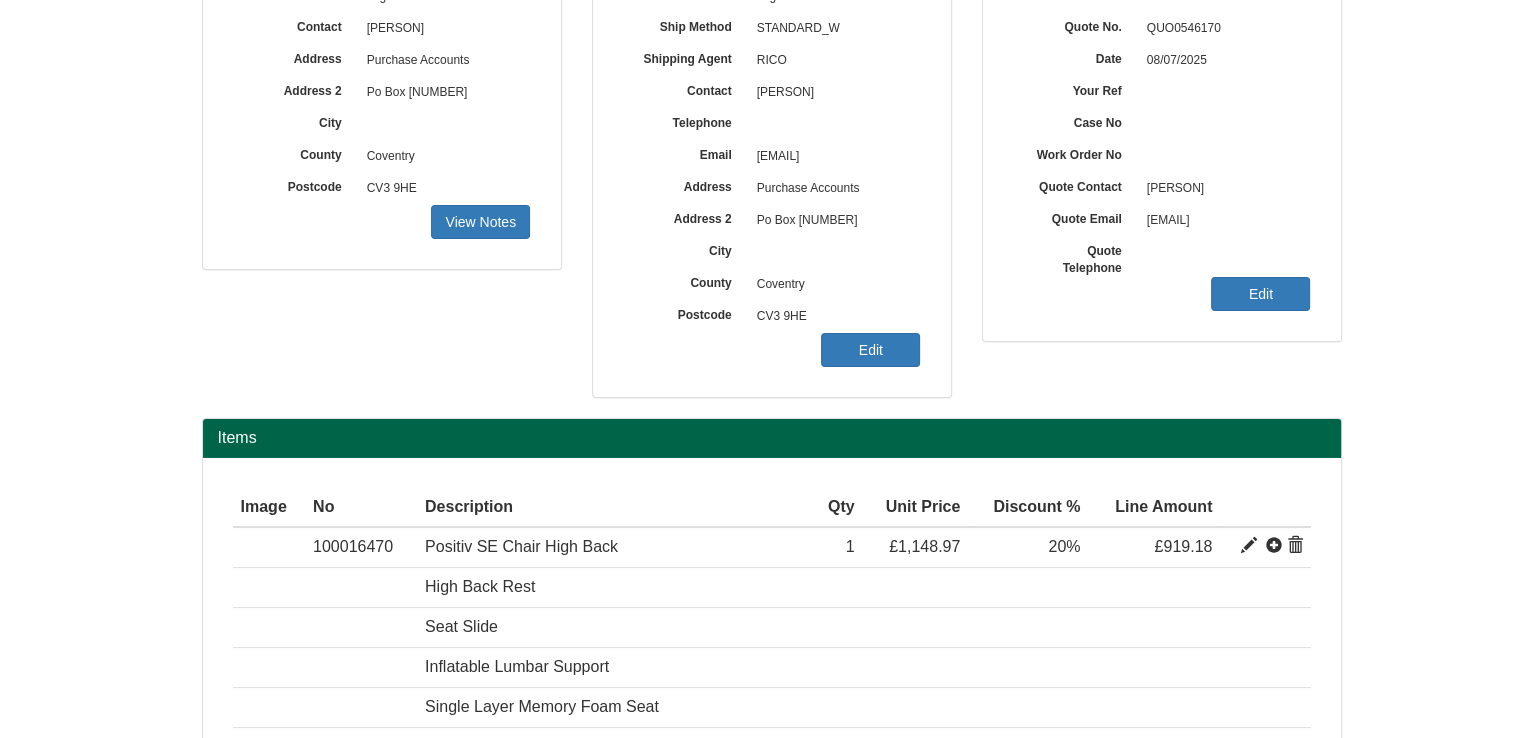 scroll, scrollTop: 668, scrollLeft: 0, axis: vertical 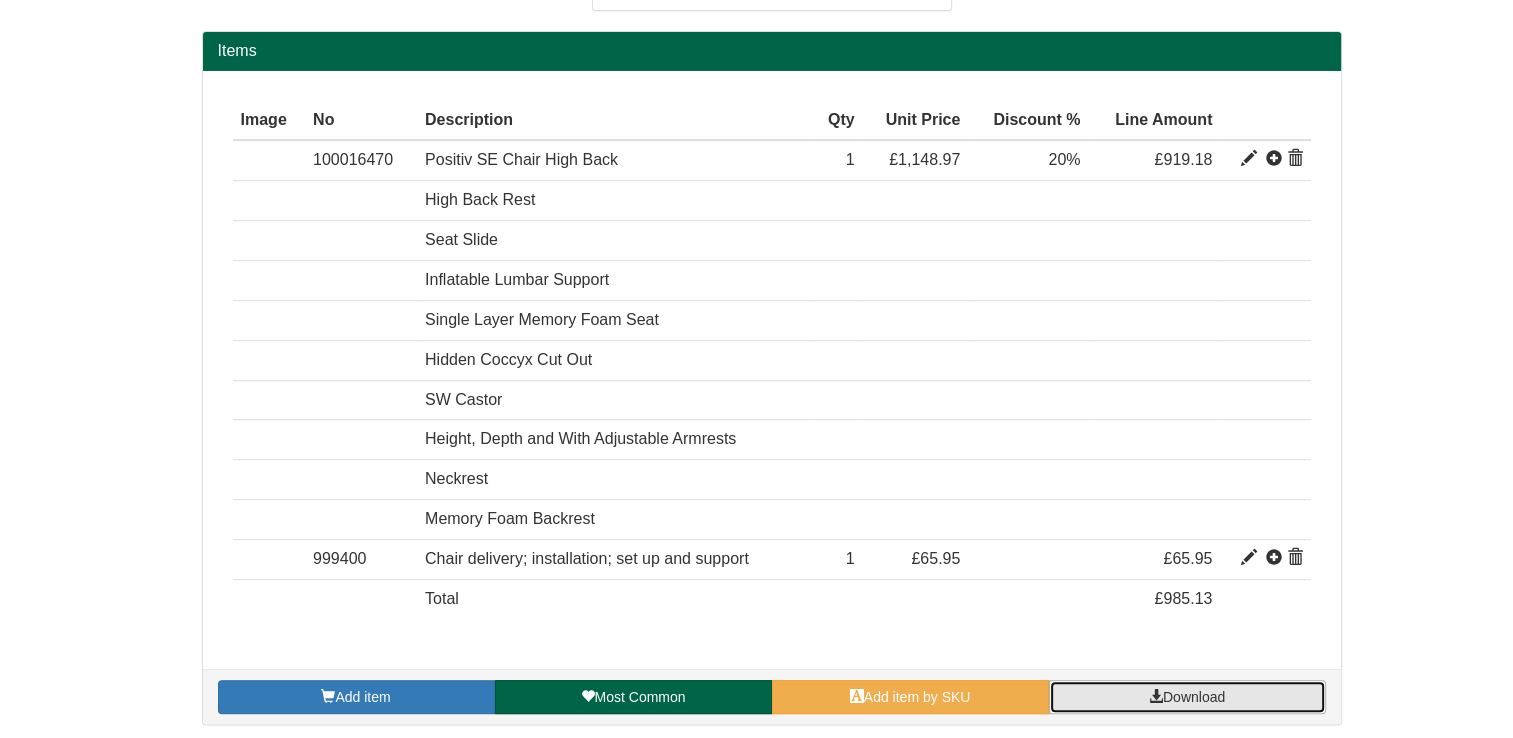 click on "Download" at bounding box center [1187, 697] 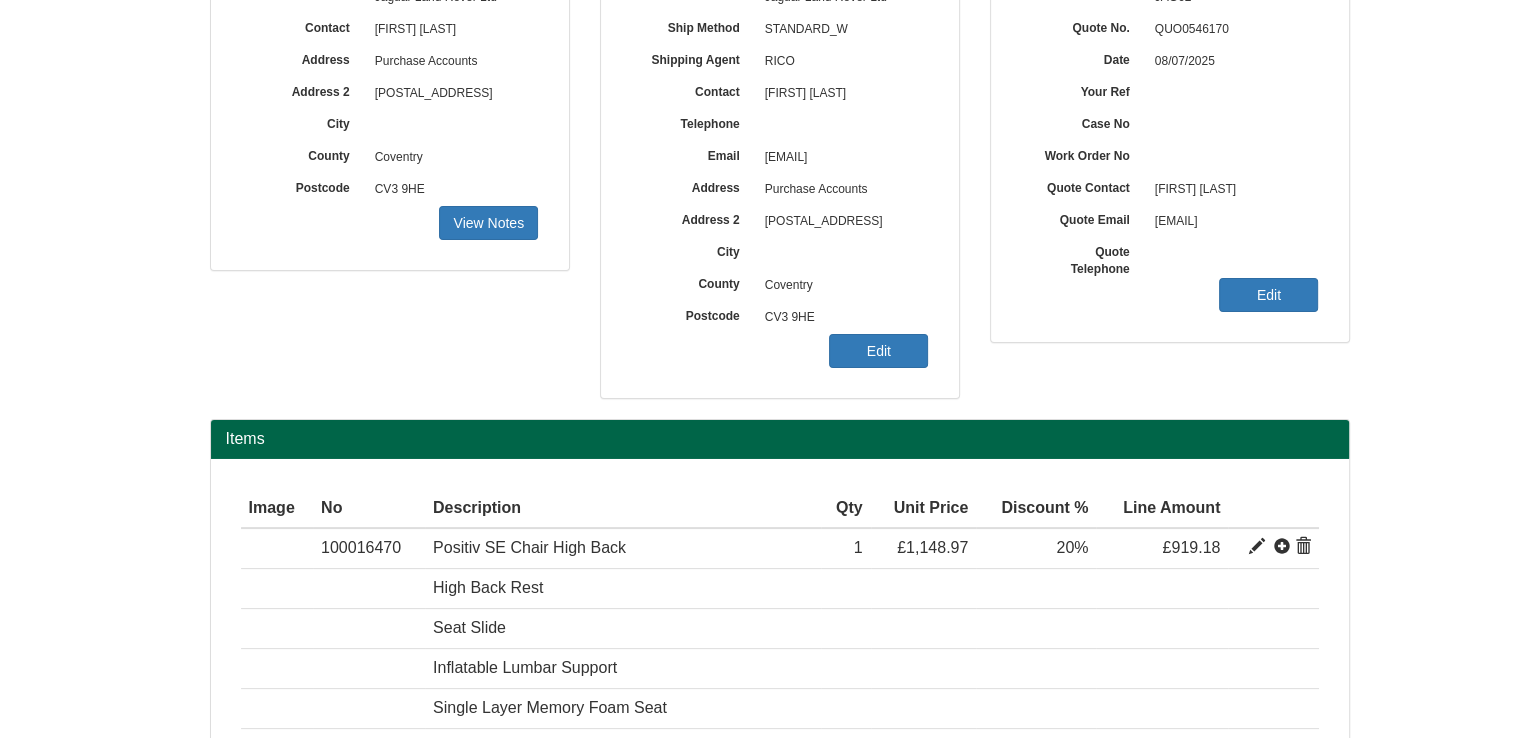 scroll, scrollTop: 200, scrollLeft: 0, axis: vertical 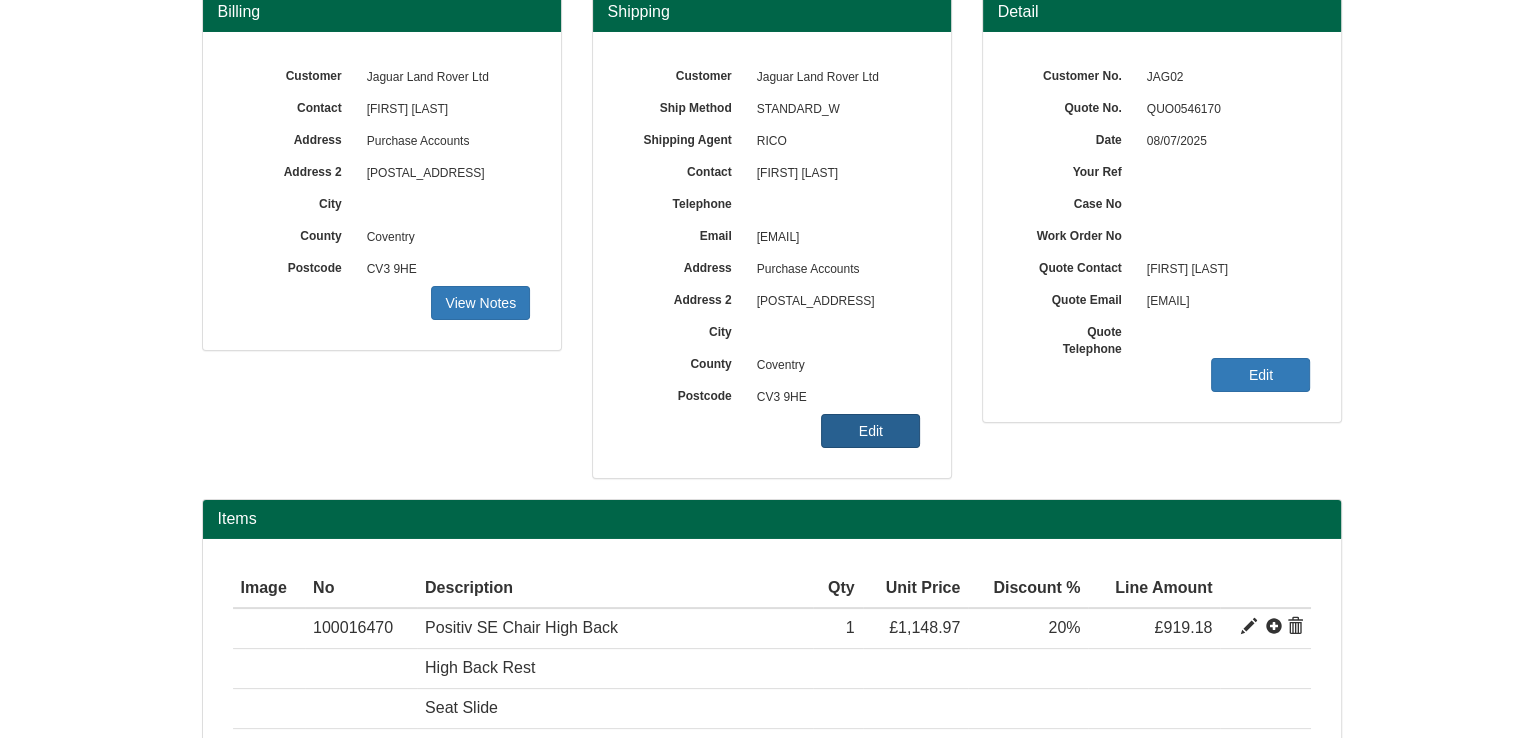 click on "Edit" at bounding box center (480, 303) 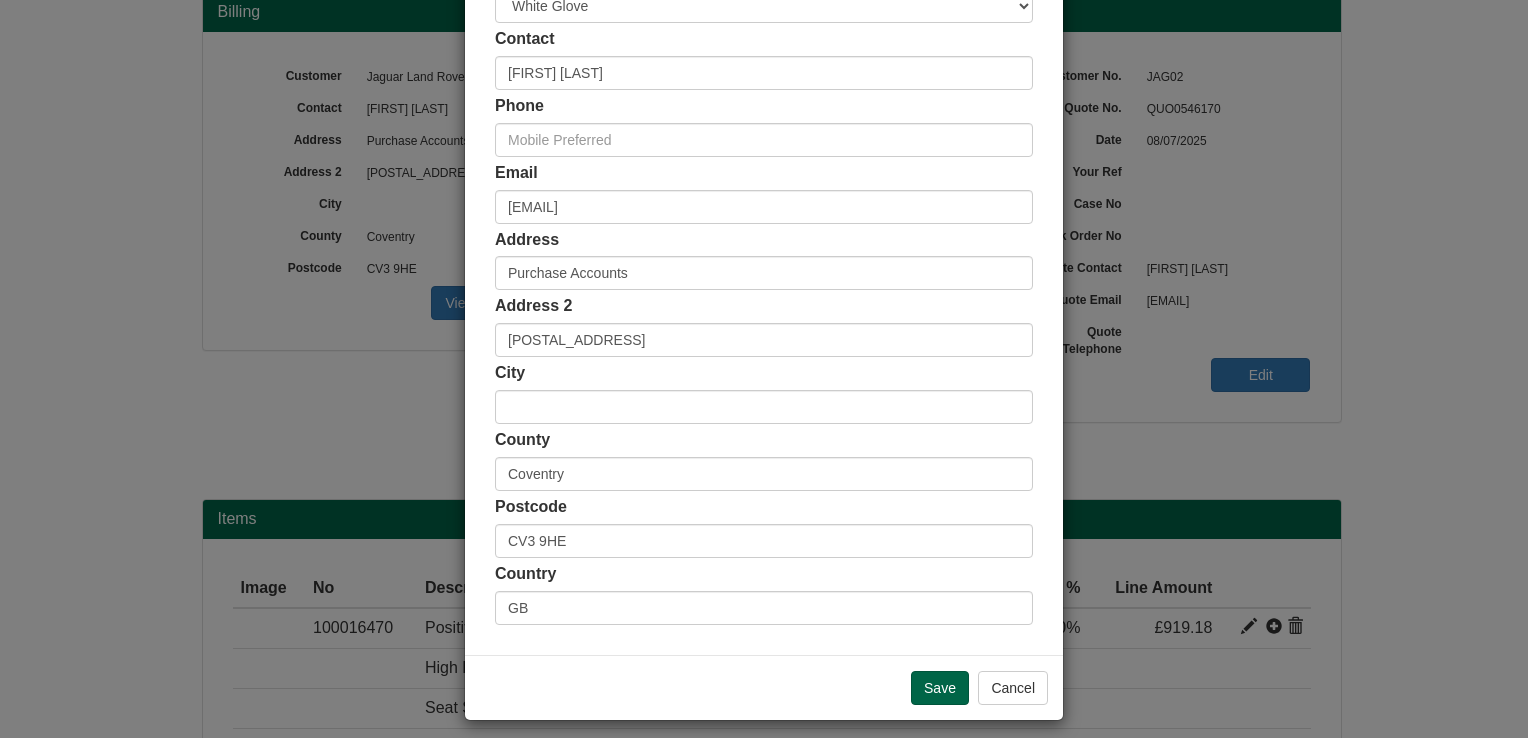 scroll, scrollTop: 360, scrollLeft: 0, axis: vertical 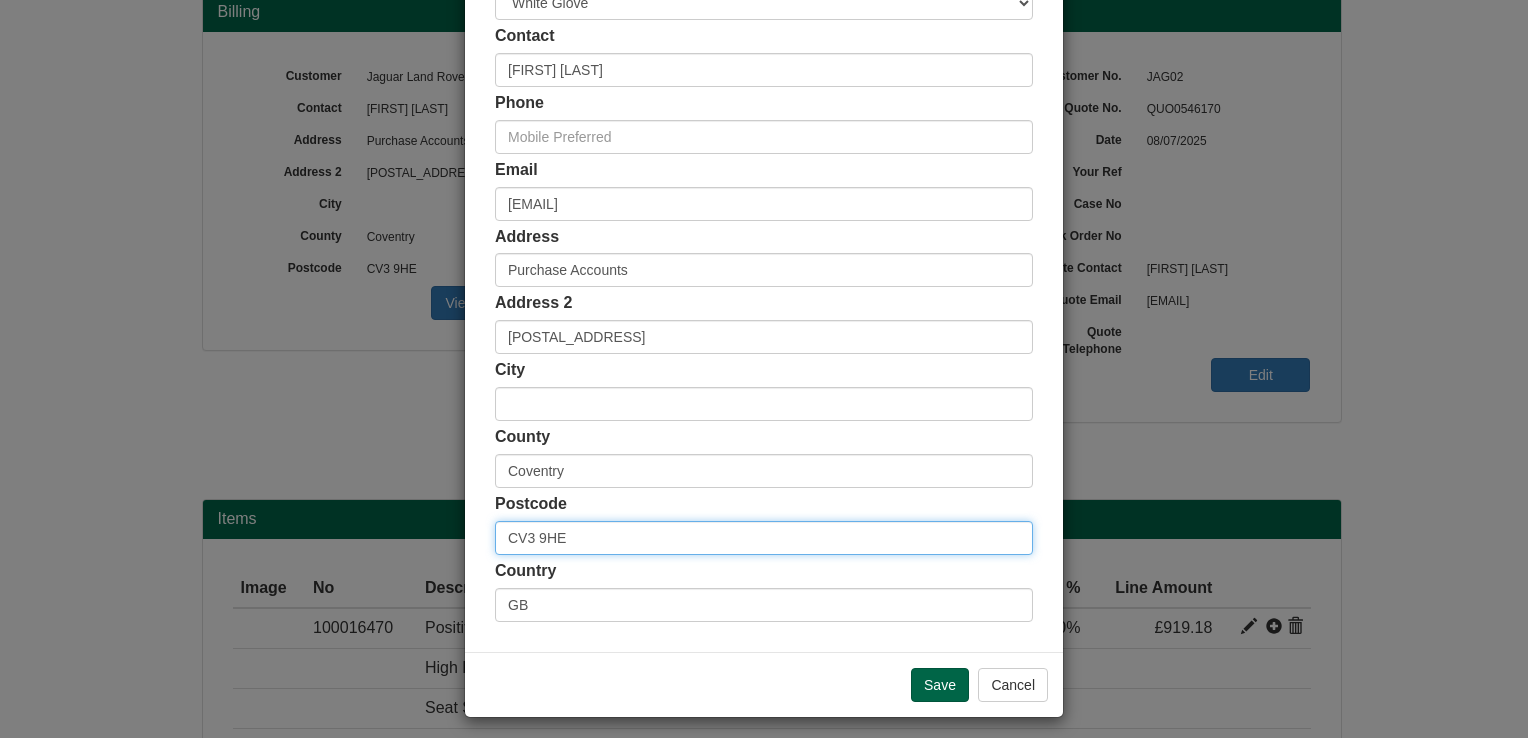 click on "CV3 9HE" at bounding box center [764, 538] 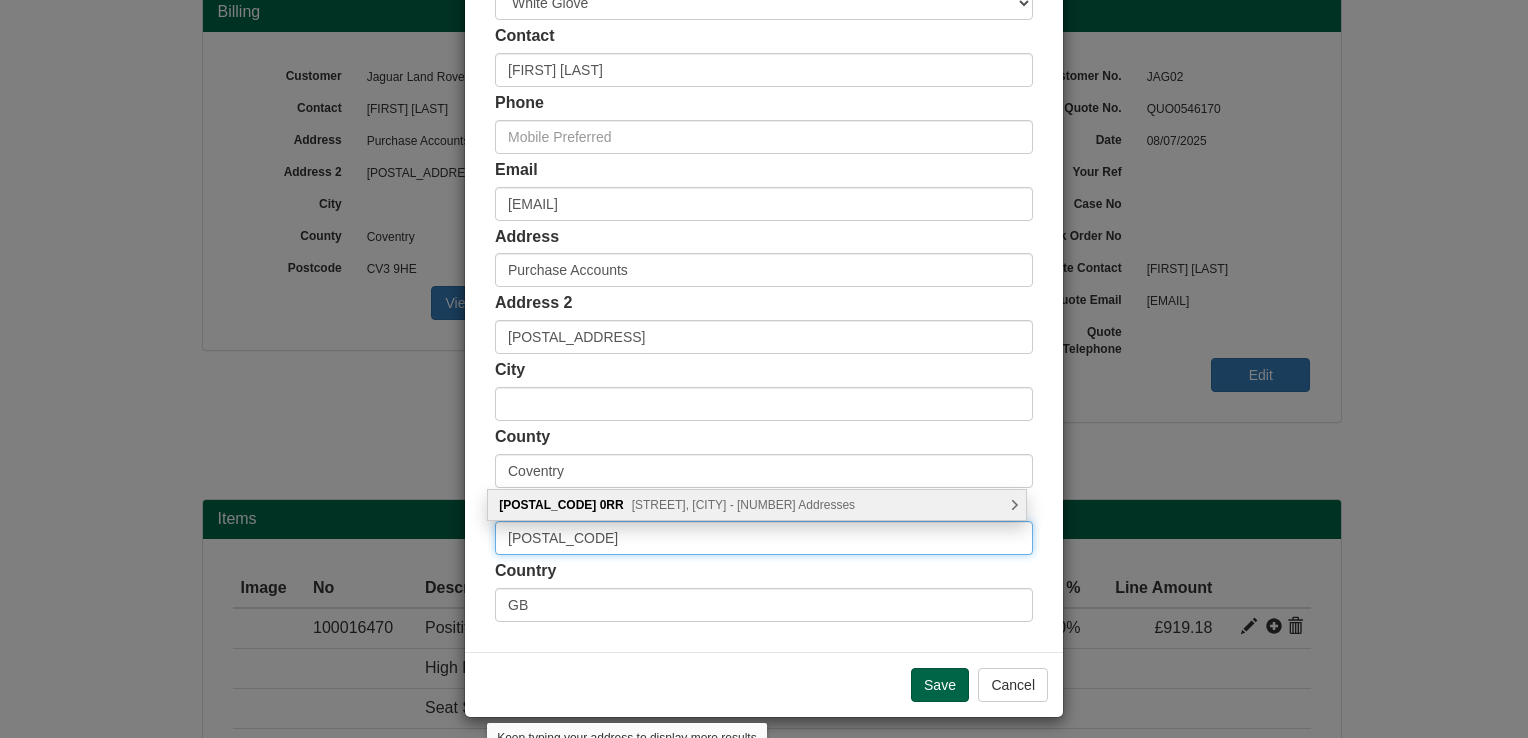 type on "[POSTAL_CODE]" 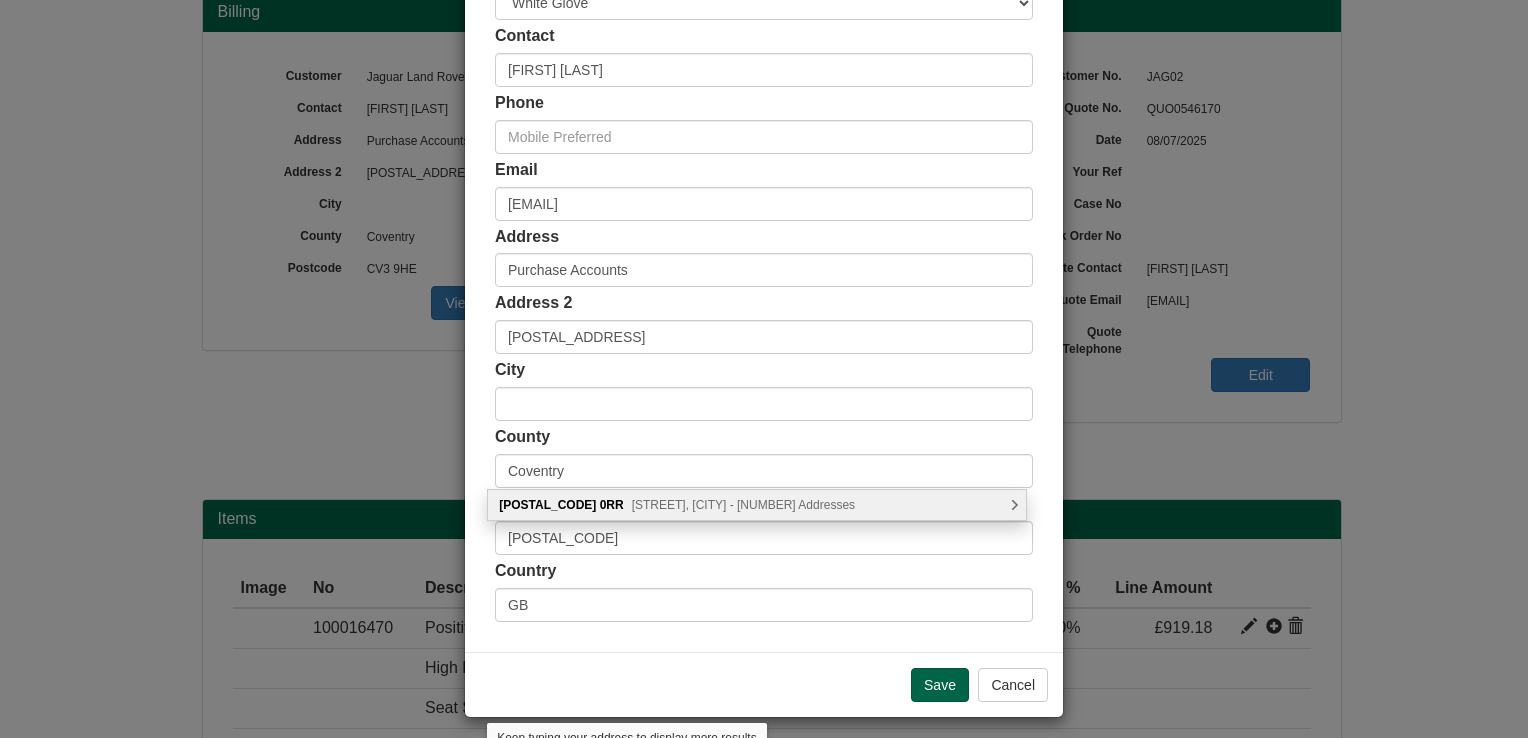 click on "[STREET], [CITY] - [NUMBER] Addresses" at bounding box center (743, 505) 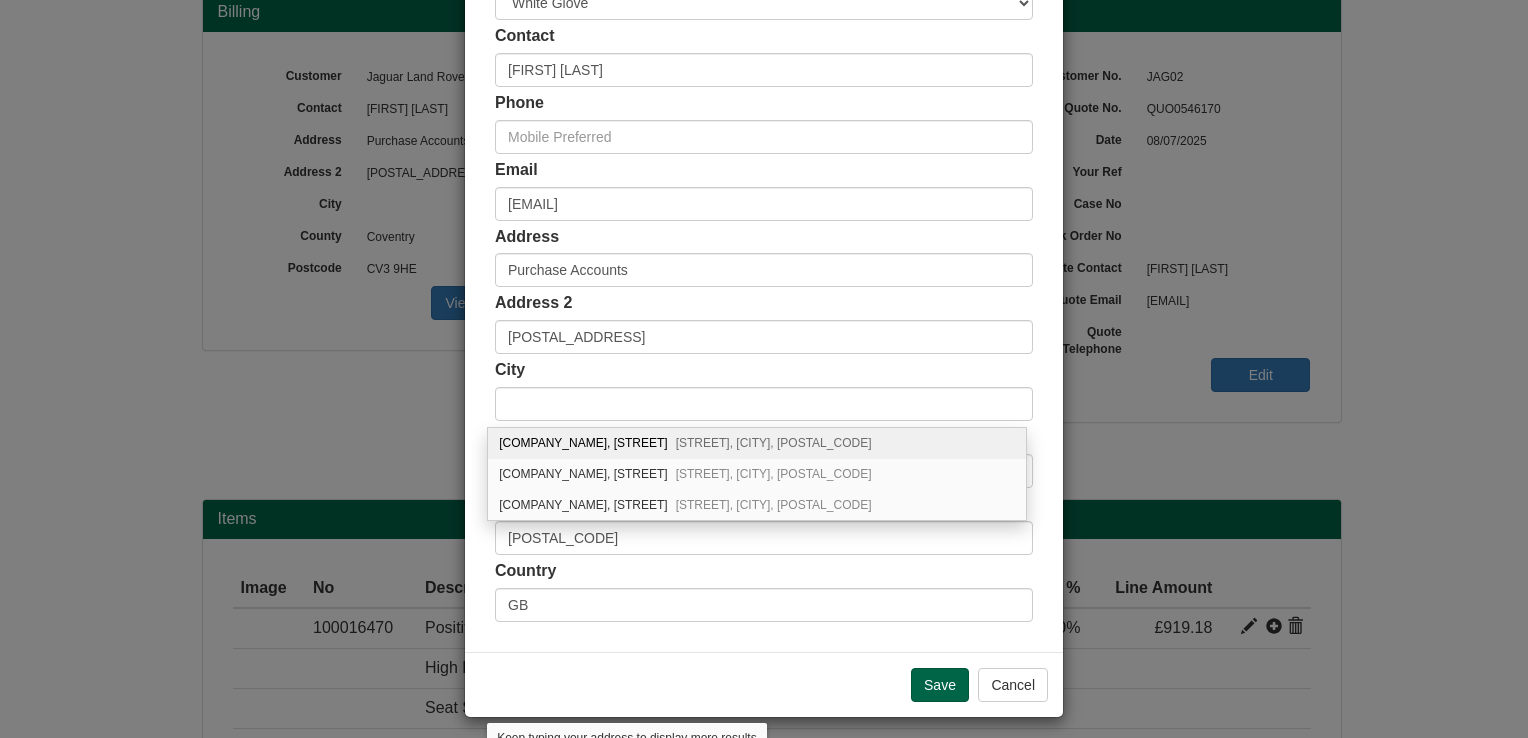 click on "[COMPANY_NAME], [STREET] [CITY], [CITY], [POSTAL_CODE]" at bounding box center [757, 443] 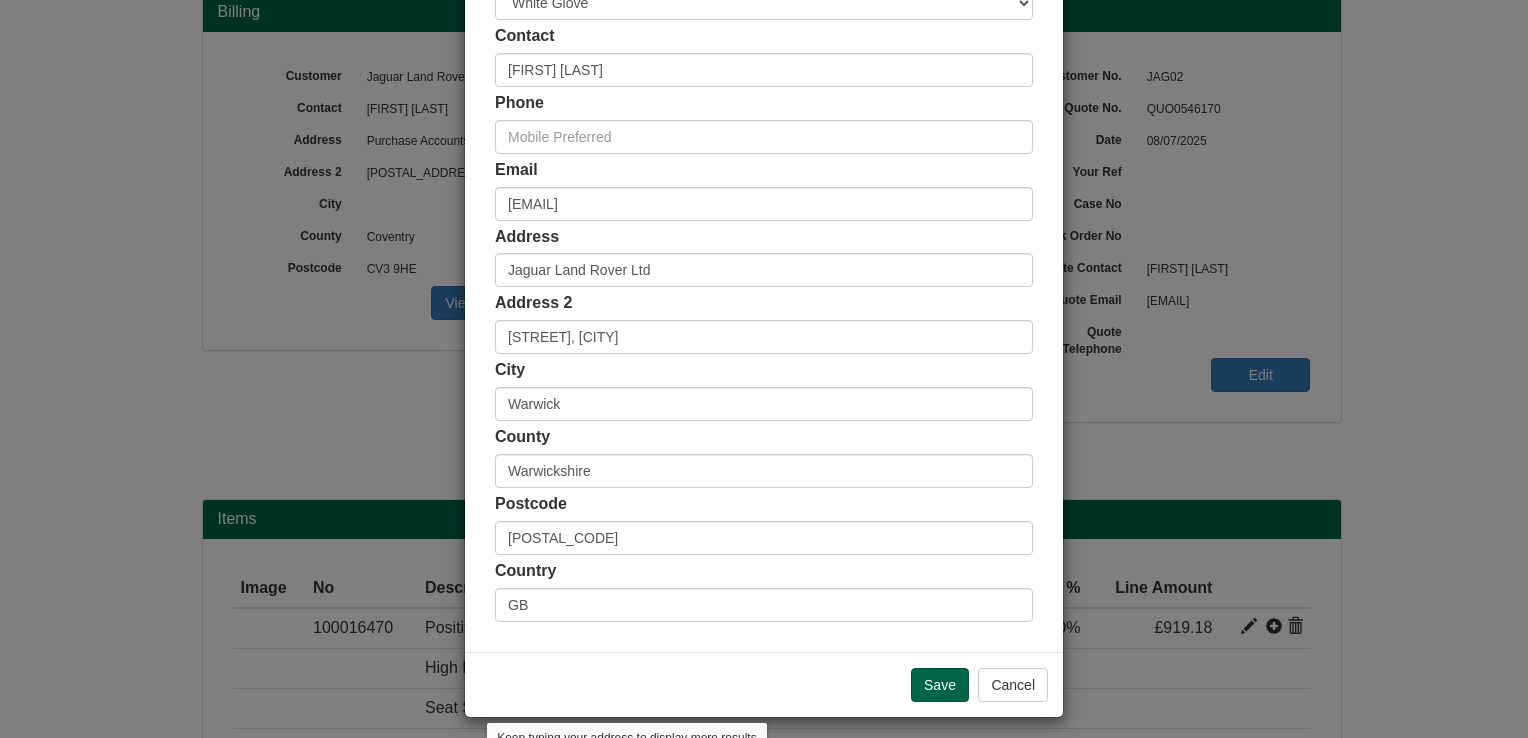 click on "Email [EMAIL]" at bounding box center (764, 190) 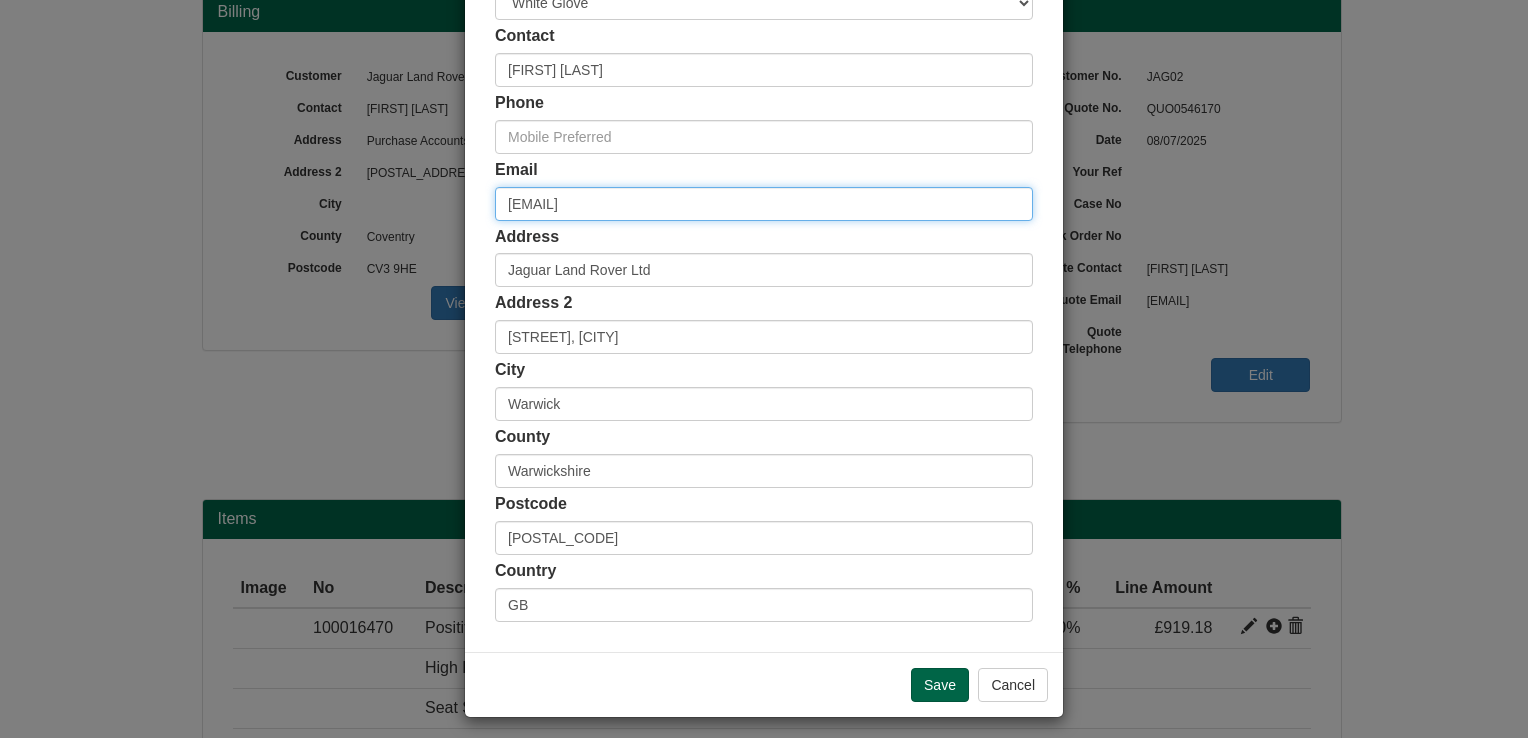 drag, startPoint x: 703, startPoint y: 207, endPoint x: 376, endPoint y: 220, distance: 327.2583 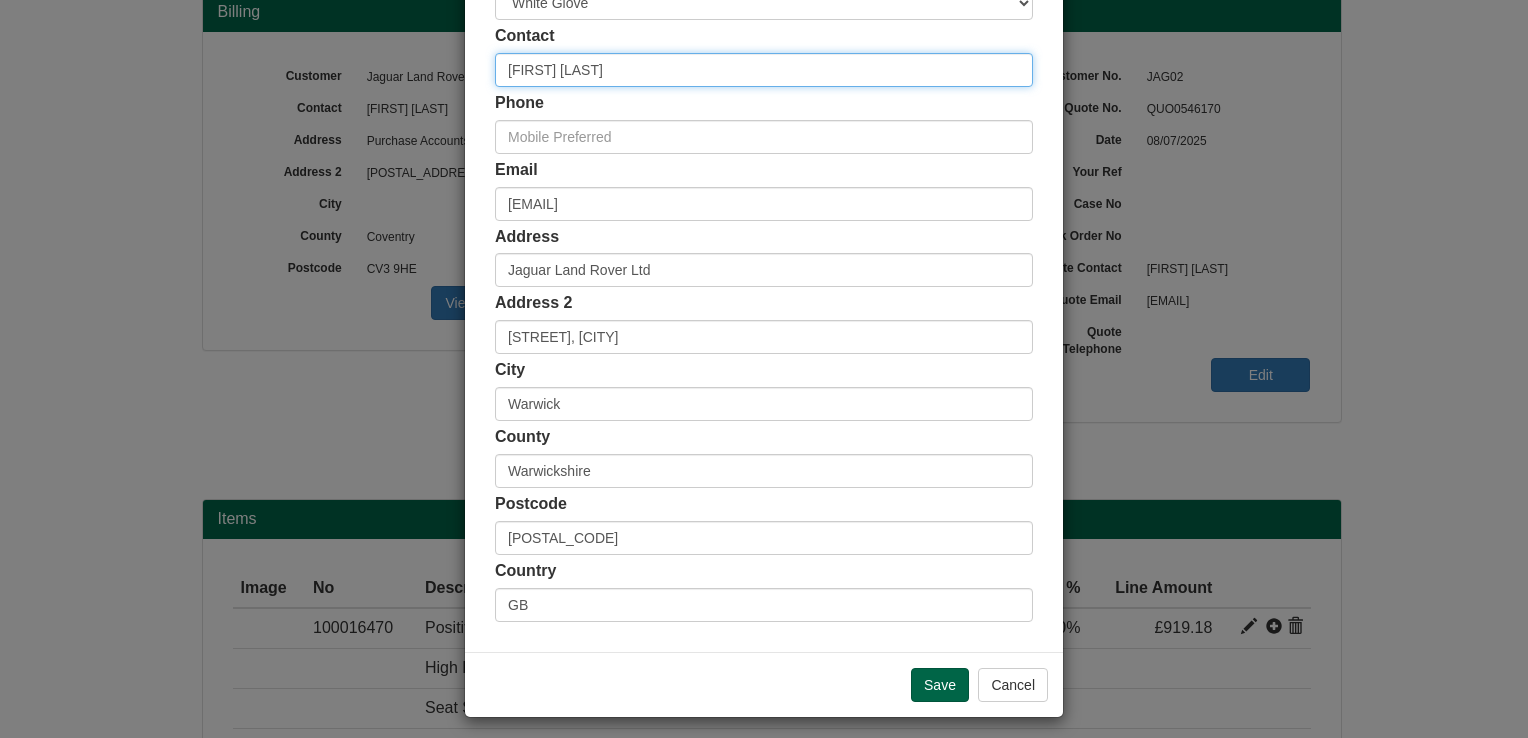 drag, startPoint x: 634, startPoint y: 62, endPoint x: 273, endPoint y: 77, distance: 361.3115 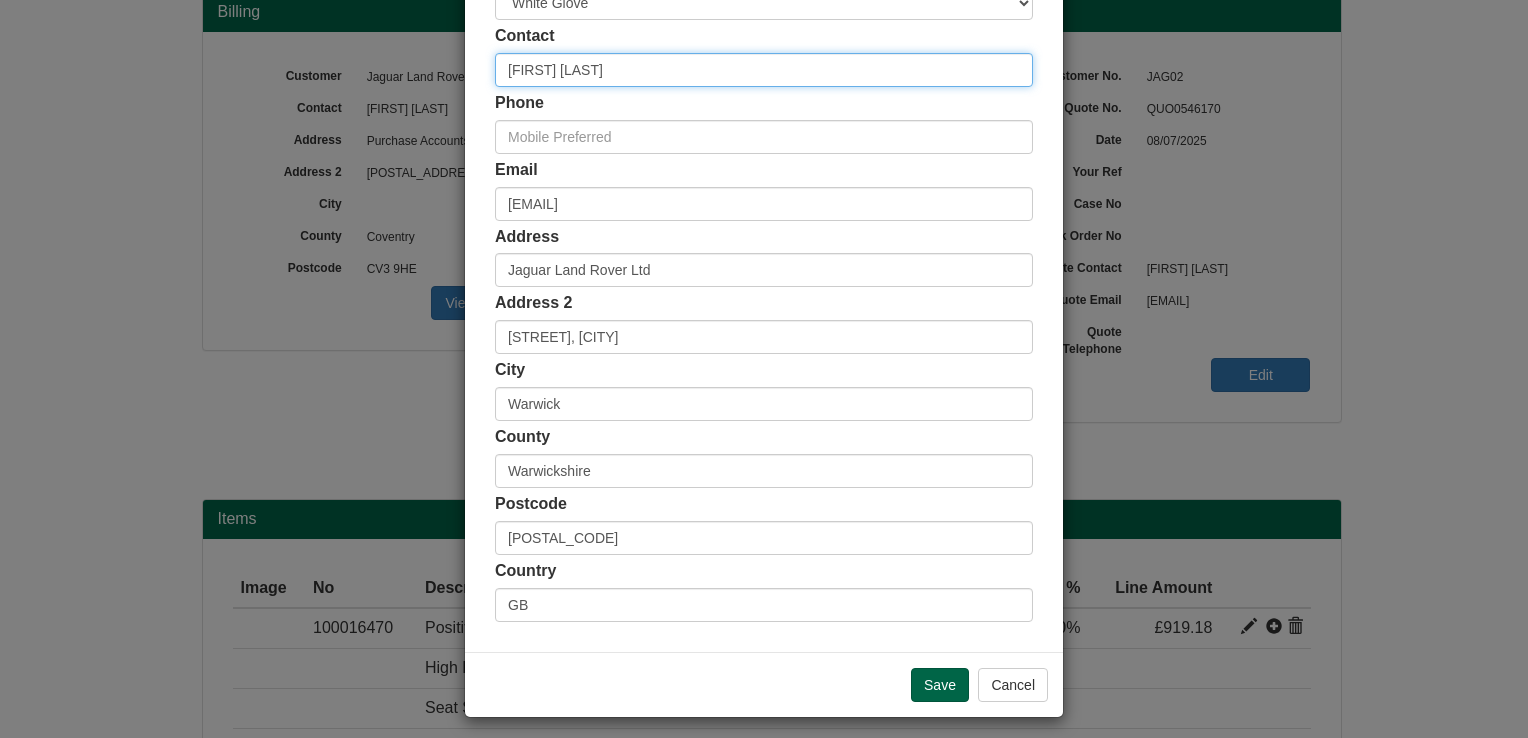 click on "[FIRST] [LAST]" at bounding box center [764, 70] 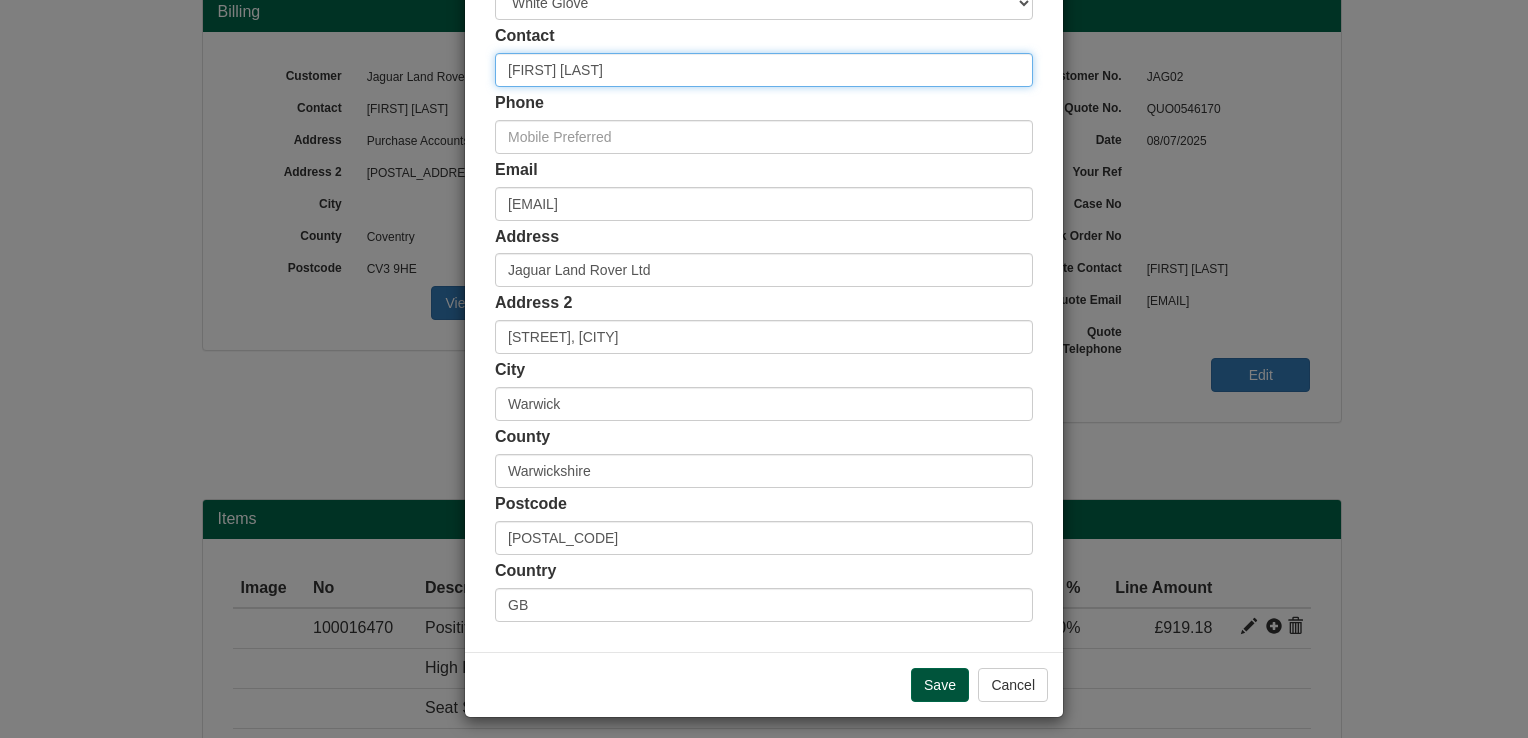 type on "[FIRST] [LAST]" 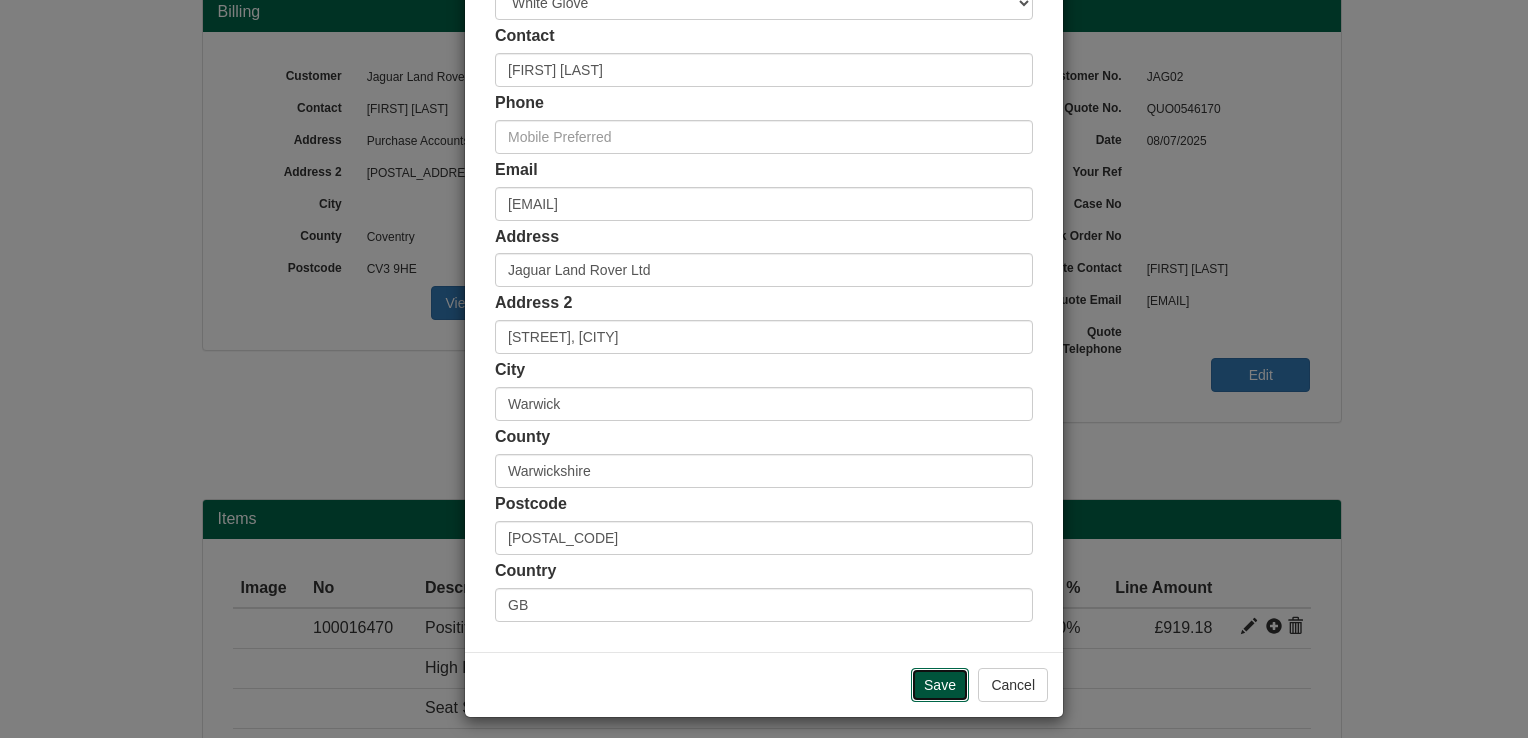 click on "Save" at bounding box center (940, 685) 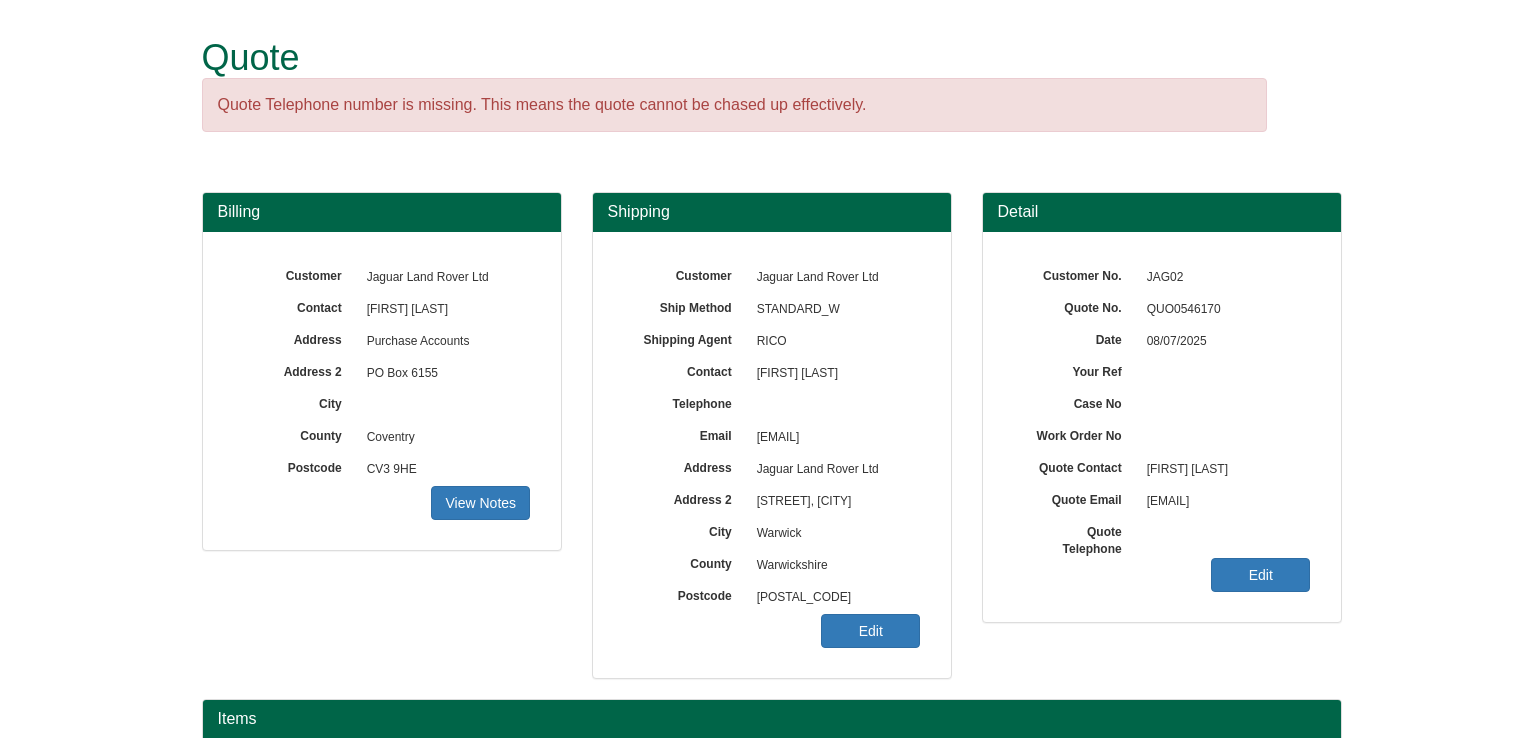 scroll, scrollTop: 0, scrollLeft: 0, axis: both 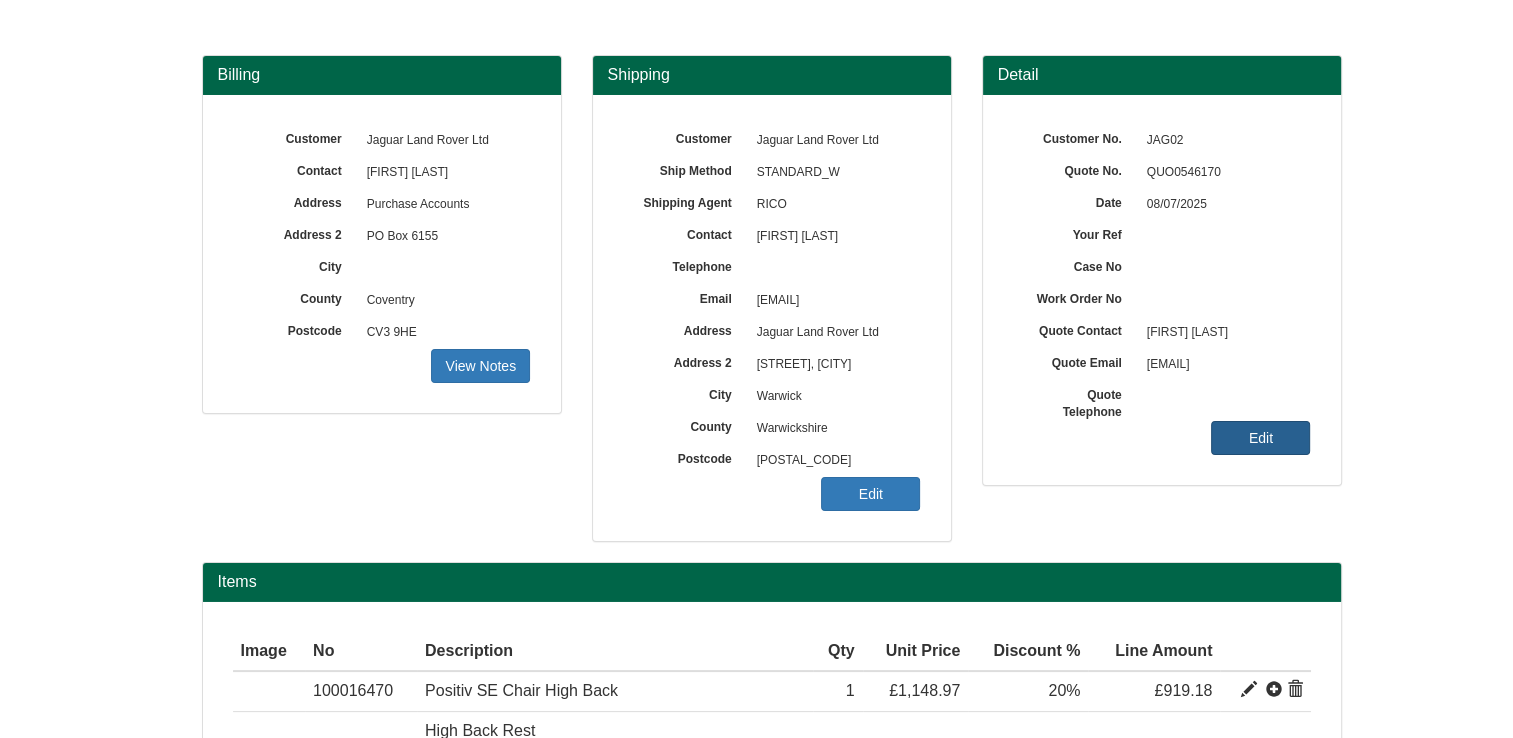 click on "Edit" at bounding box center [480, 366] 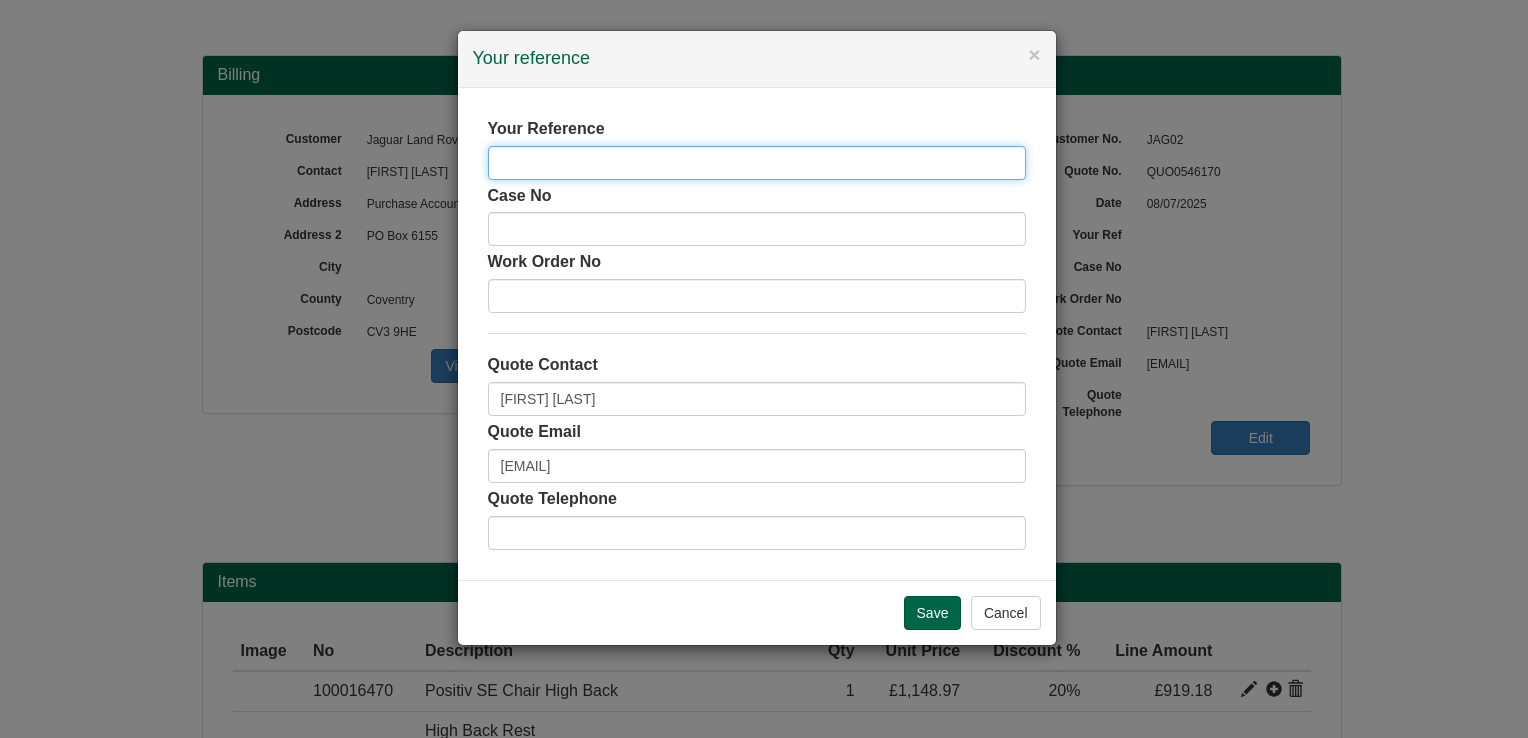 click at bounding box center (757, 163) 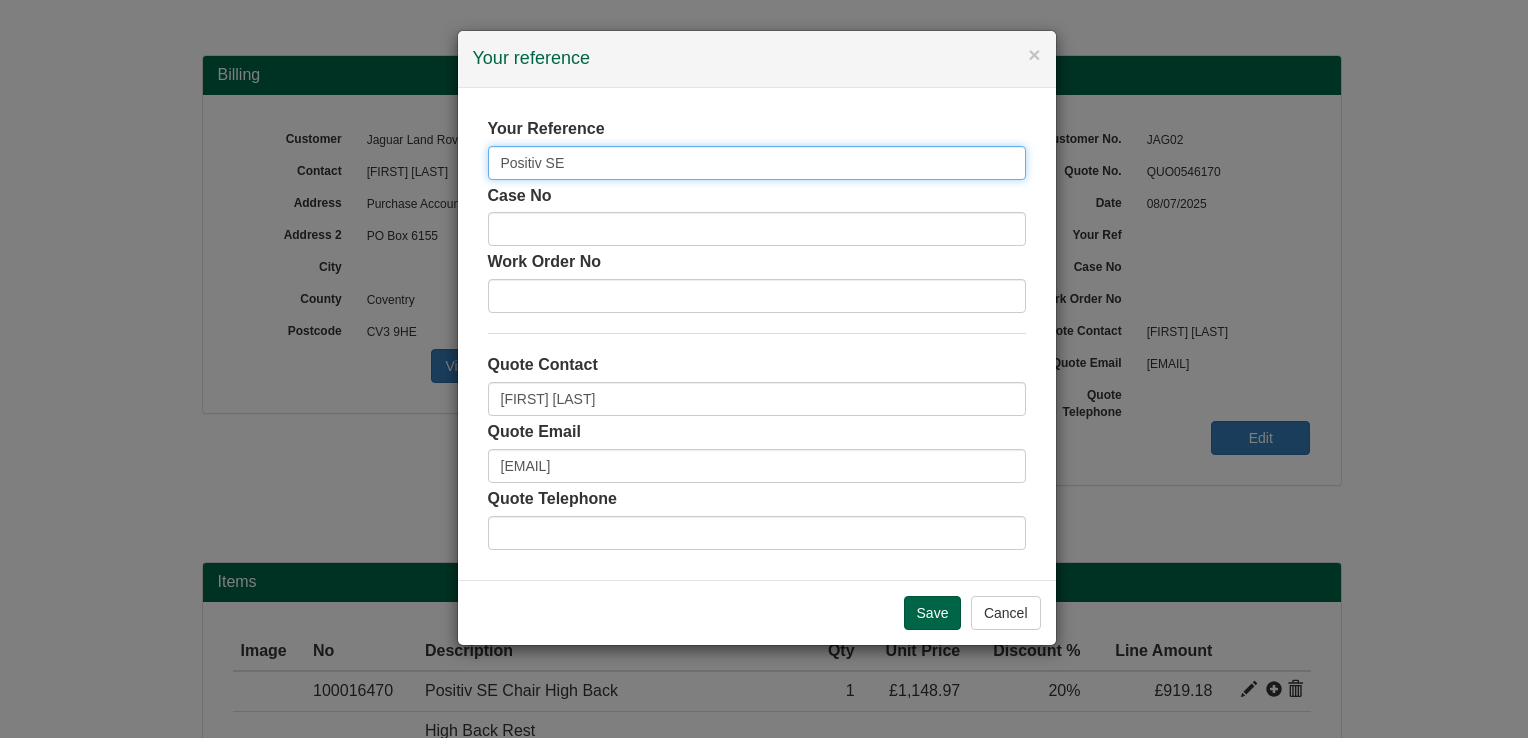 type on "Positiv SE" 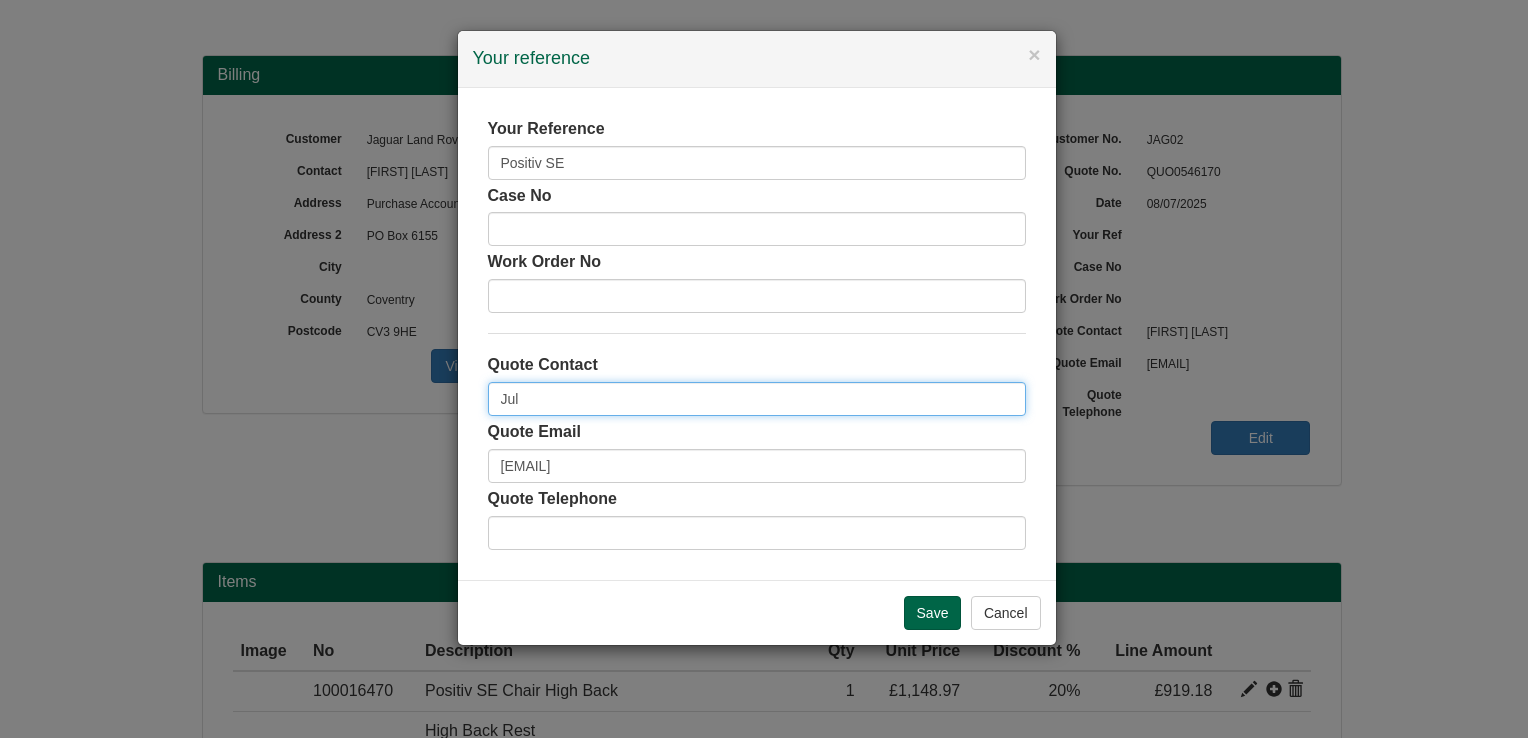 type on "Julie King" 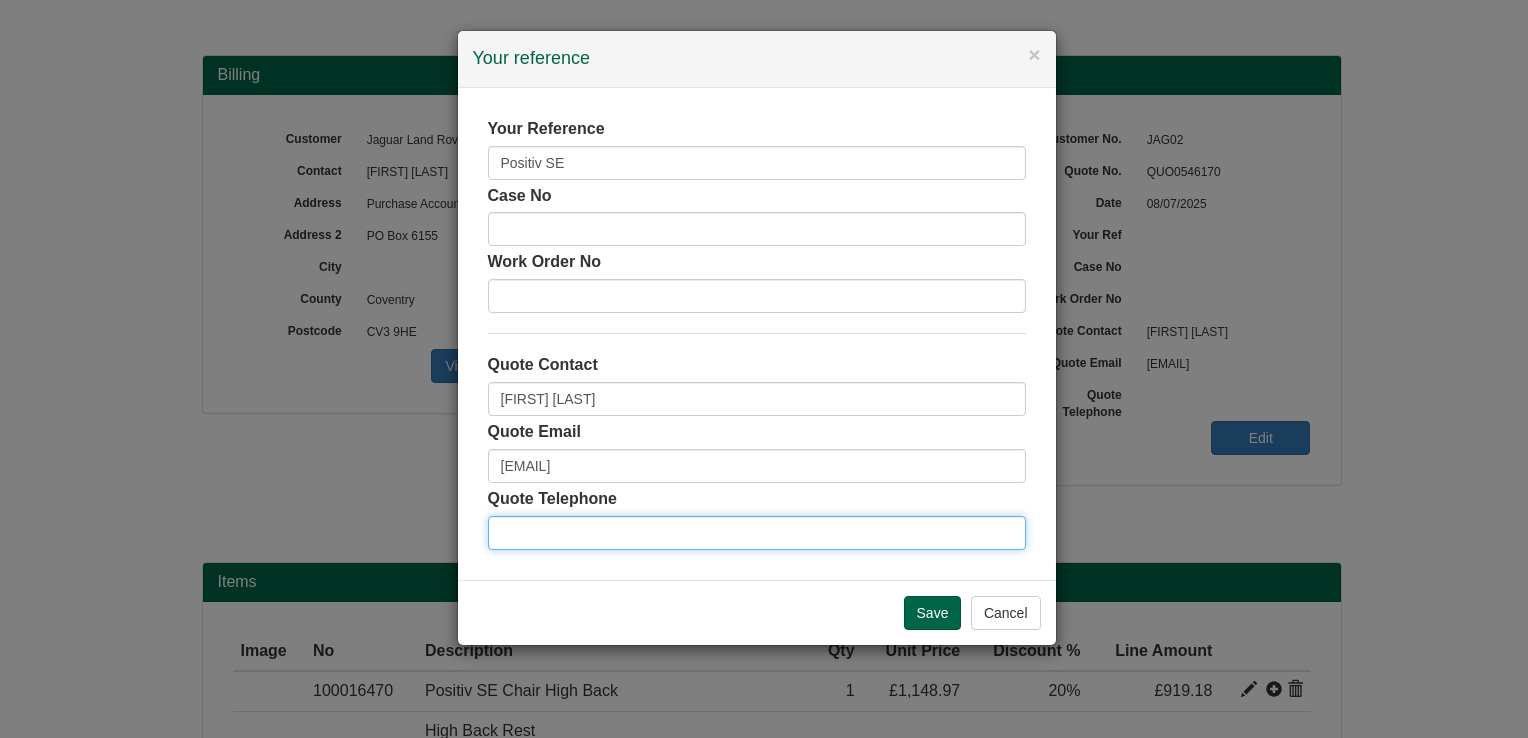 type on "07525465687" 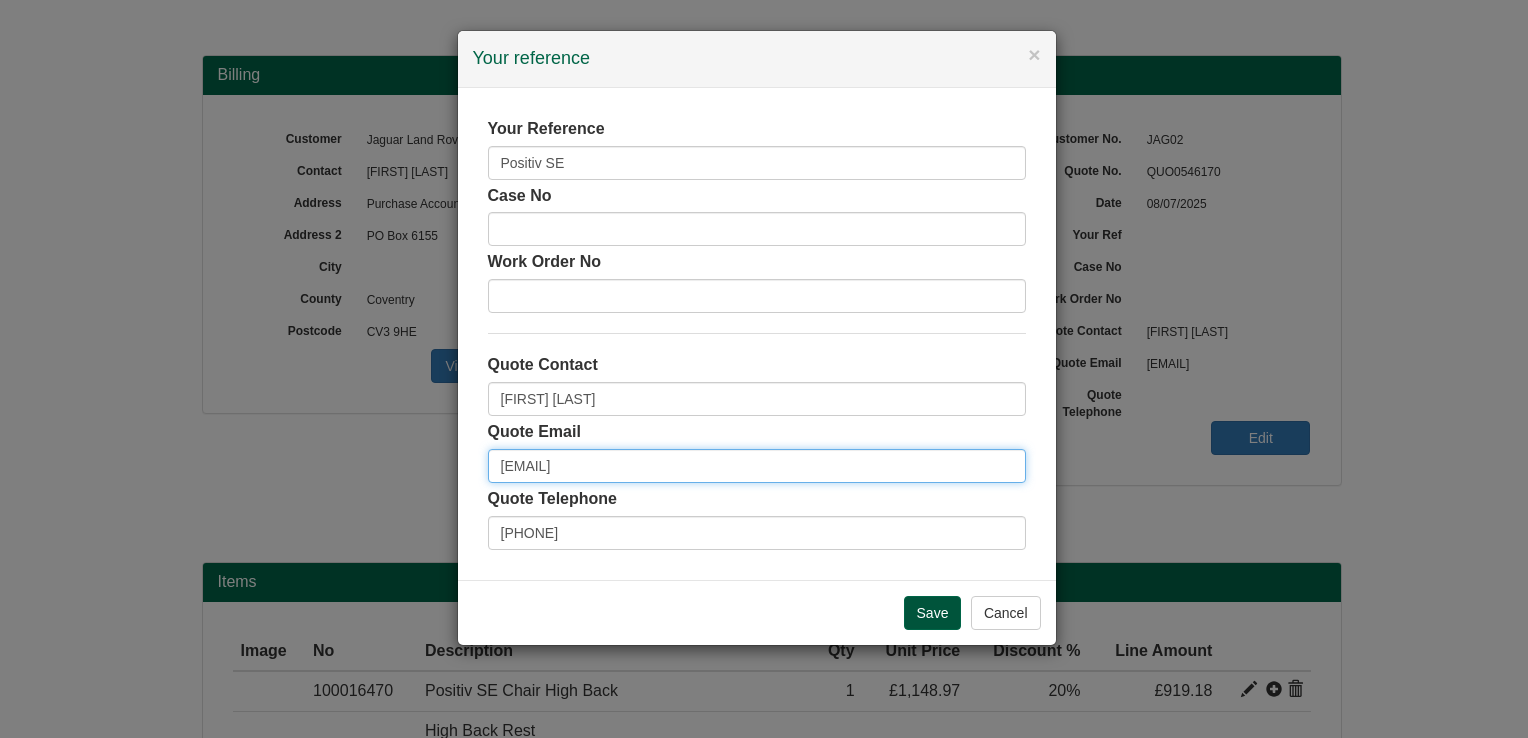 type on "jking@jaguarlandrover.com" 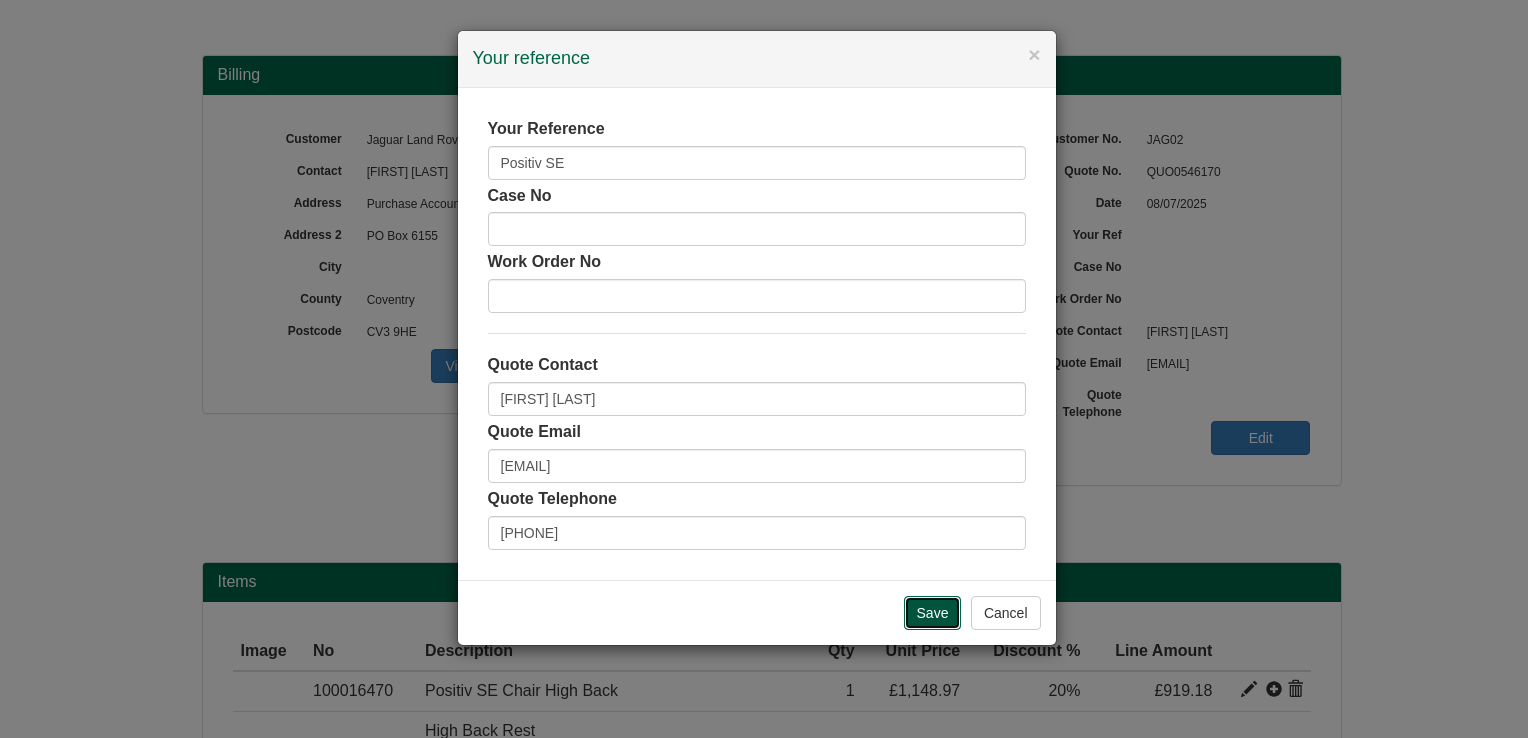 click on "Save" at bounding box center [933, 613] 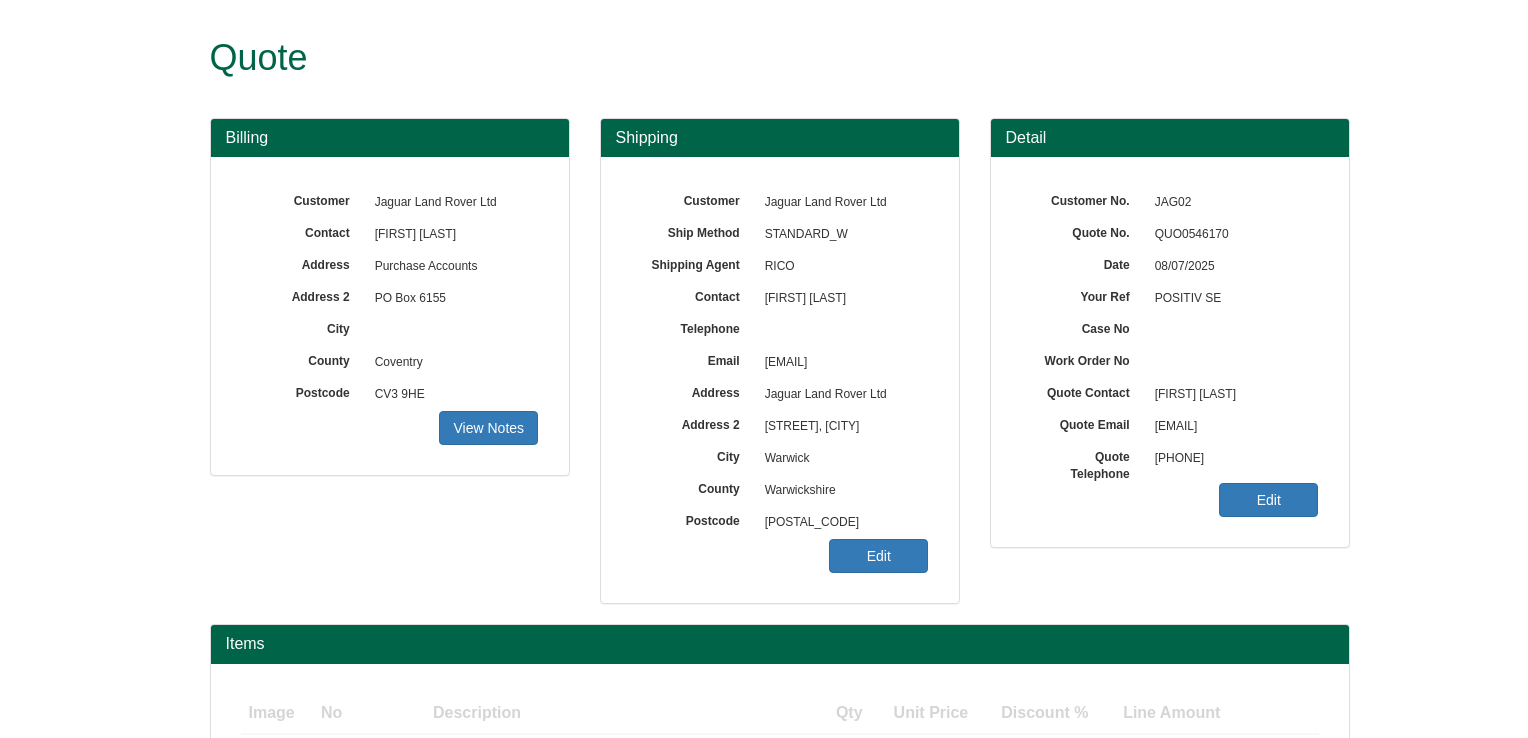 scroll, scrollTop: 0, scrollLeft: 0, axis: both 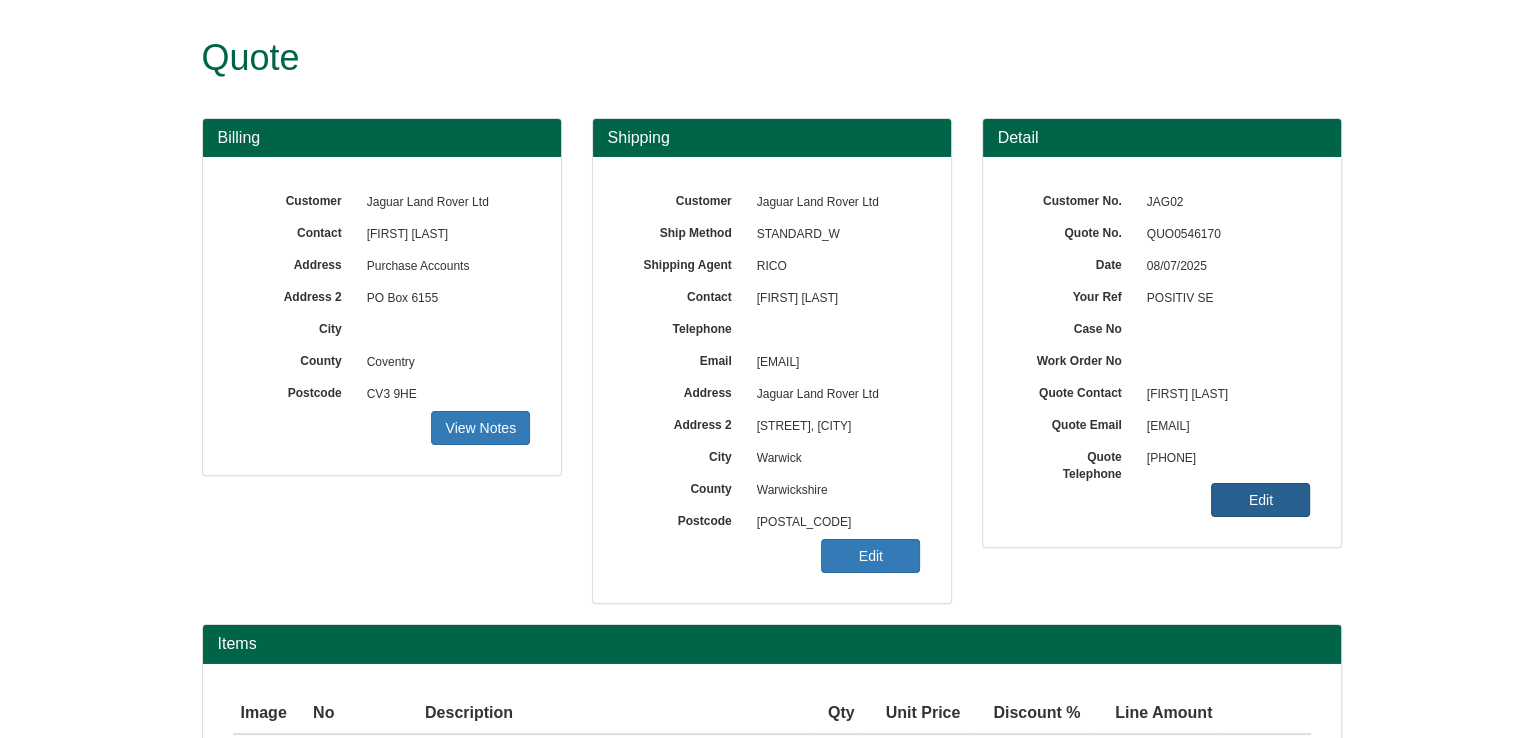 click on "Edit" at bounding box center (480, 428) 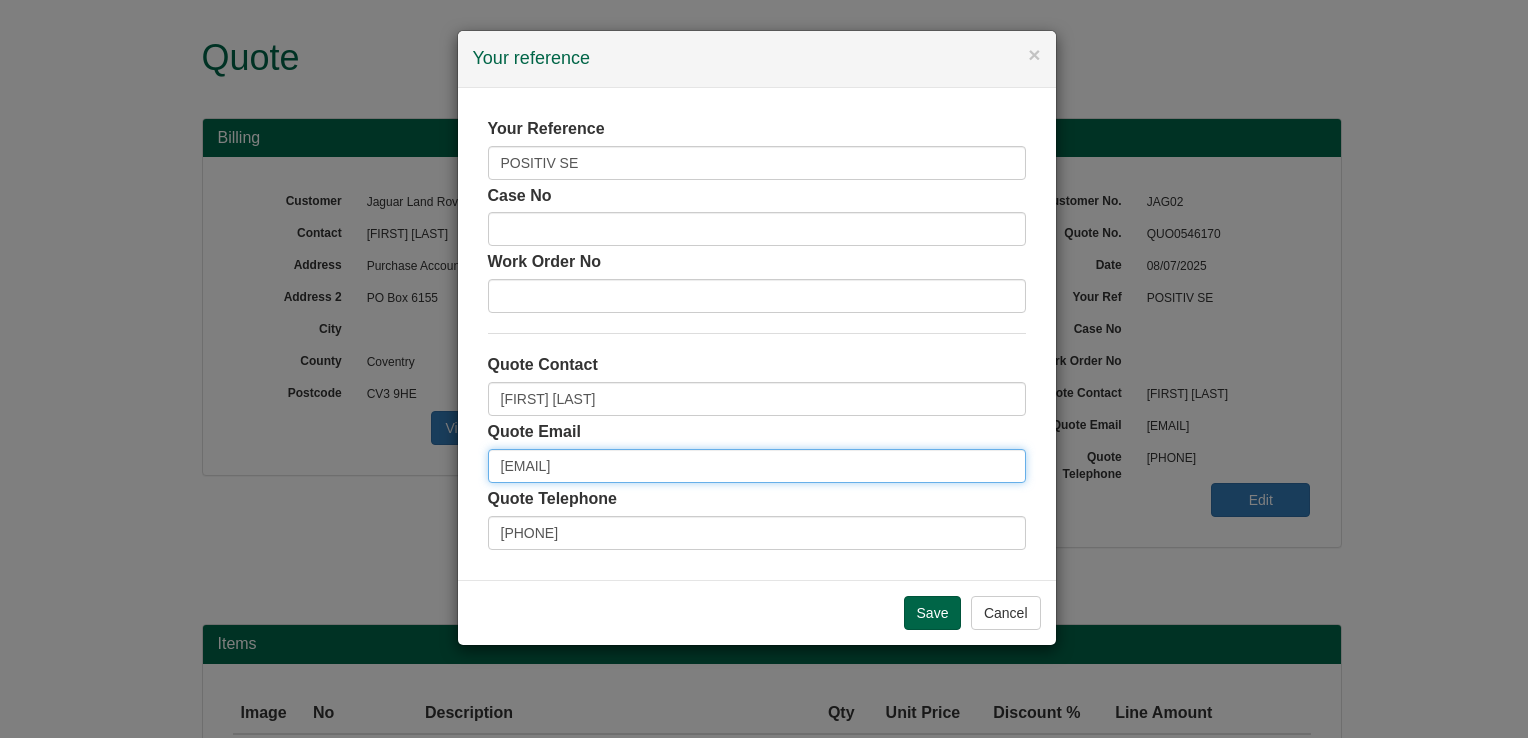 click on "[EMAIL]" at bounding box center [757, 466] 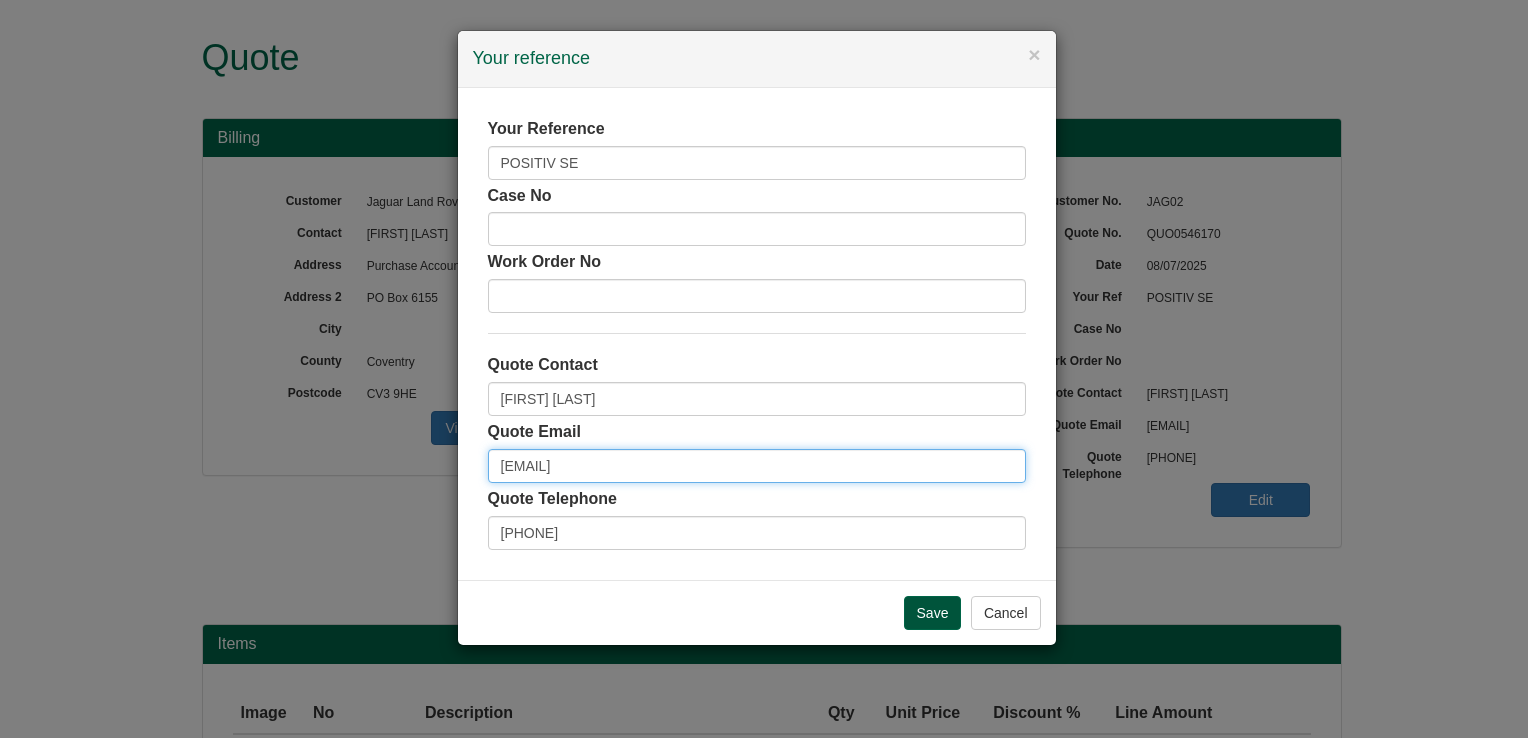 type on "[EMAIL]" 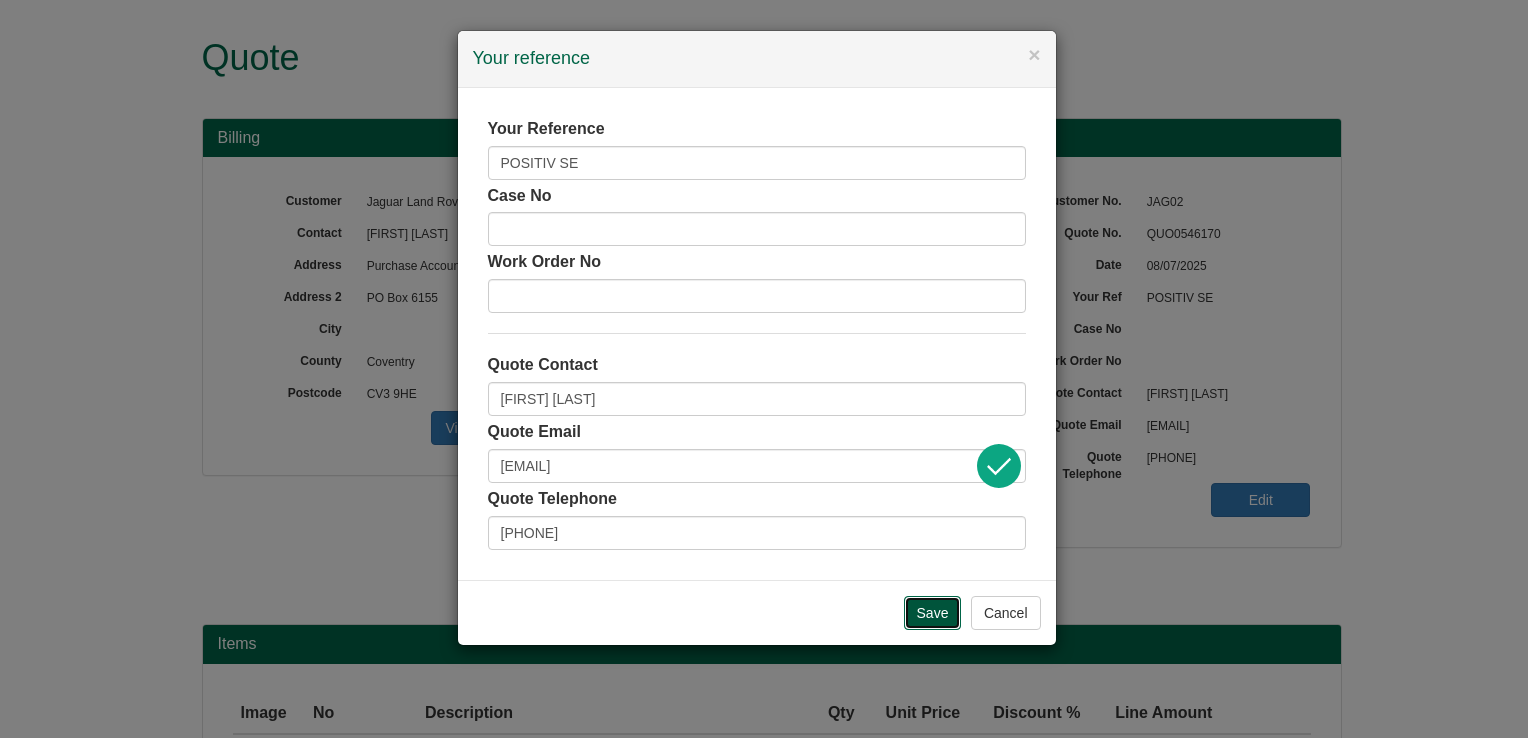 click on "Save" at bounding box center [933, 613] 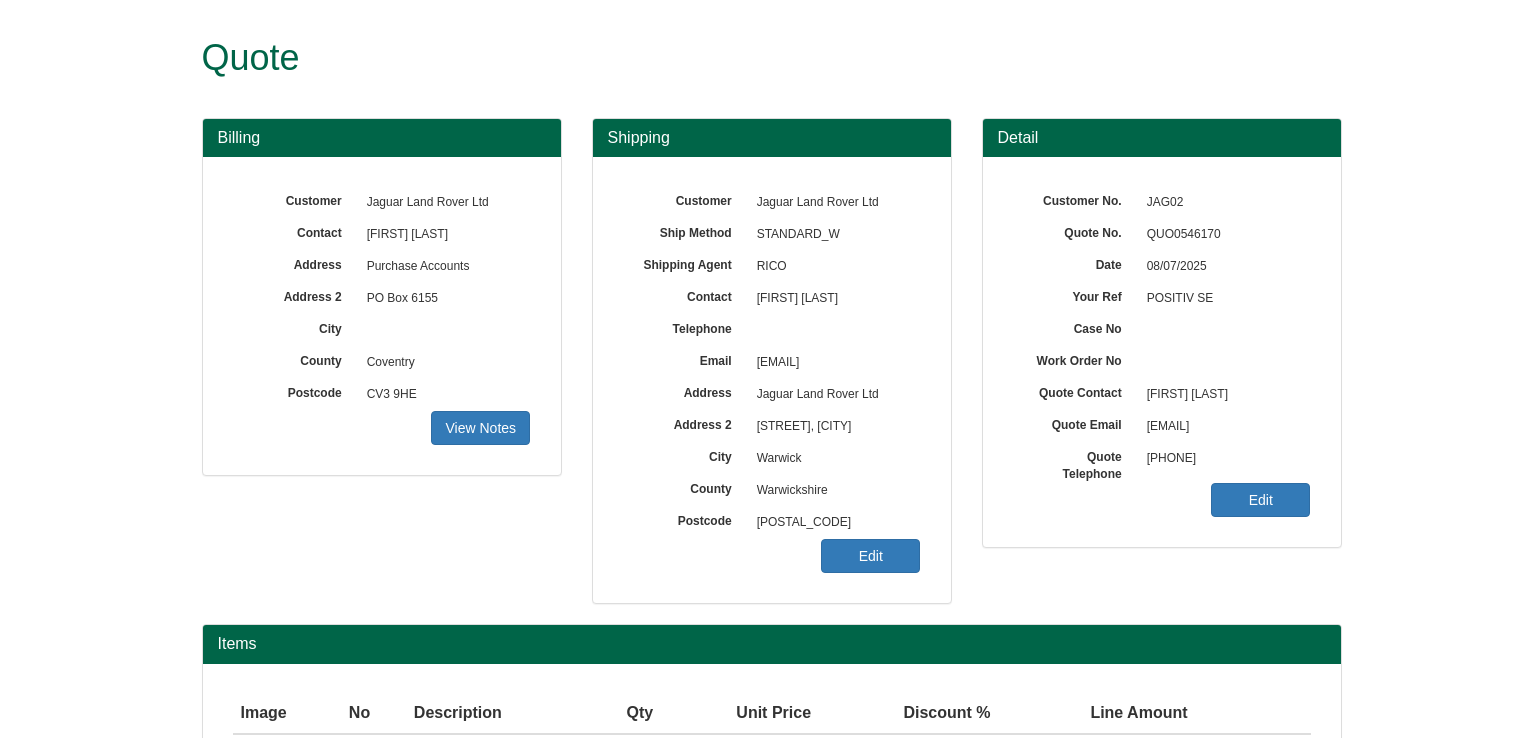 scroll, scrollTop: 0, scrollLeft: 0, axis: both 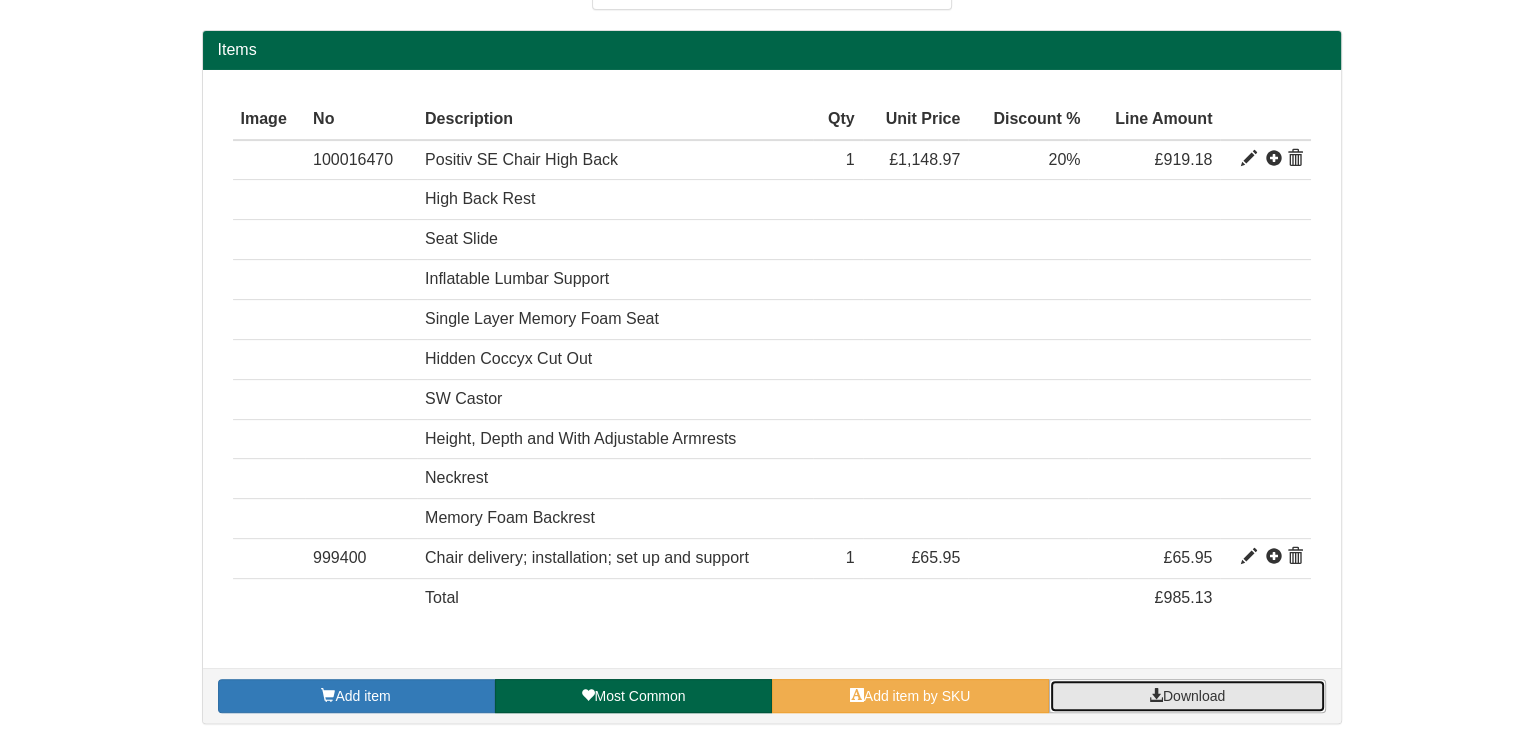 click on "Download" at bounding box center [1187, 696] 